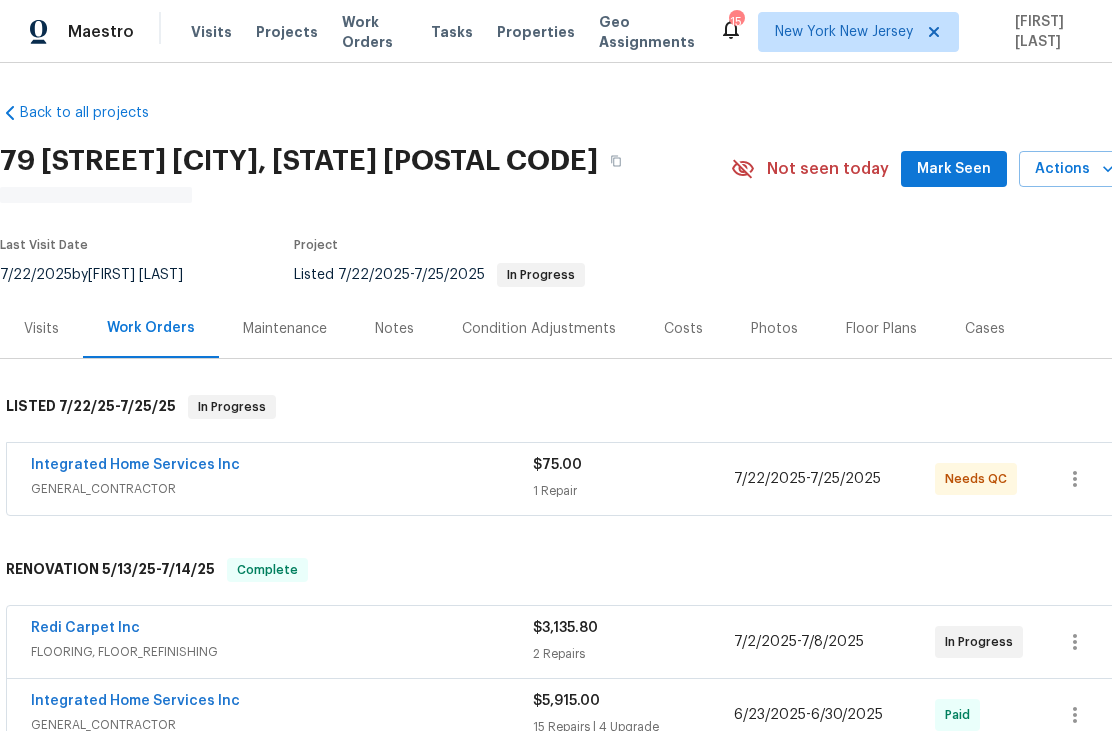 scroll, scrollTop: 0, scrollLeft: 0, axis: both 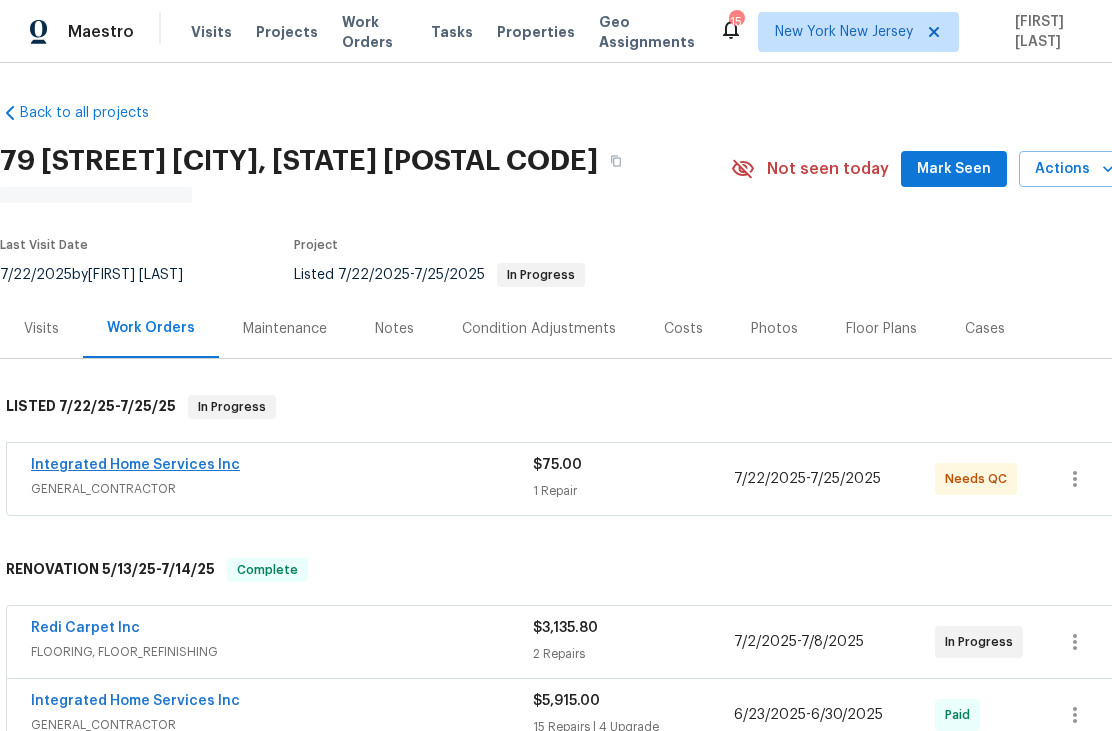 click on "Integrated Home Services Inc" at bounding box center (135, 465) 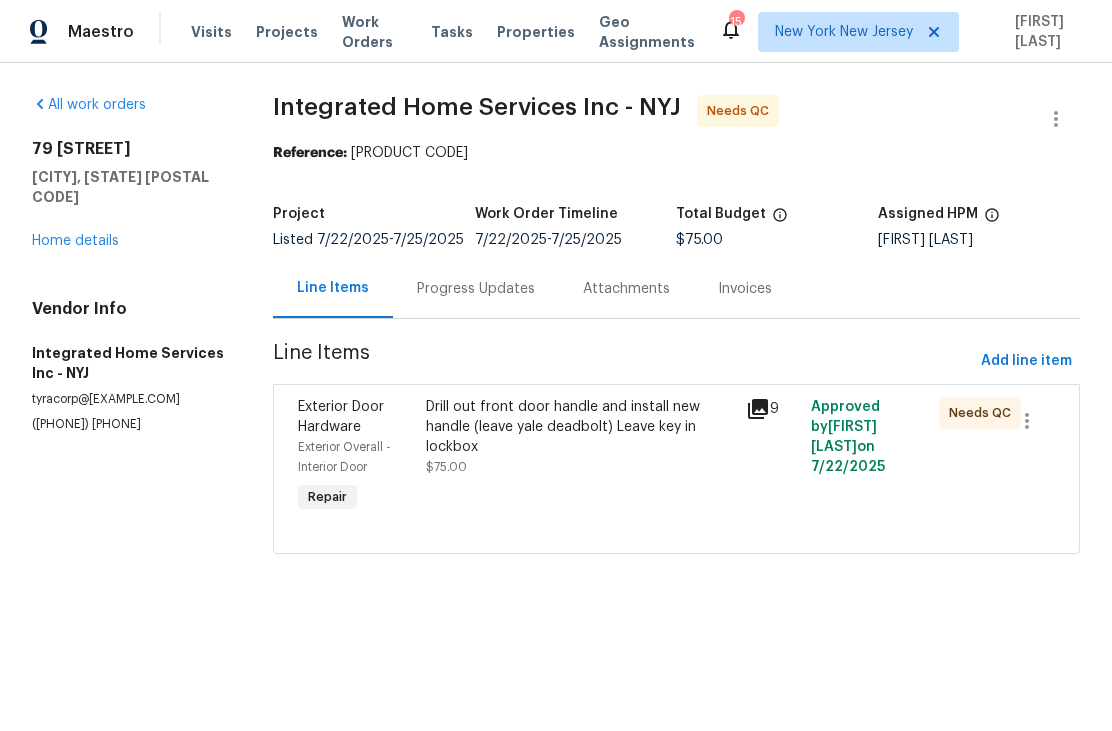 click on "Drill out front door handle and install new handle (leave yale deadbolt)
Leave key in lockbox" at bounding box center [580, 427] 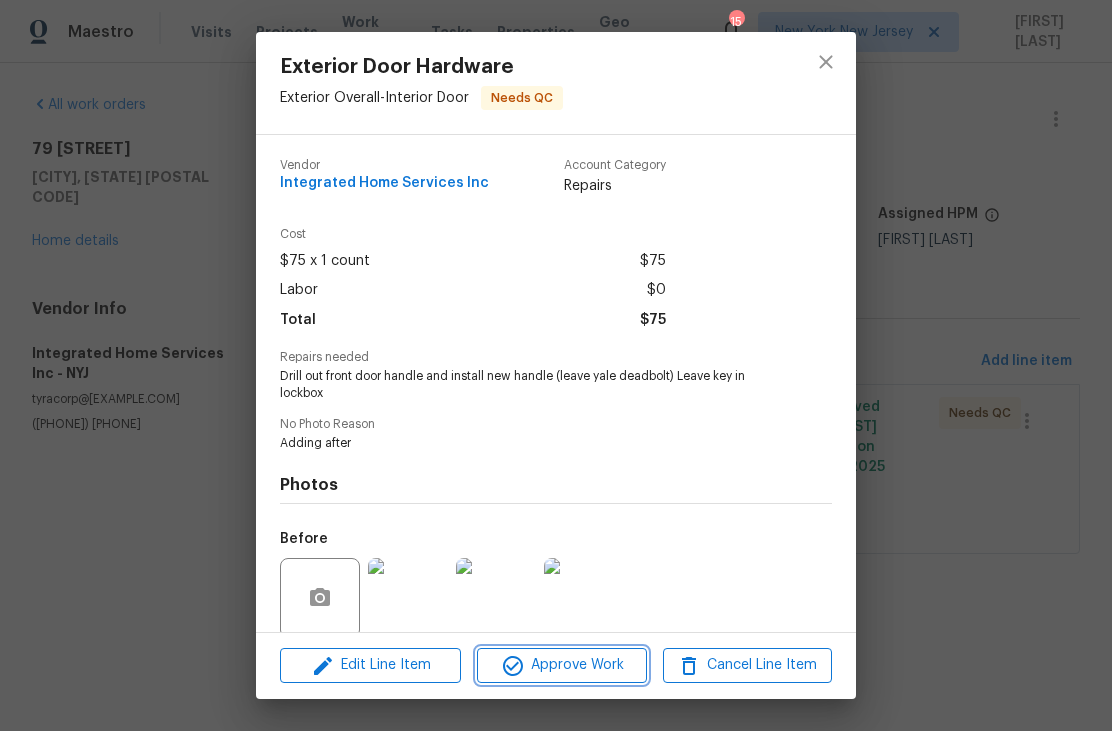 click 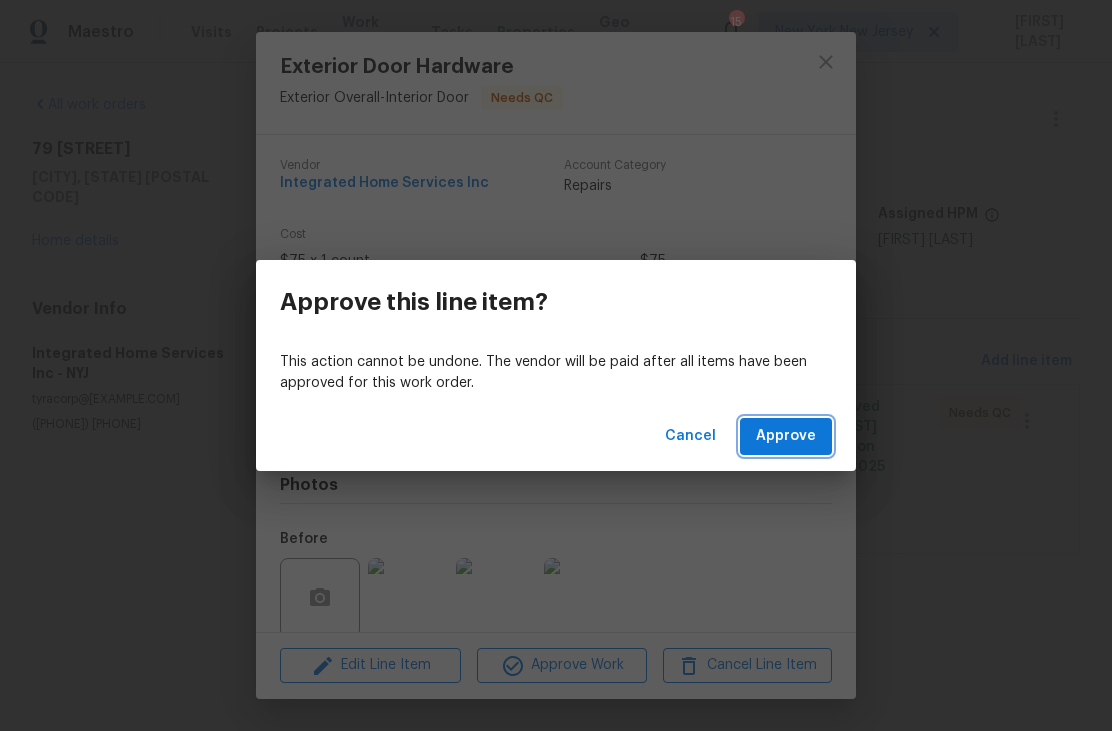 click on "Approve" at bounding box center [786, 436] 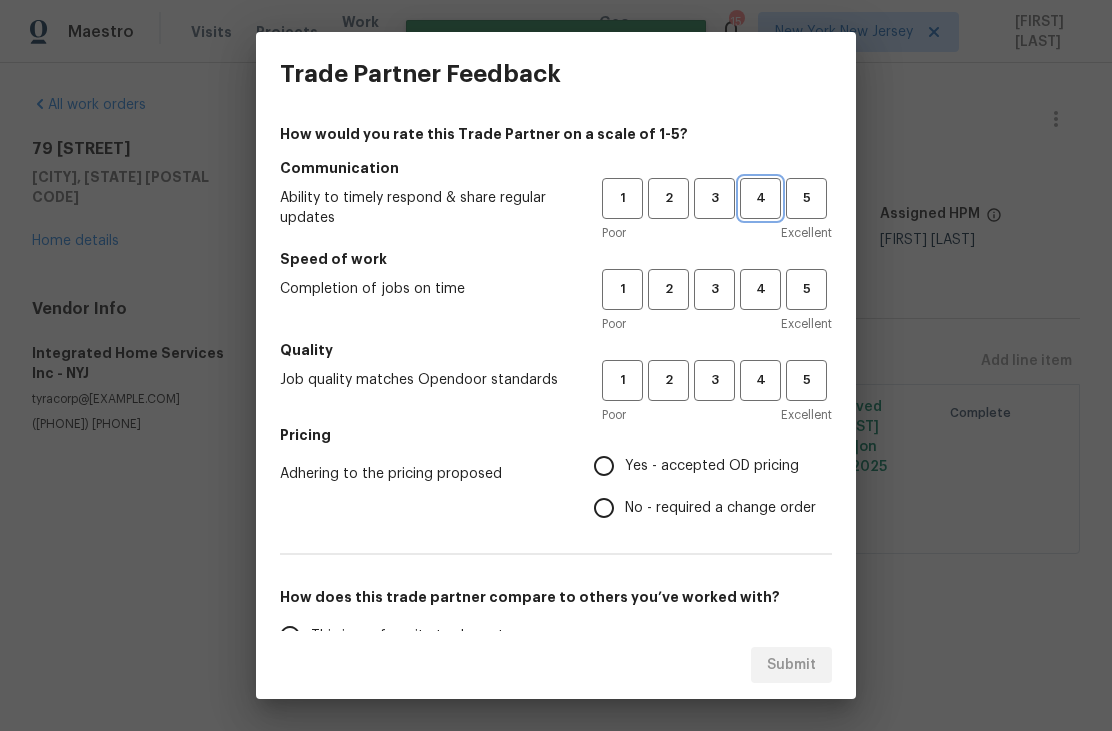 click on "4" at bounding box center [760, 198] 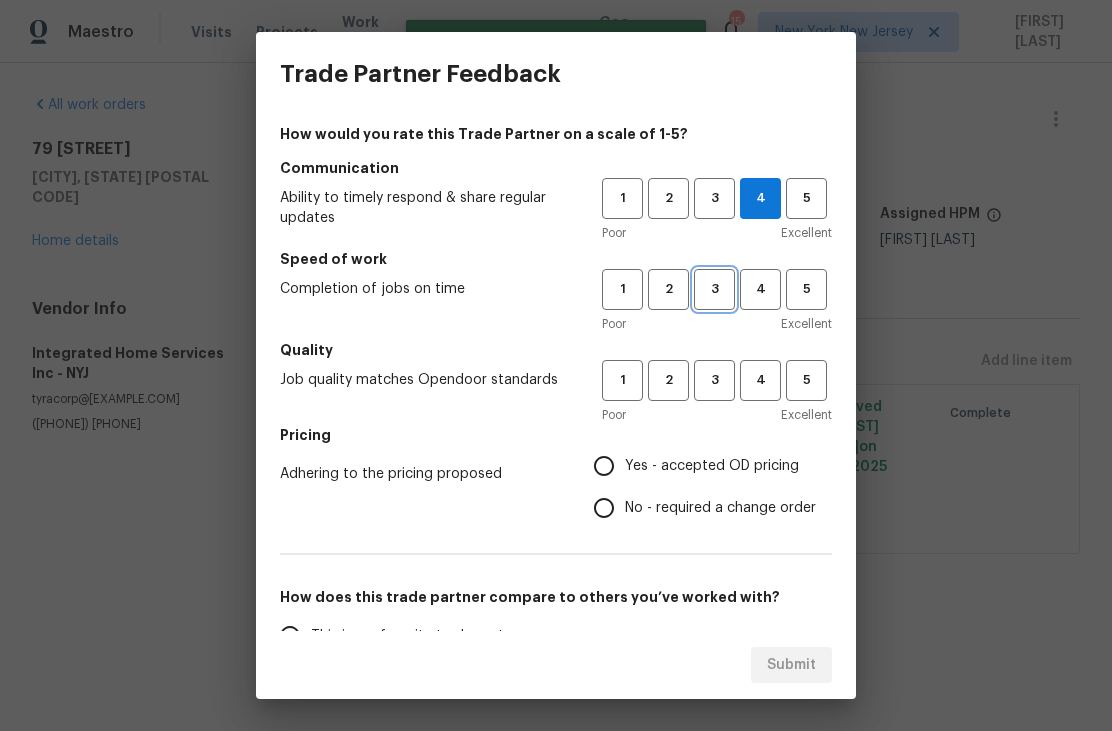 click on "3" at bounding box center [714, 289] 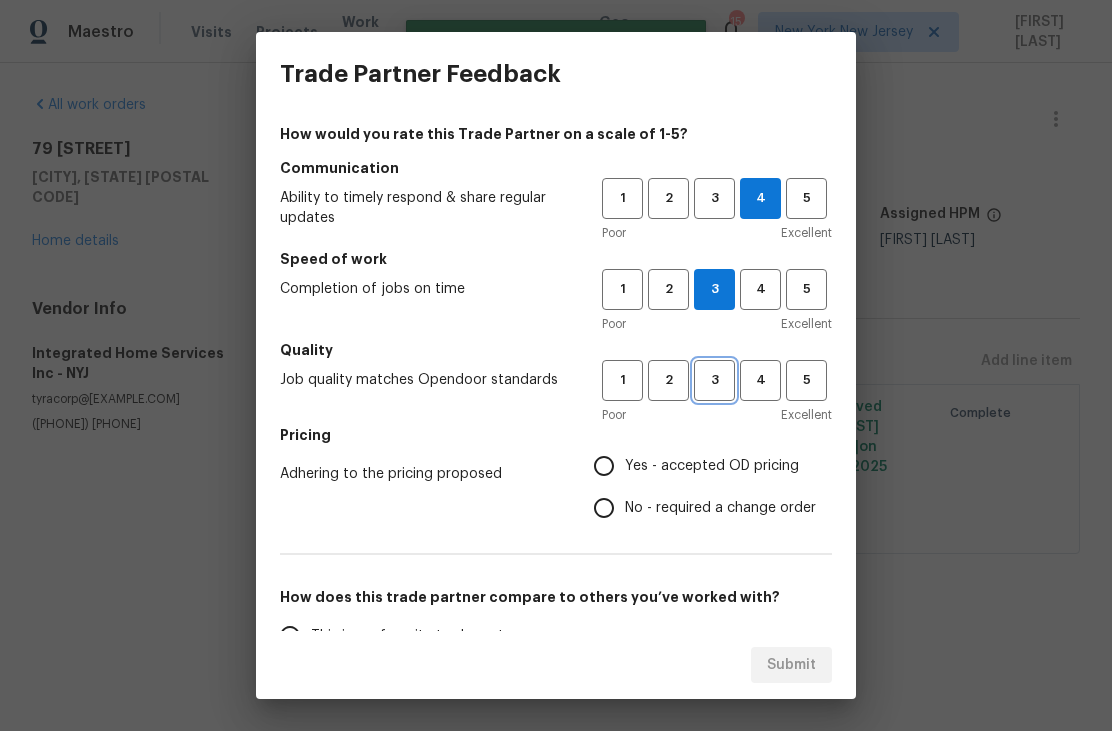 click on "3" at bounding box center (714, 380) 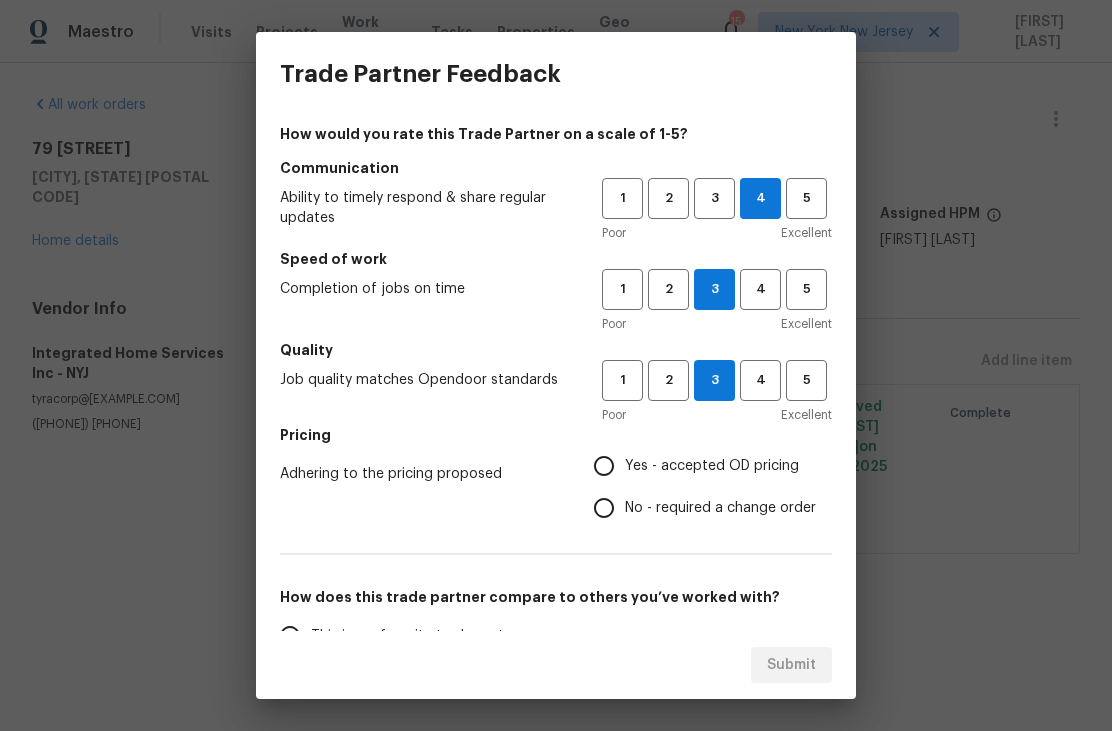 click on "Yes - accepted OD pricing" at bounding box center [604, 466] 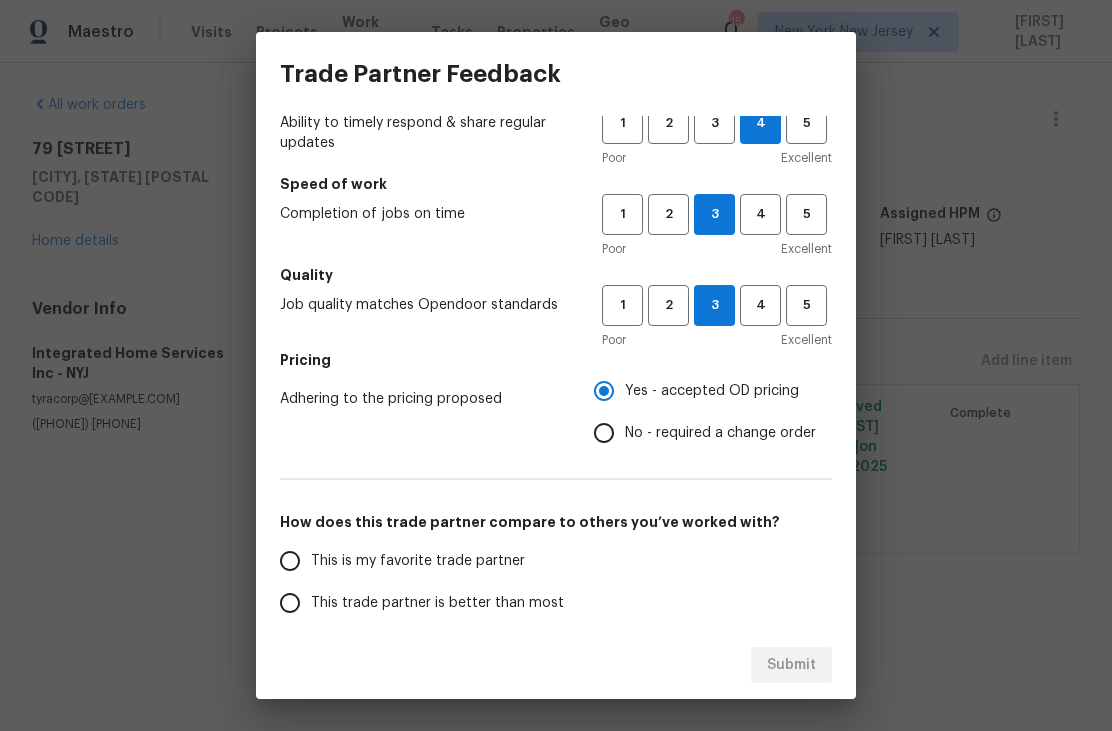 scroll, scrollTop: 96, scrollLeft: 0, axis: vertical 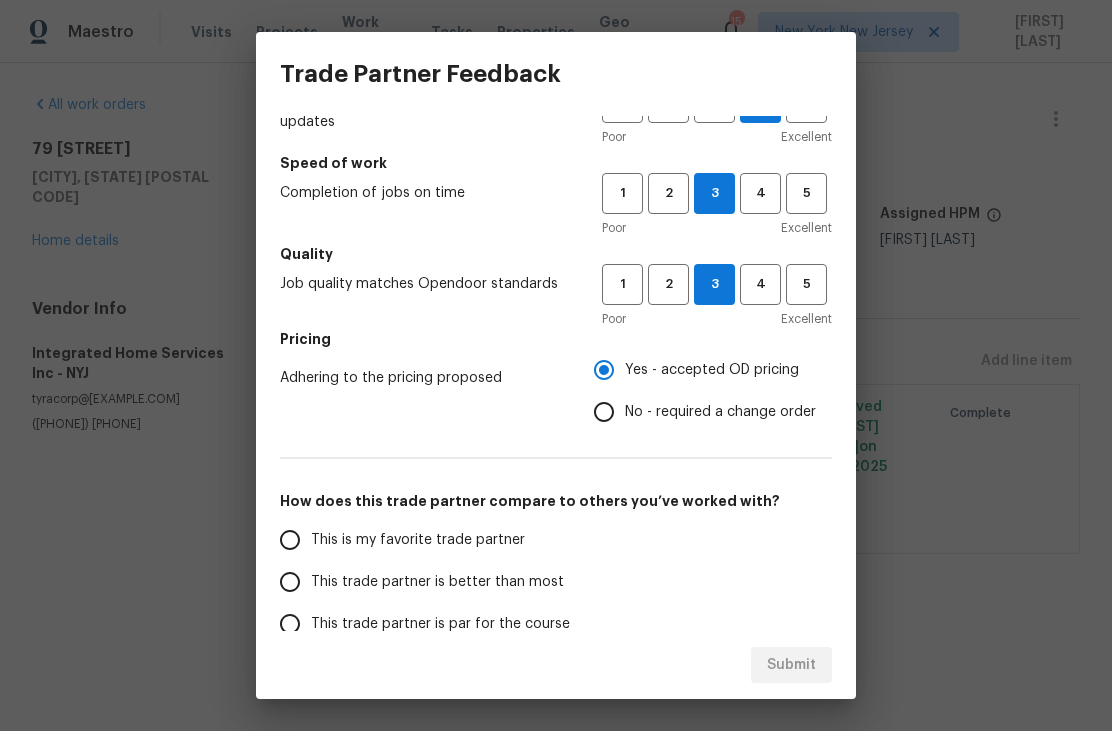 click on "This trade partner is better than most" at bounding box center [437, 582] 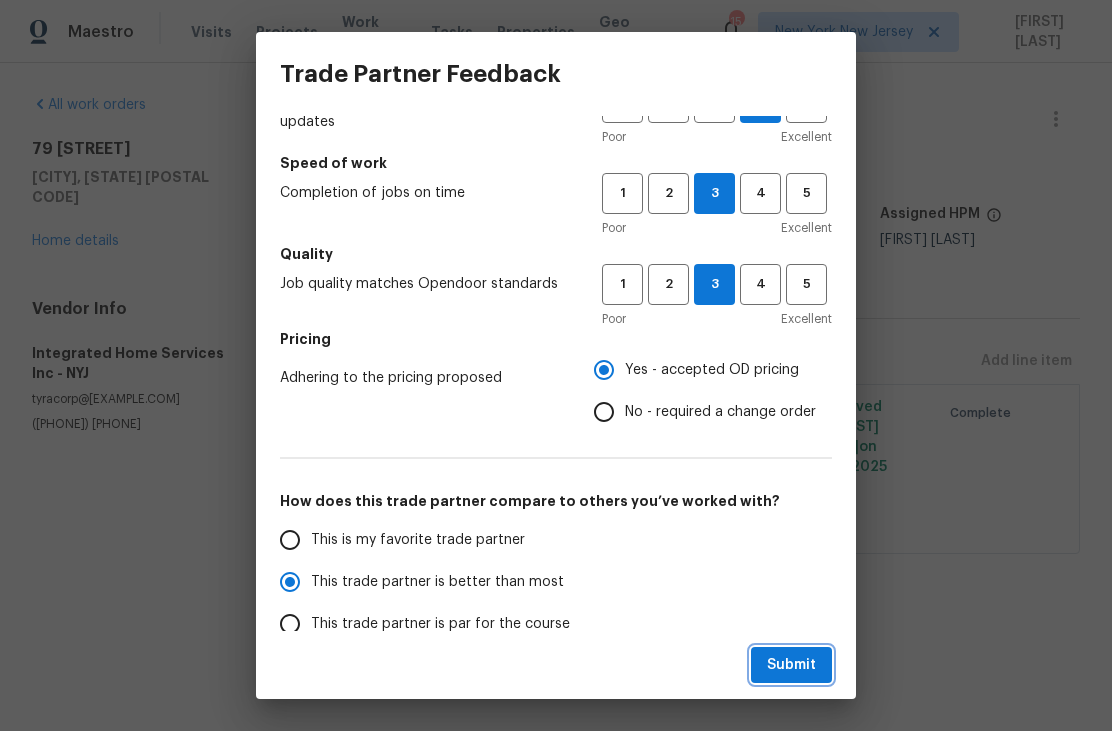click on "Submit" at bounding box center [791, 665] 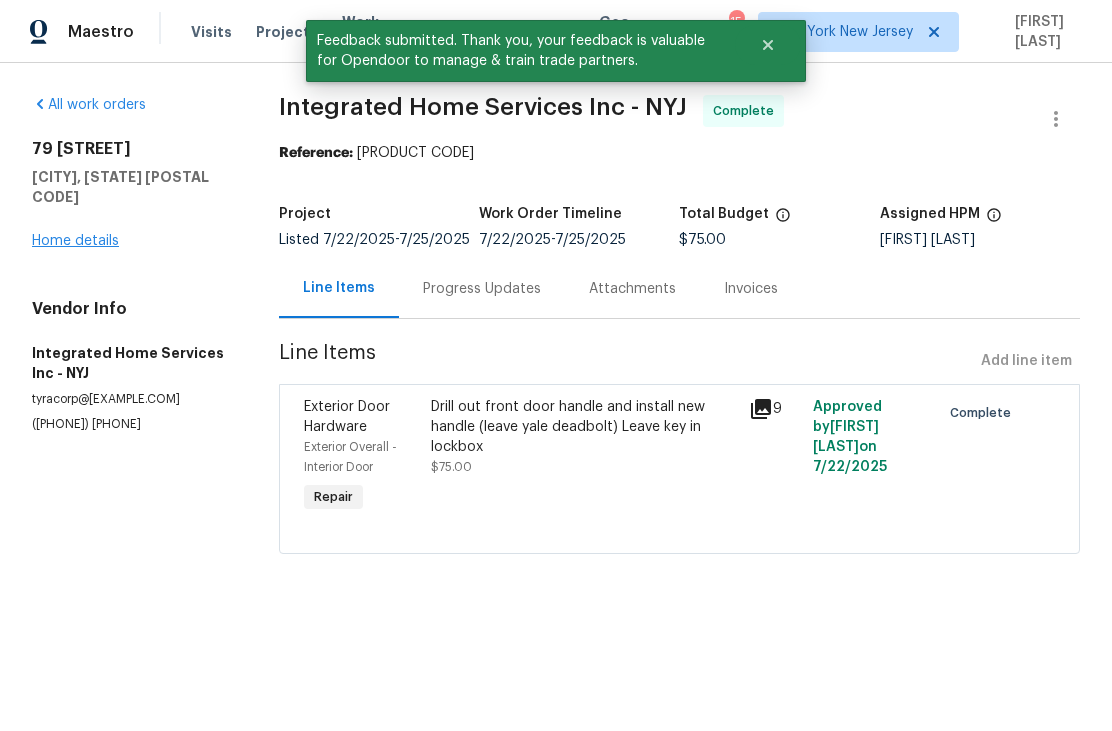 click on "Home details" at bounding box center [75, 241] 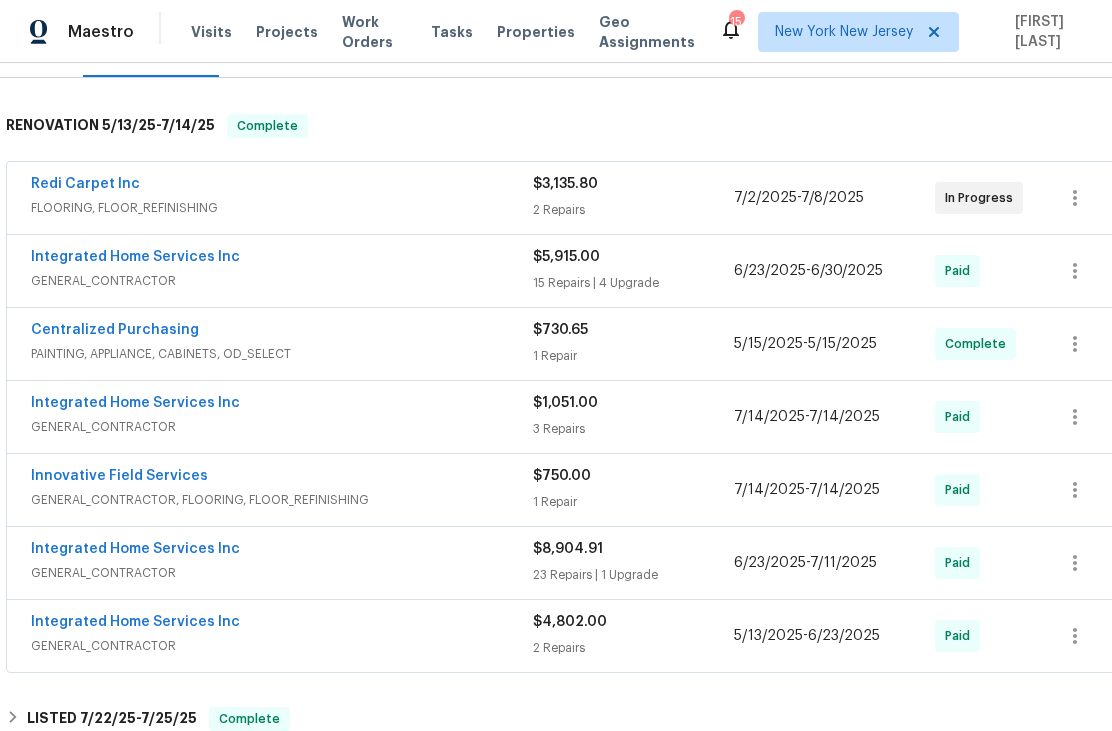 scroll, scrollTop: 284, scrollLeft: 0, axis: vertical 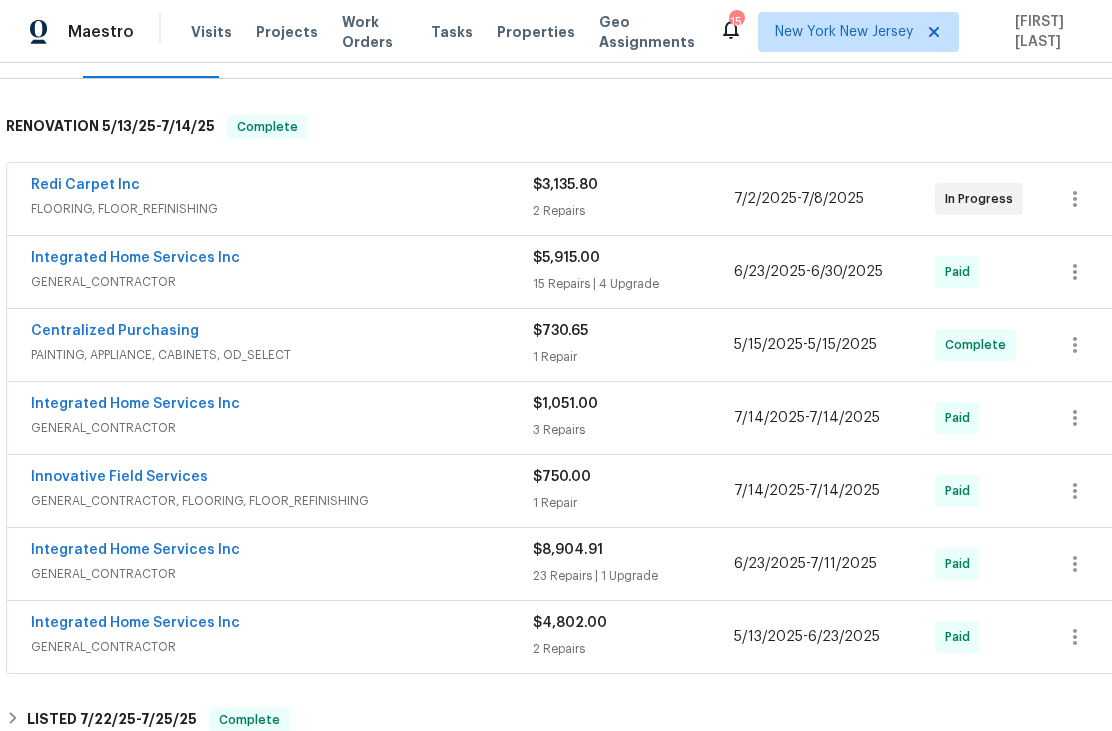 click on "FLOORING, FLOOR_REFINISHING" at bounding box center [282, 209] 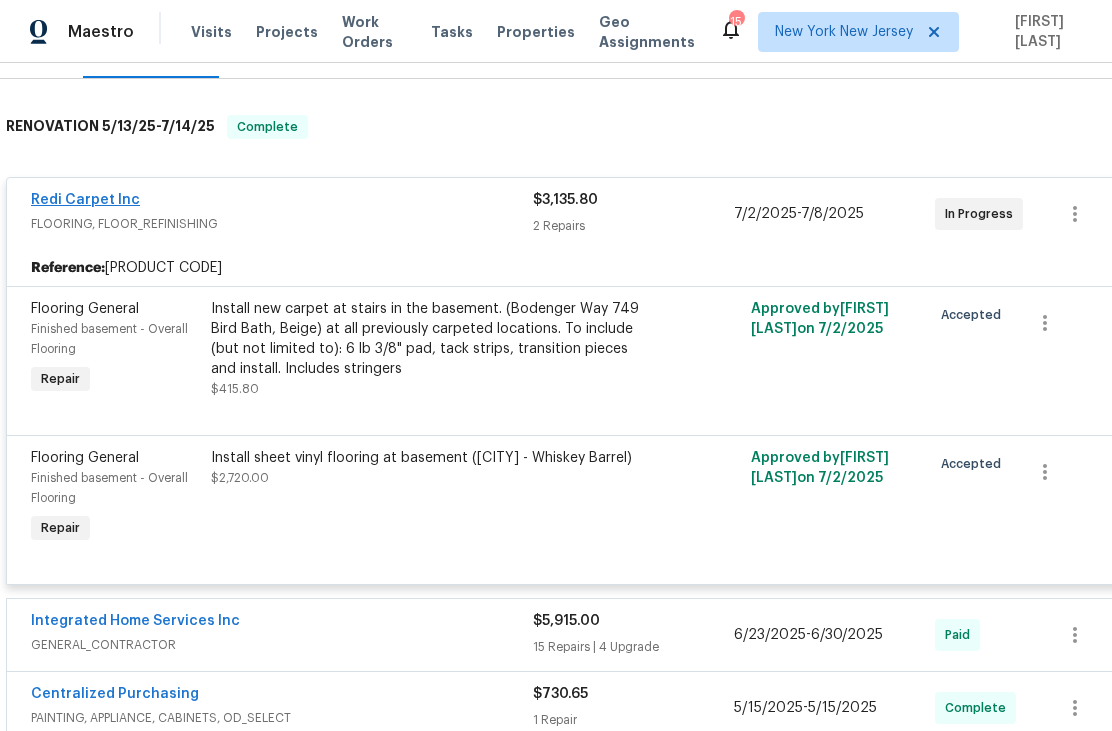 click on "Redi Carpet Inc" at bounding box center (85, 200) 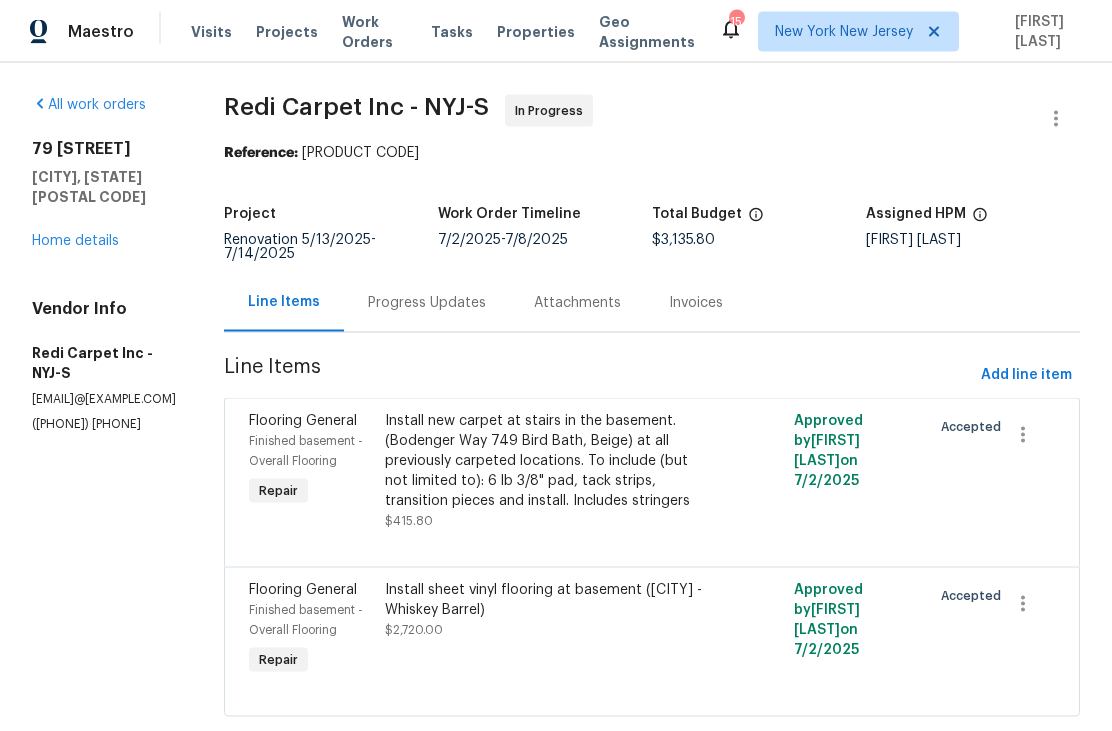 scroll, scrollTop: 45, scrollLeft: 0, axis: vertical 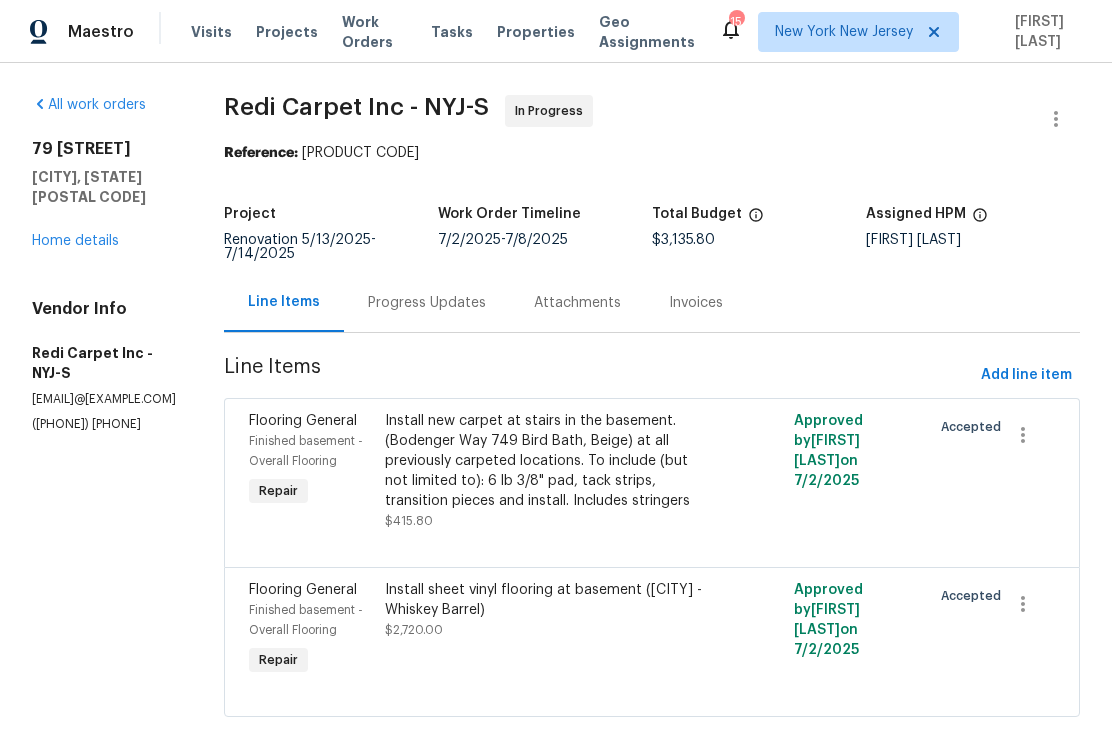 click on "Install new carpet at stairs in the basement. (Bodenger Way 749 Bird Bath, Beige) at all previously carpeted locations. To include (but not limited to): 6 lb 3/8" pad, tack strips, transition pieces and install.
Includes stringers" at bounding box center [549, 461] 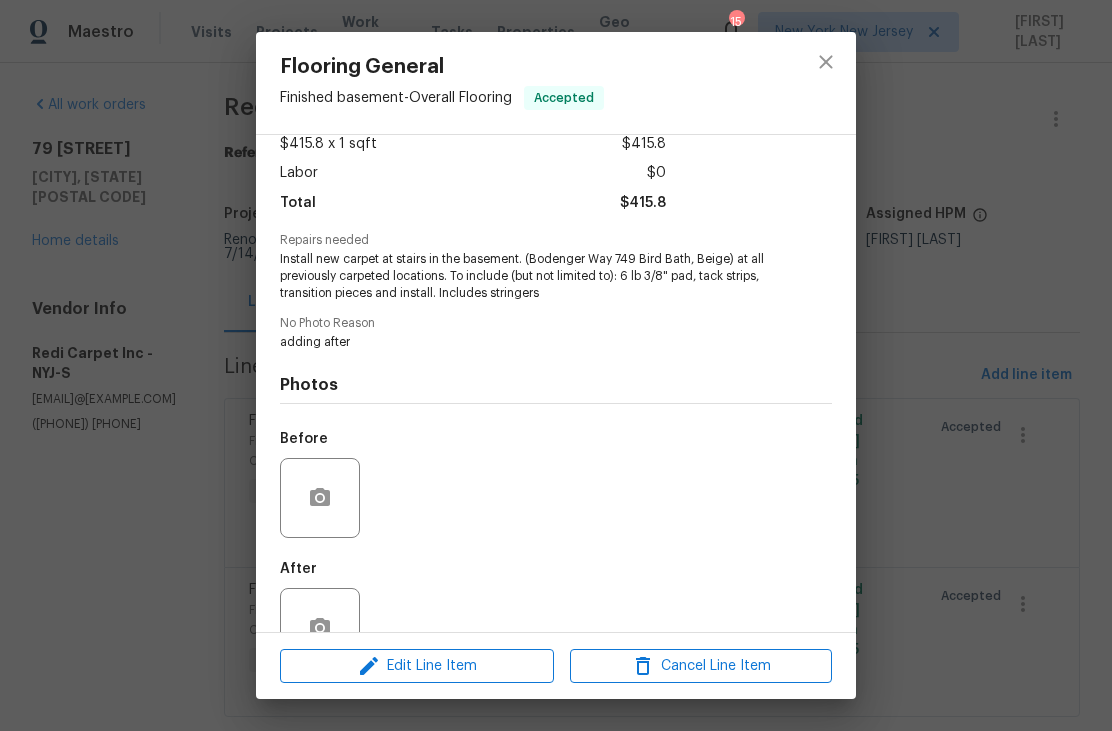scroll, scrollTop: 116, scrollLeft: 0, axis: vertical 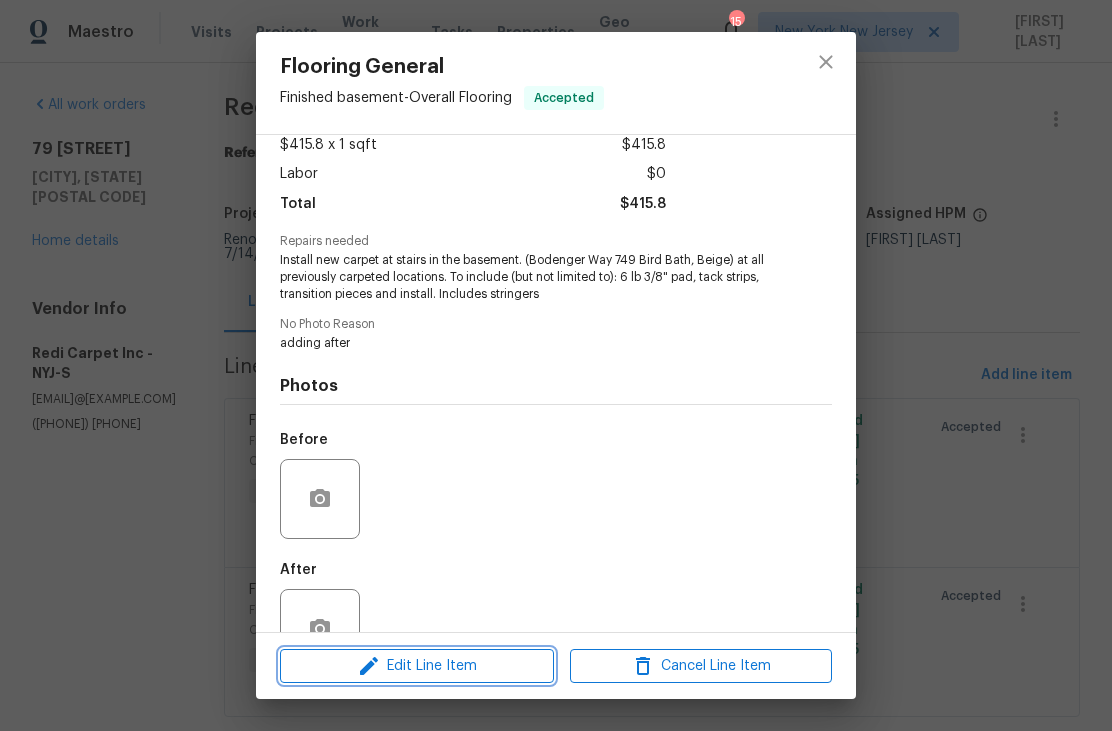 click on "Edit Line Item" at bounding box center [417, 666] 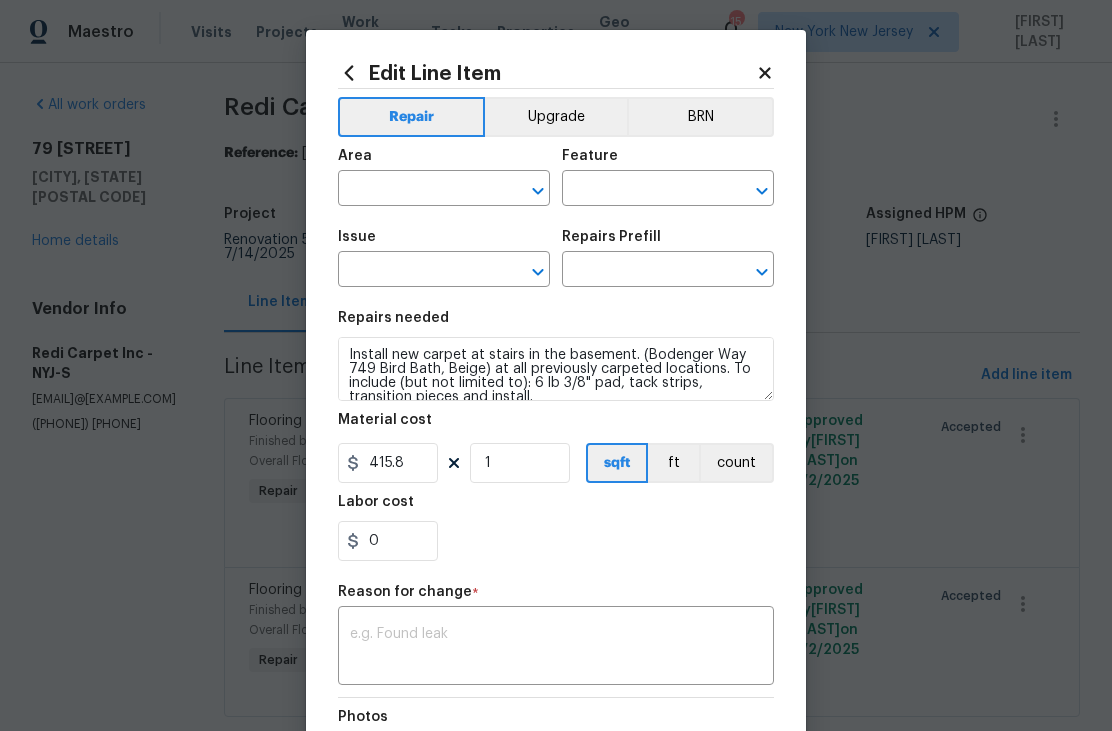 type on "Finished basement" 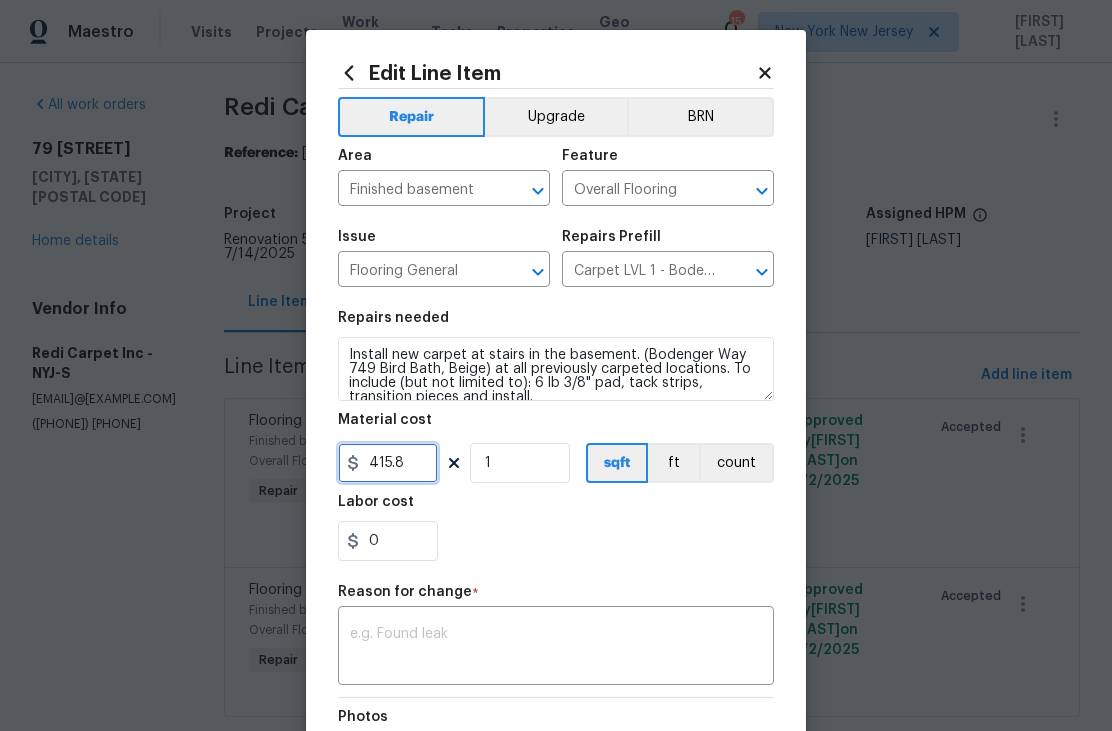 click on "415.8" at bounding box center [388, 463] 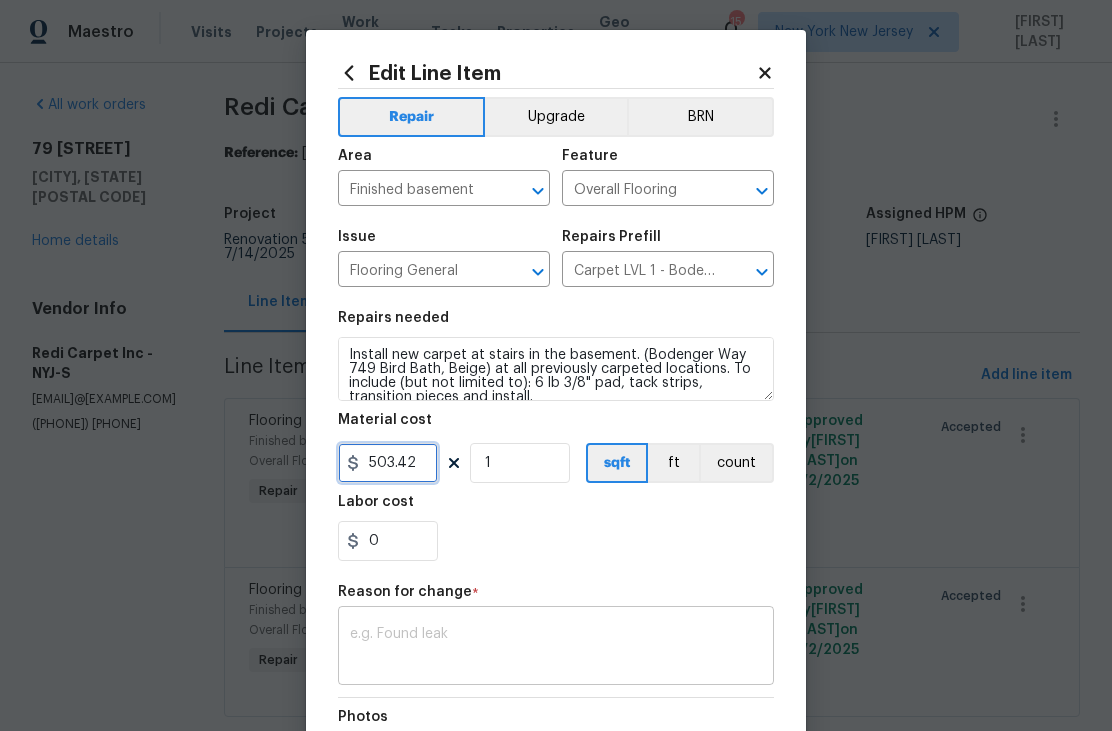 type on "503.42" 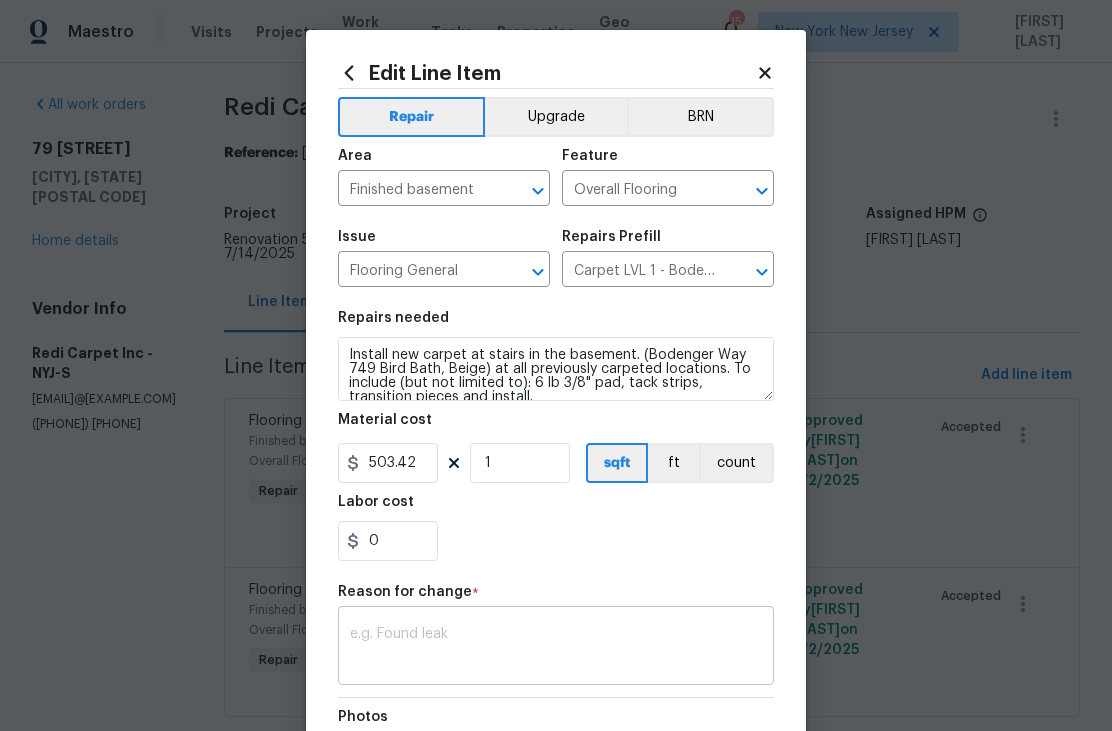 click at bounding box center [556, 648] 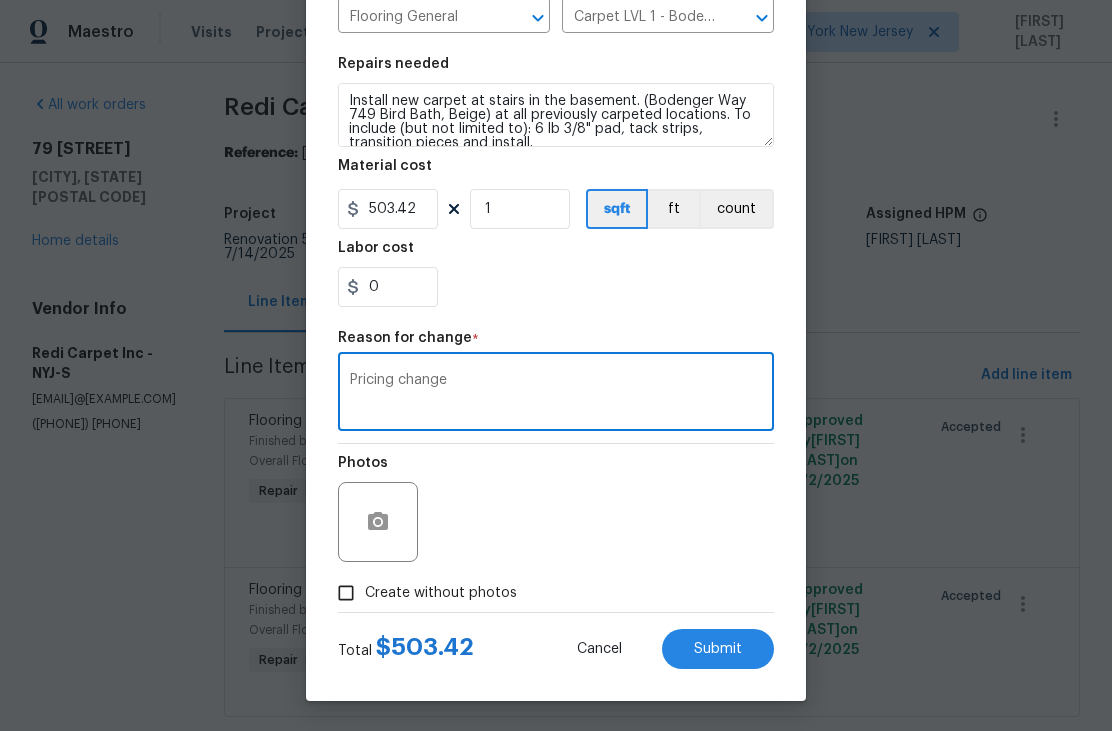 scroll, scrollTop: 258, scrollLeft: 0, axis: vertical 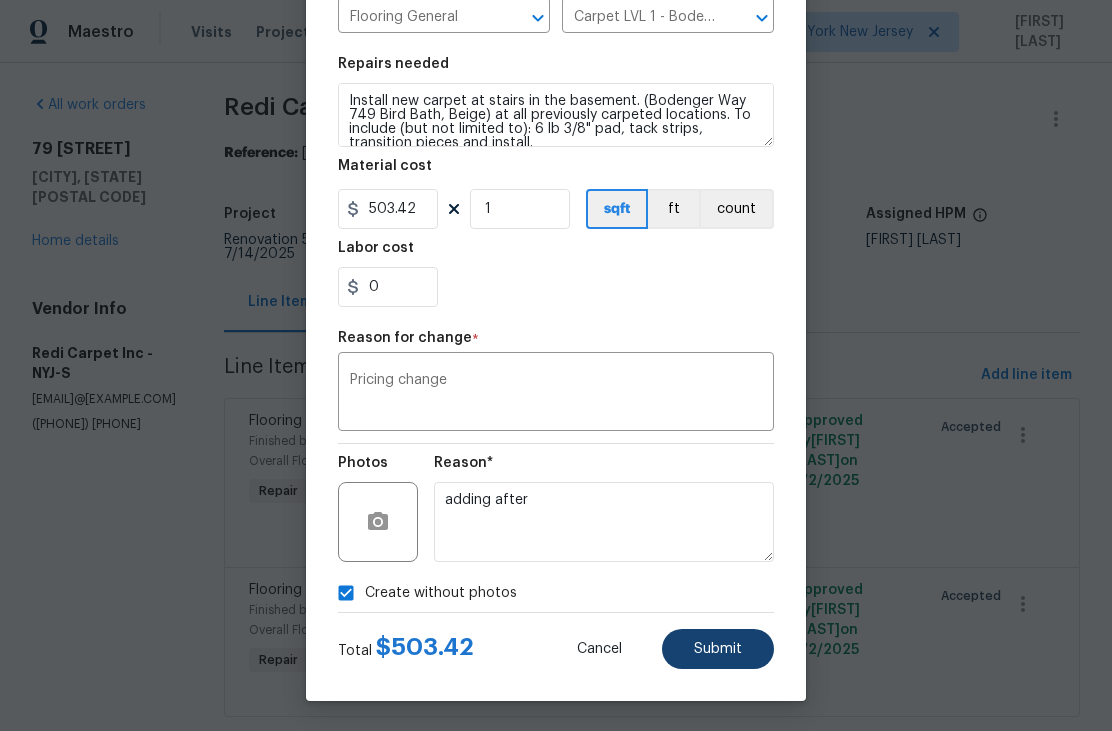 click on "Submit" at bounding box center [718, 649] 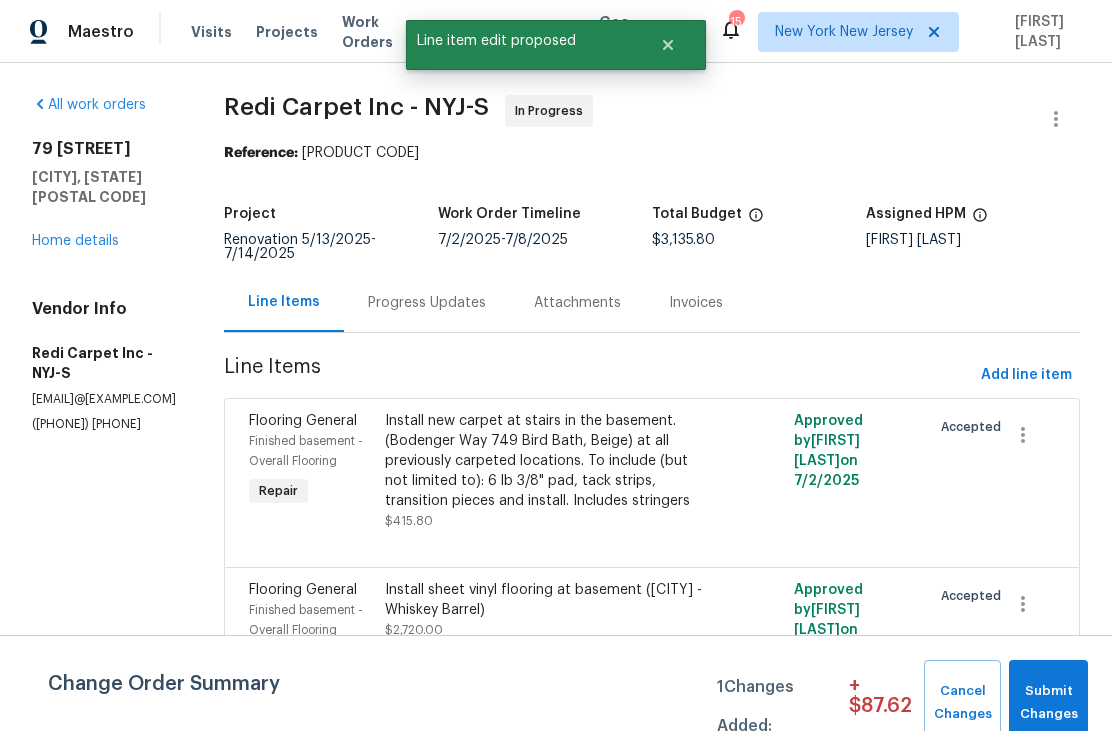 scroll, scrollTop: 0, scrollLeft: 0, axis: both 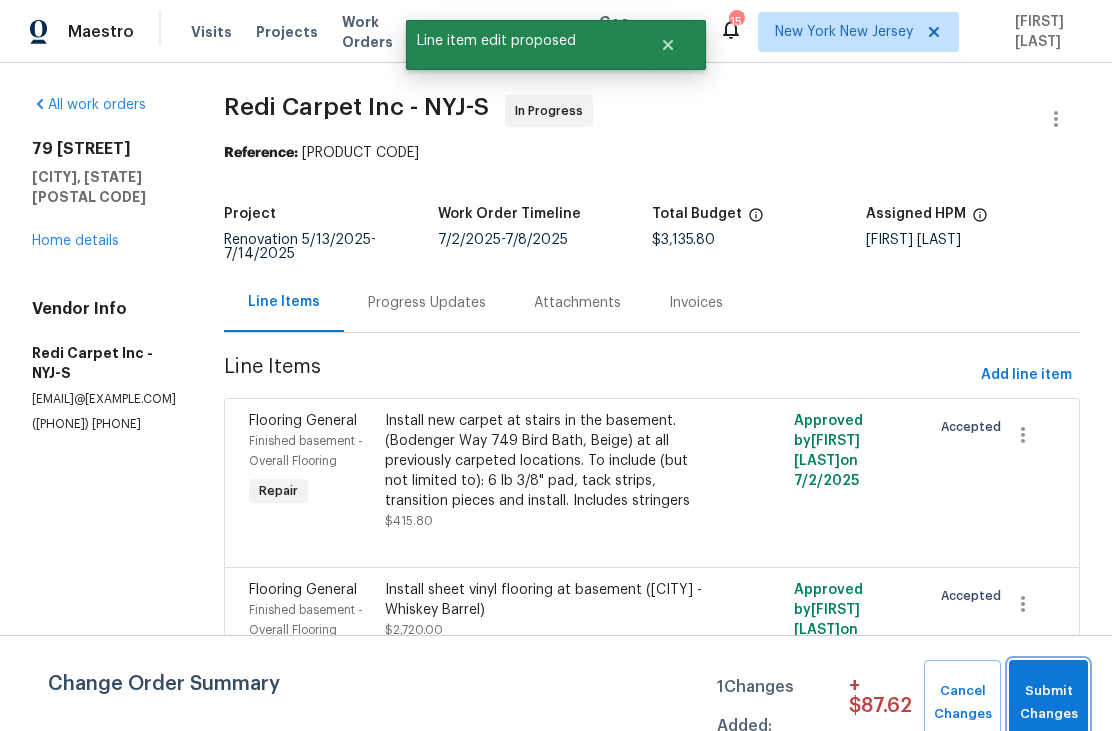 click on "Submit Changes" at bounding box center (1048, 703) 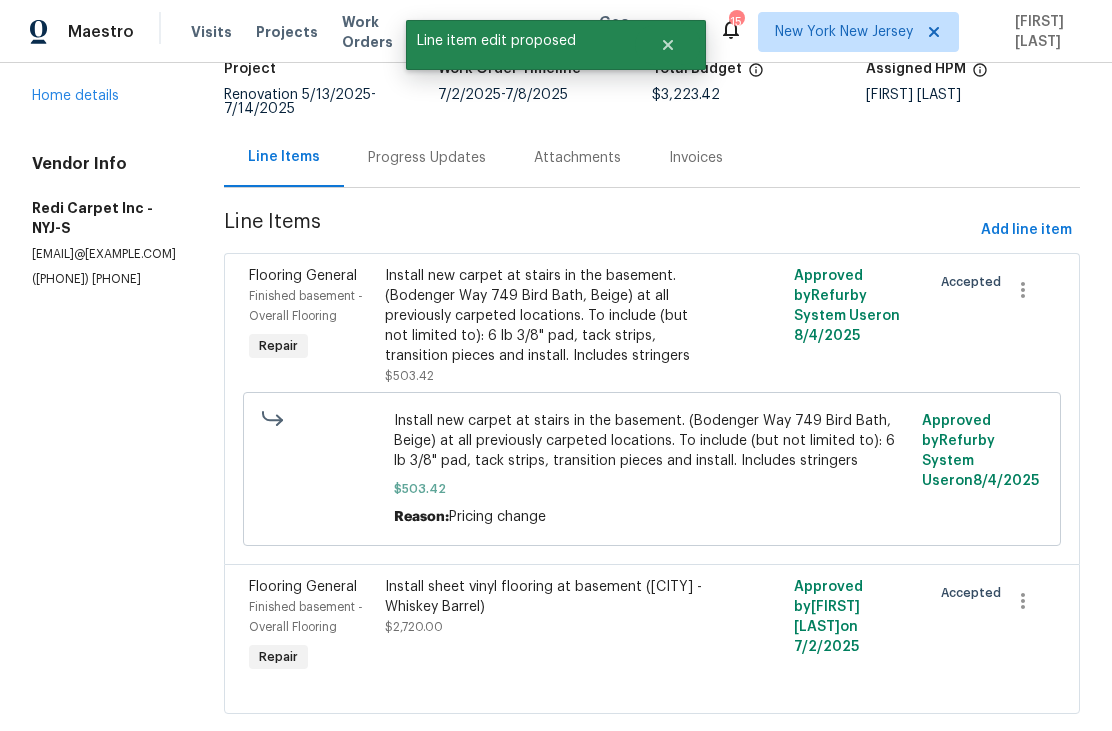 scroll, scrollTop: 144, scrollLeft: 0, axis: vertical 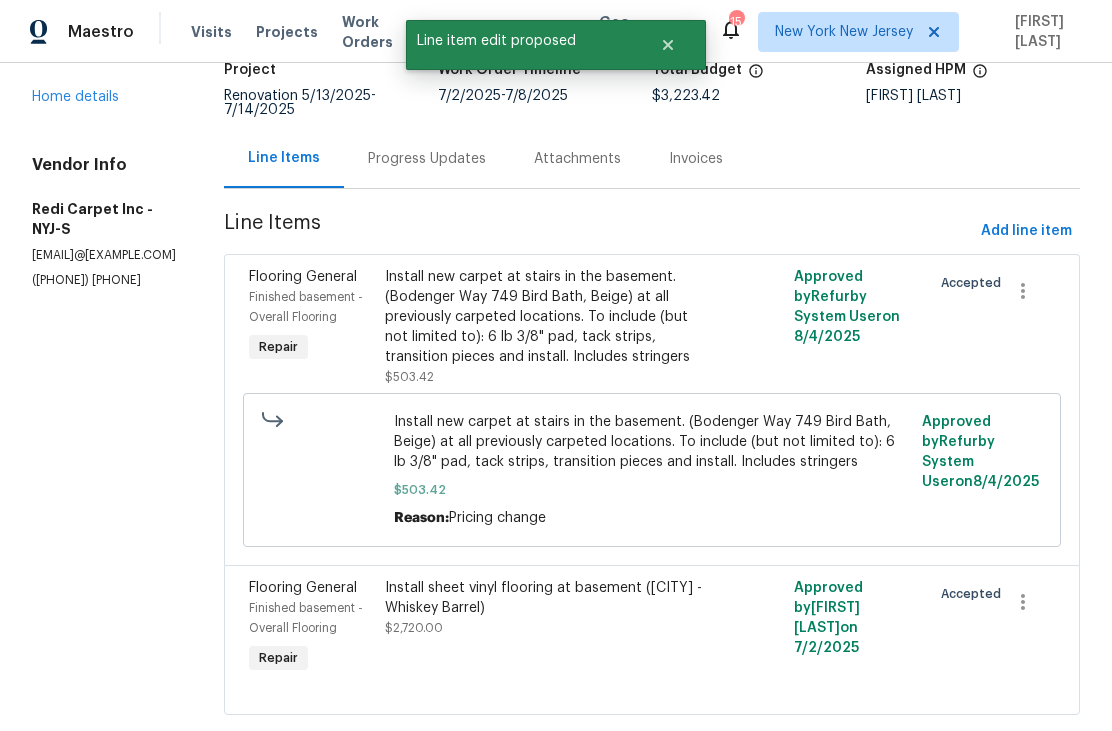 click on "Install sheet vinyl flooring at basement (Scottsdale - Whiskey Barrel) $2,720.00" at bounding box center [549, 608] 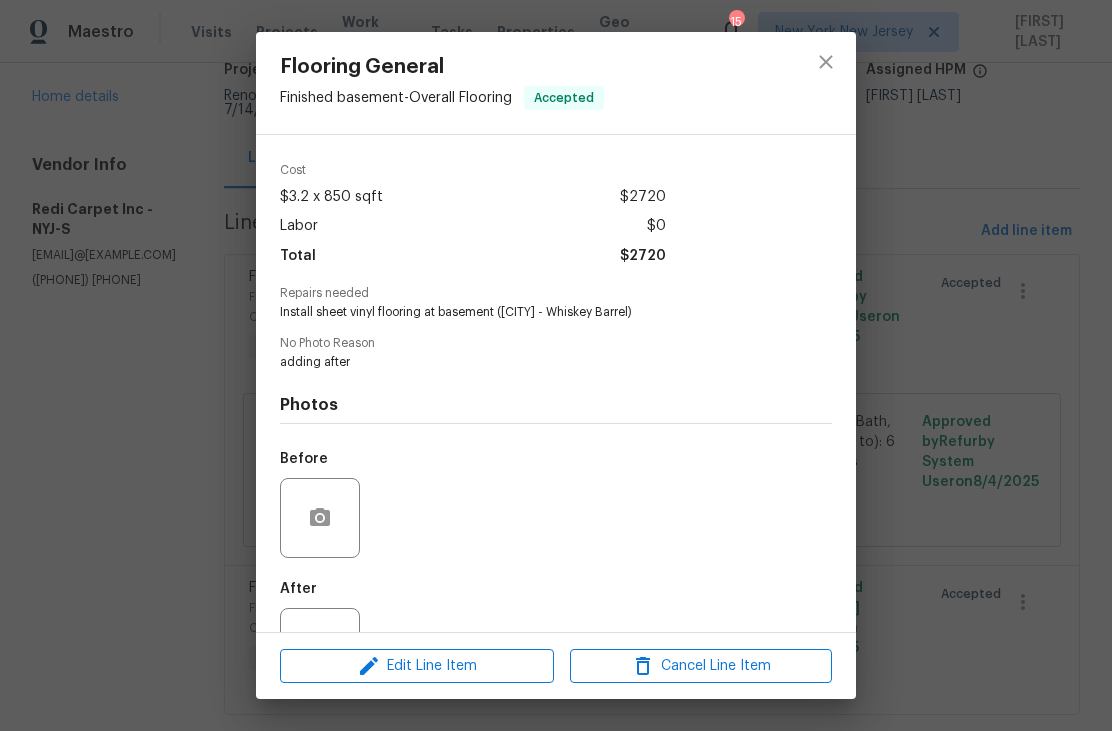scroll, scrollTop: 65, scrollLeft: 0, axis: vertical 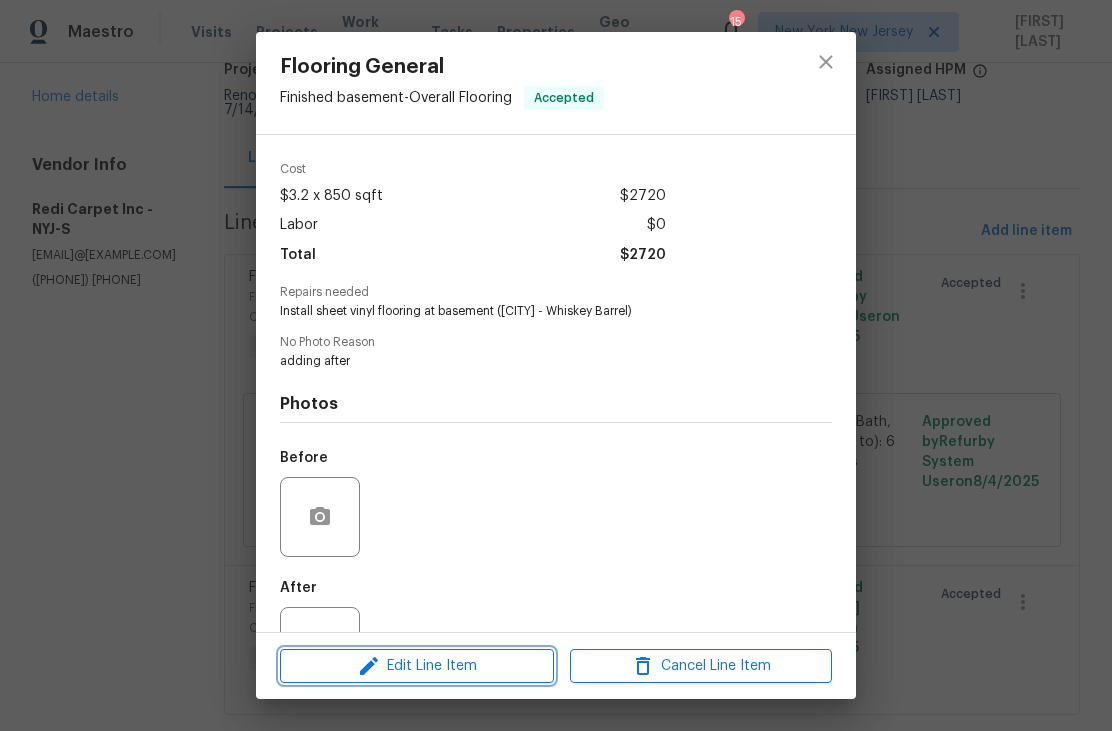 click on "Edit Line Item" at bounding box center (417, 666) 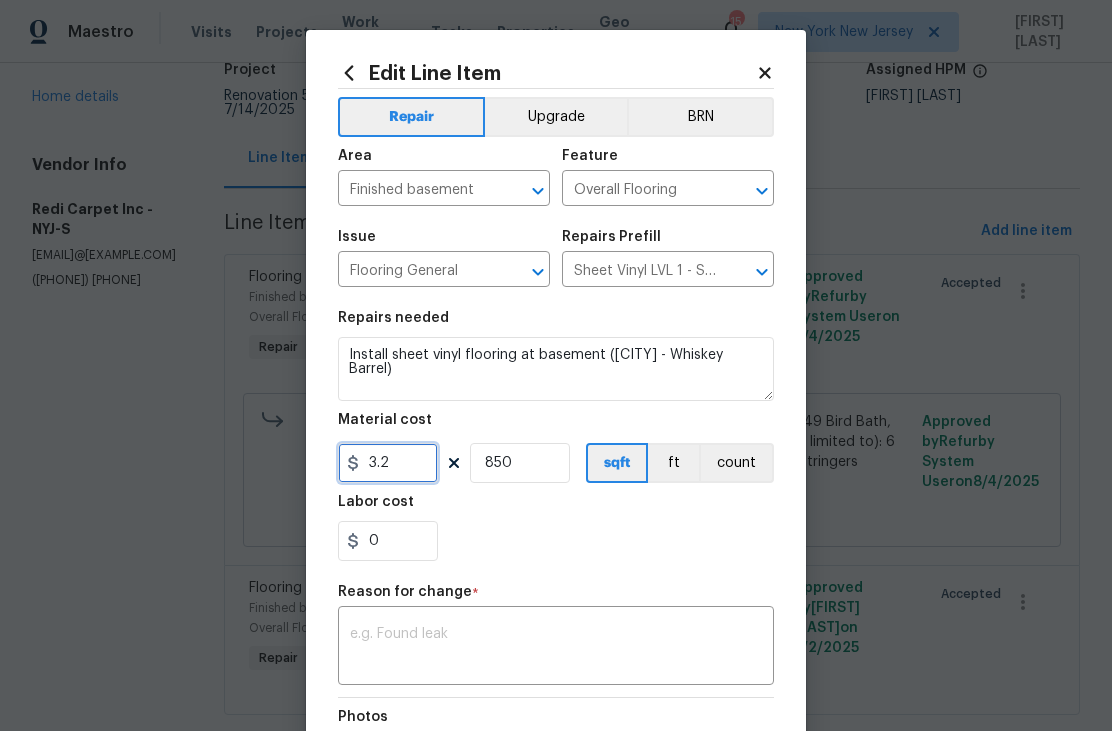 click on "3.2" at bounding box center [388, 463] 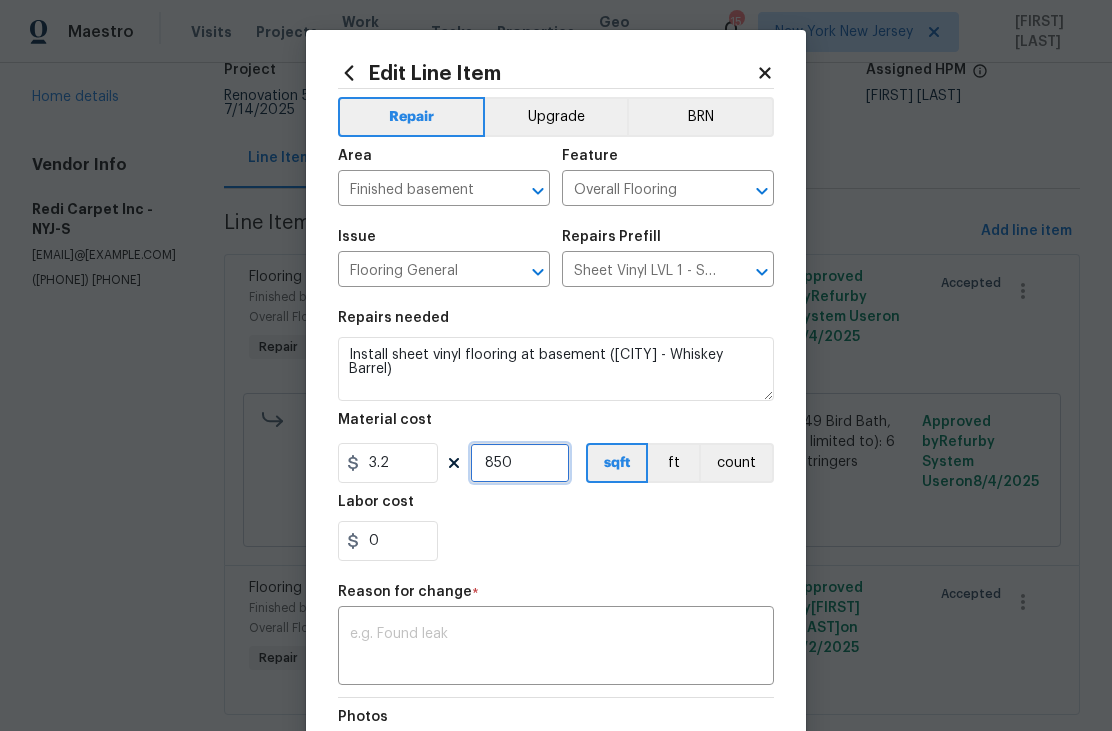 click on "850" at bounding box center (520, 463) 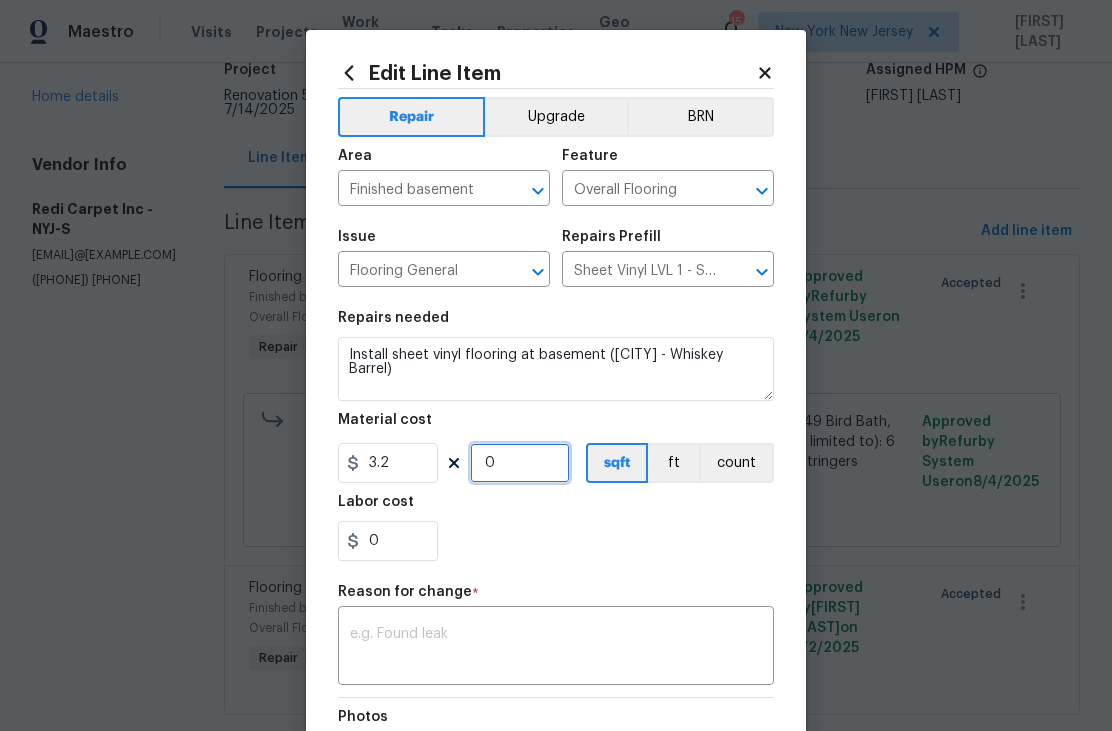 type on "0" 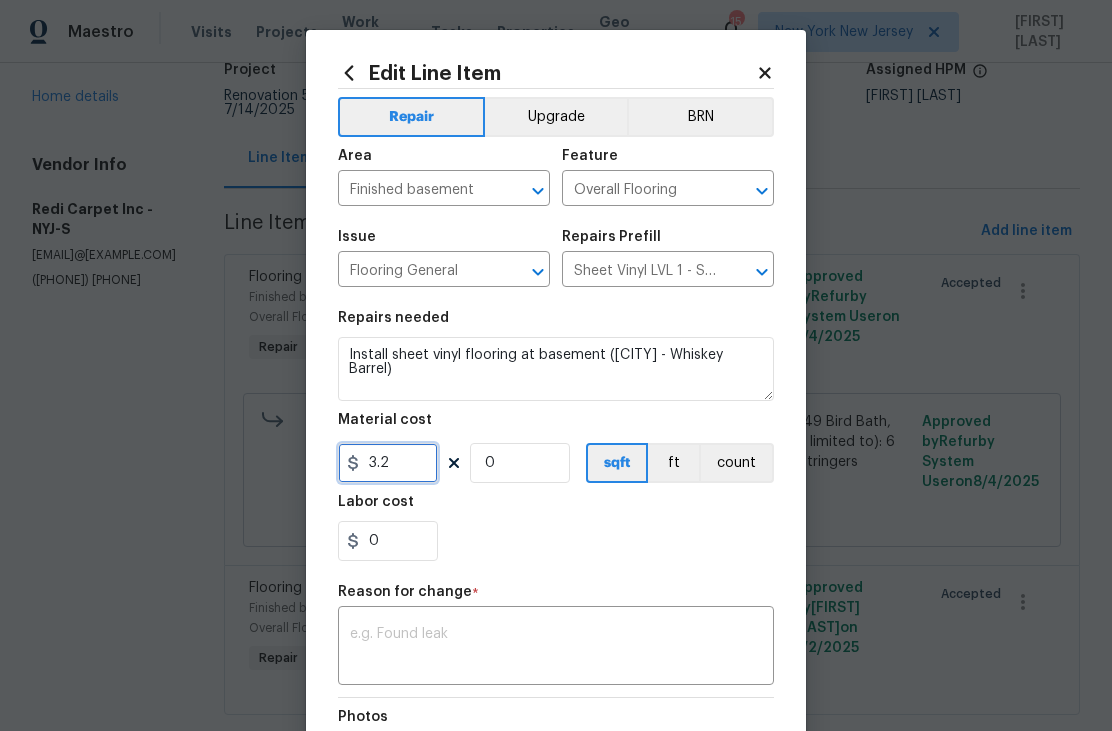 click on "3.2" at bounding box center [388, 463] 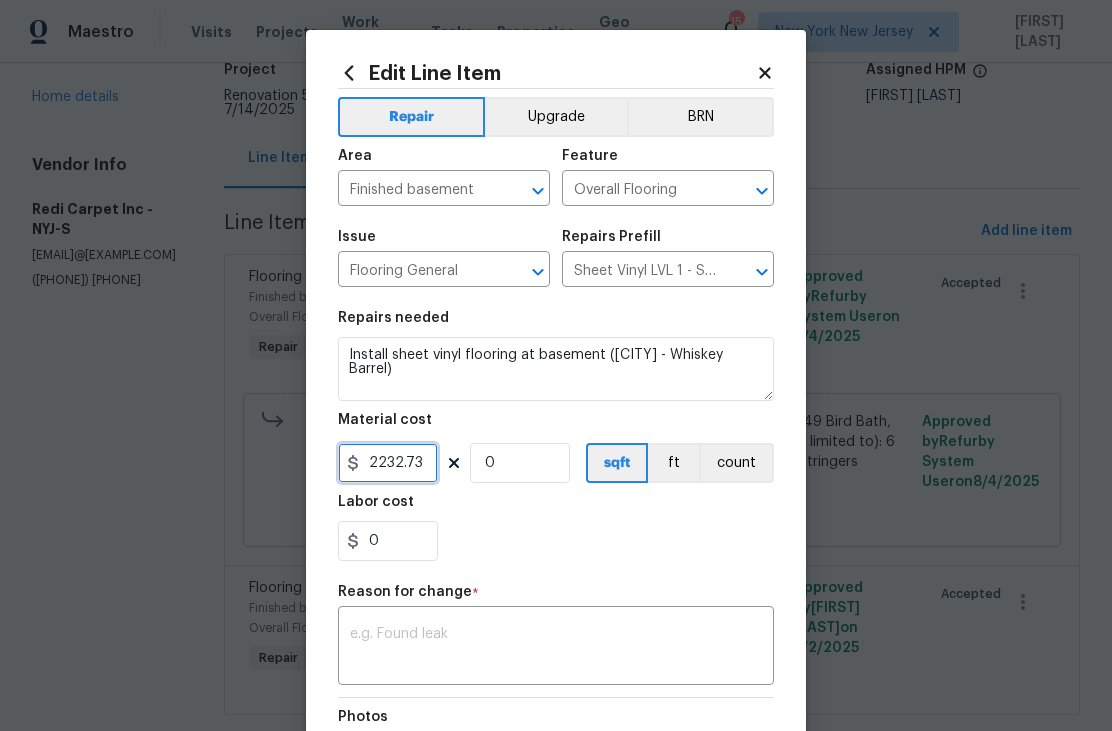 type on "2232.73" 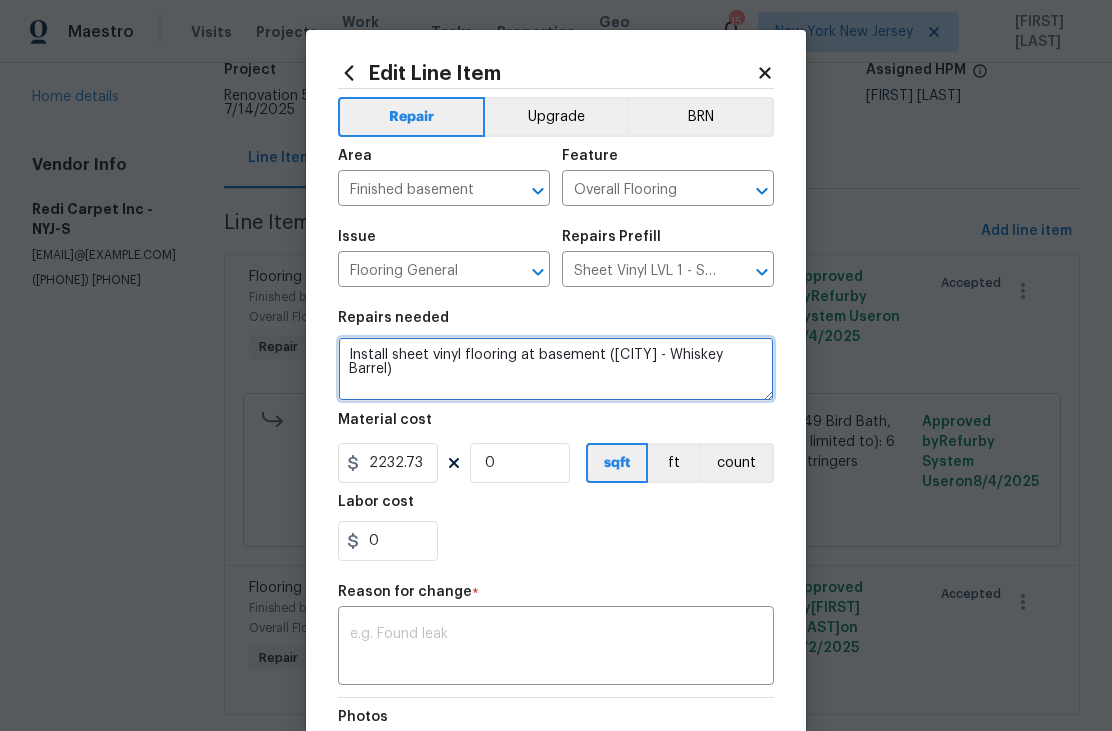 click on "Install sheet vinyl flooring at basement (Scottsdale - Whiskey Barrel)" at bounding box center [556, 369] 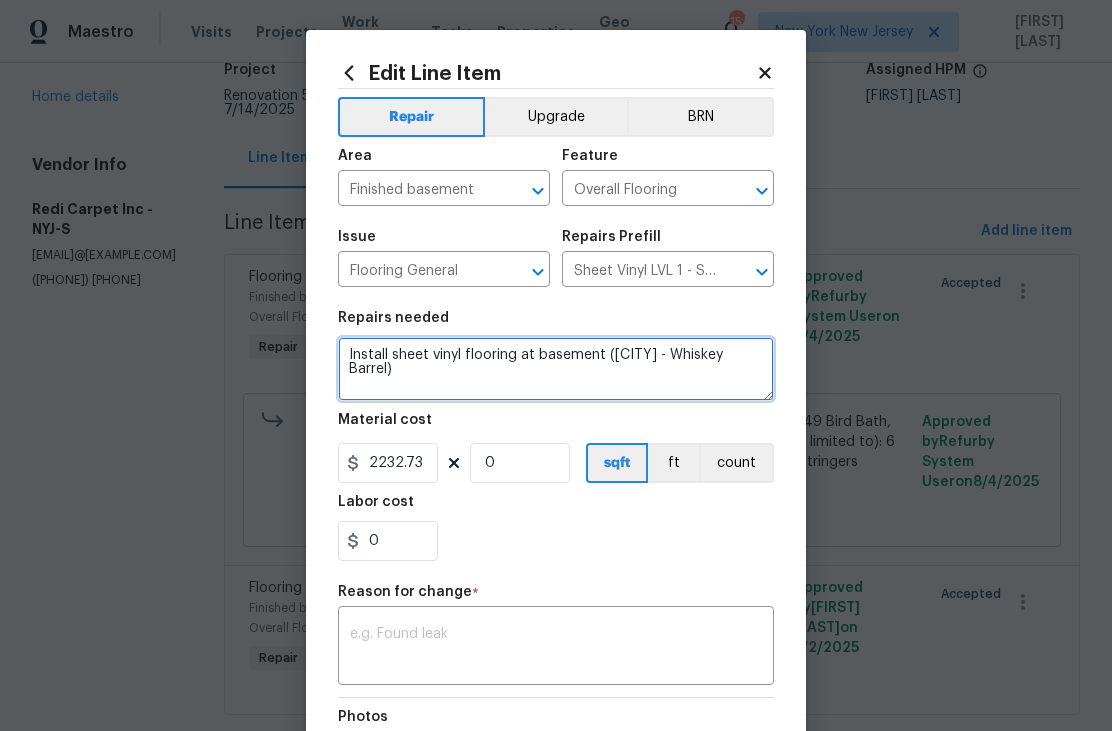 scroll, scrollTop: 4, scrollLeft: 0, axis: vertical 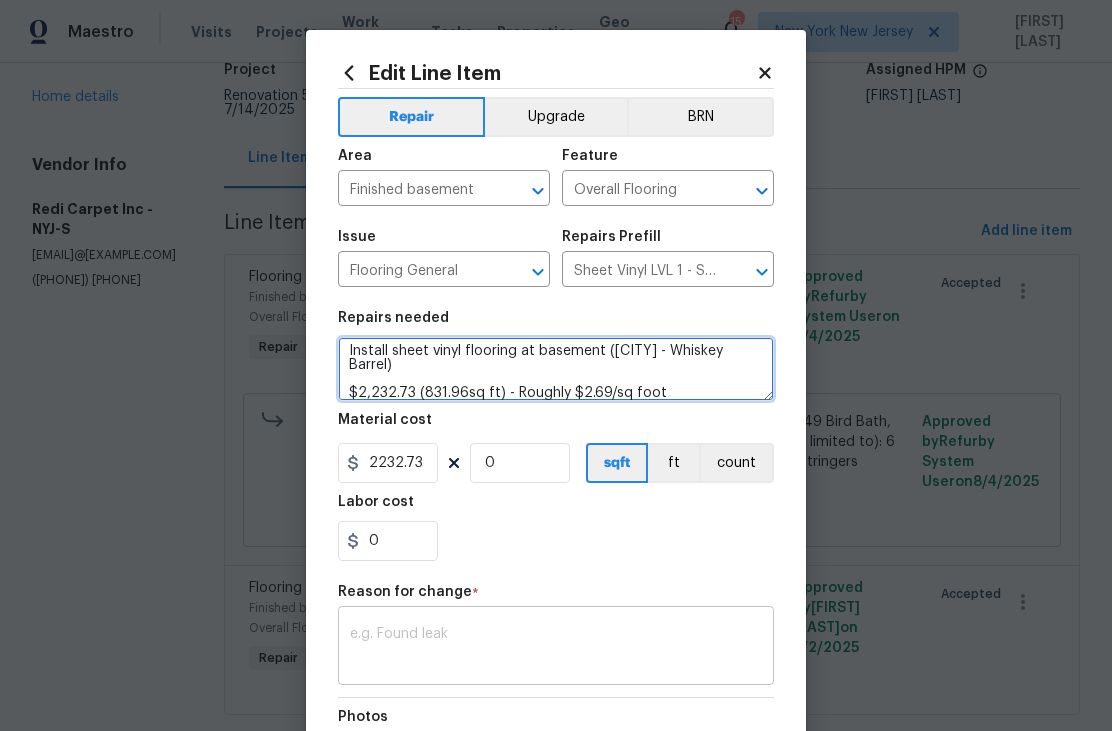 type on "Install sheet vinyl flooring at basement (Scottsdale - Whiskey Barrel)
$2,232.73 (831.96sq ft) - Roughly $2.69/sq foot" 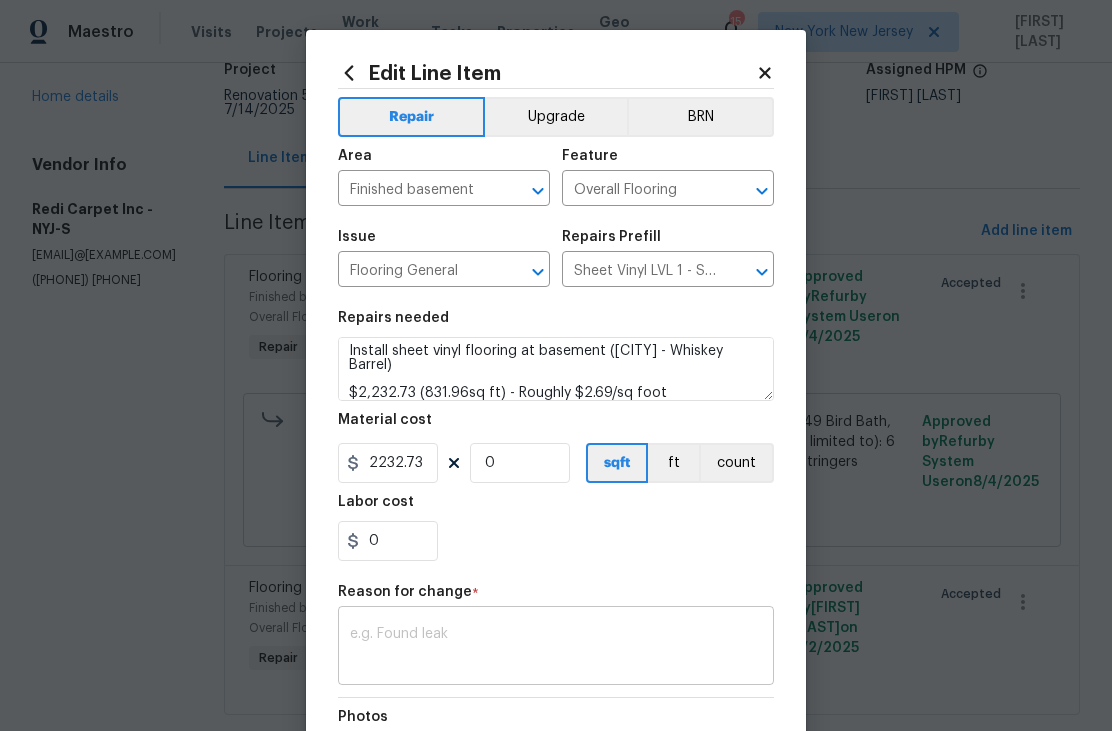 click at bounding box center (556, 648) 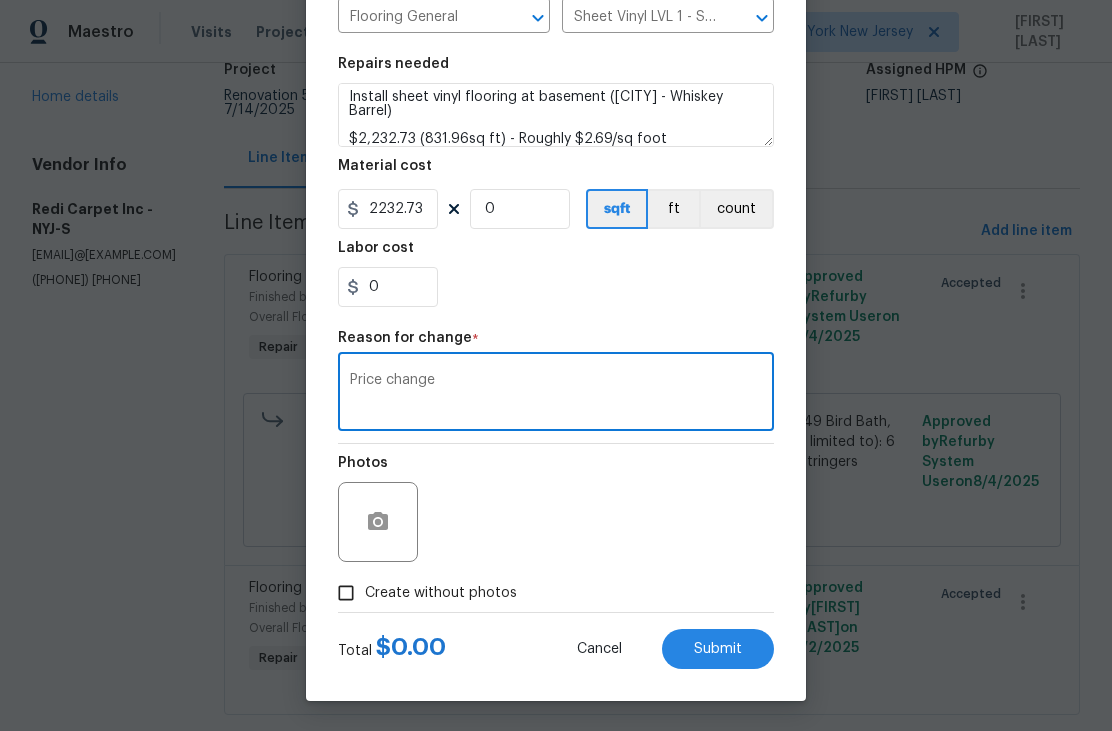 scroll, scrollTop: 258, scrollLeft: 0, axis: vertical 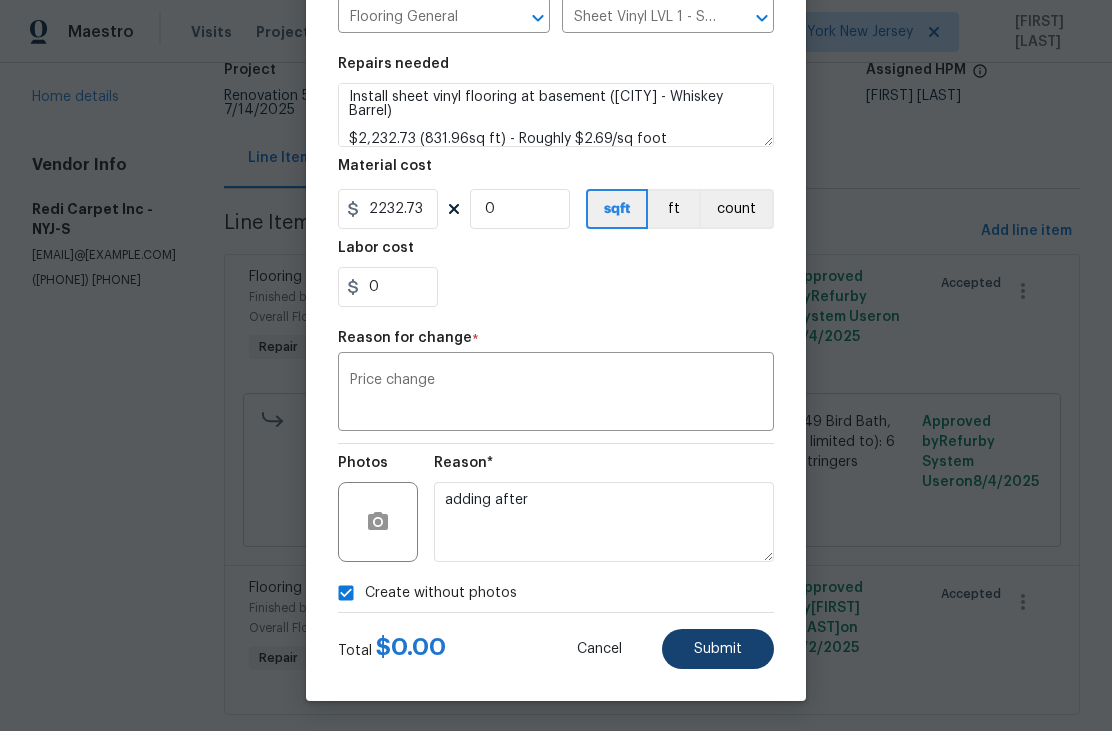 click on "Submit" at bounding box center (718, 649) 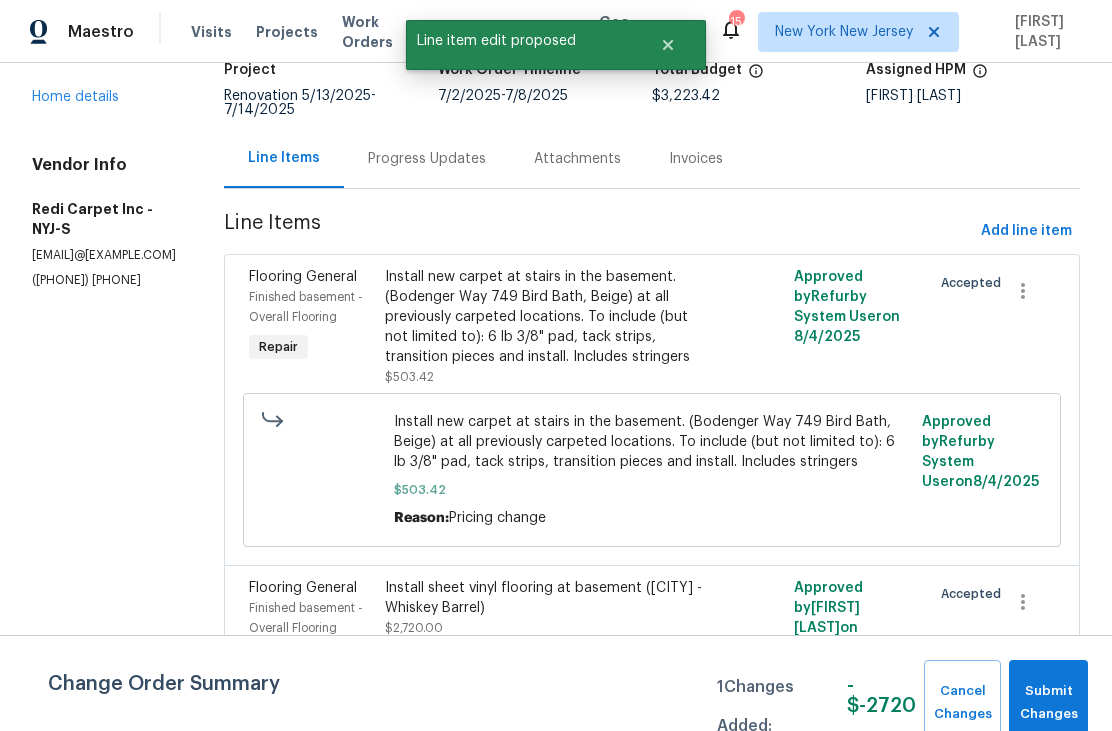 scroll, scrollTop: 0, scrollLeft: 0, axis: both 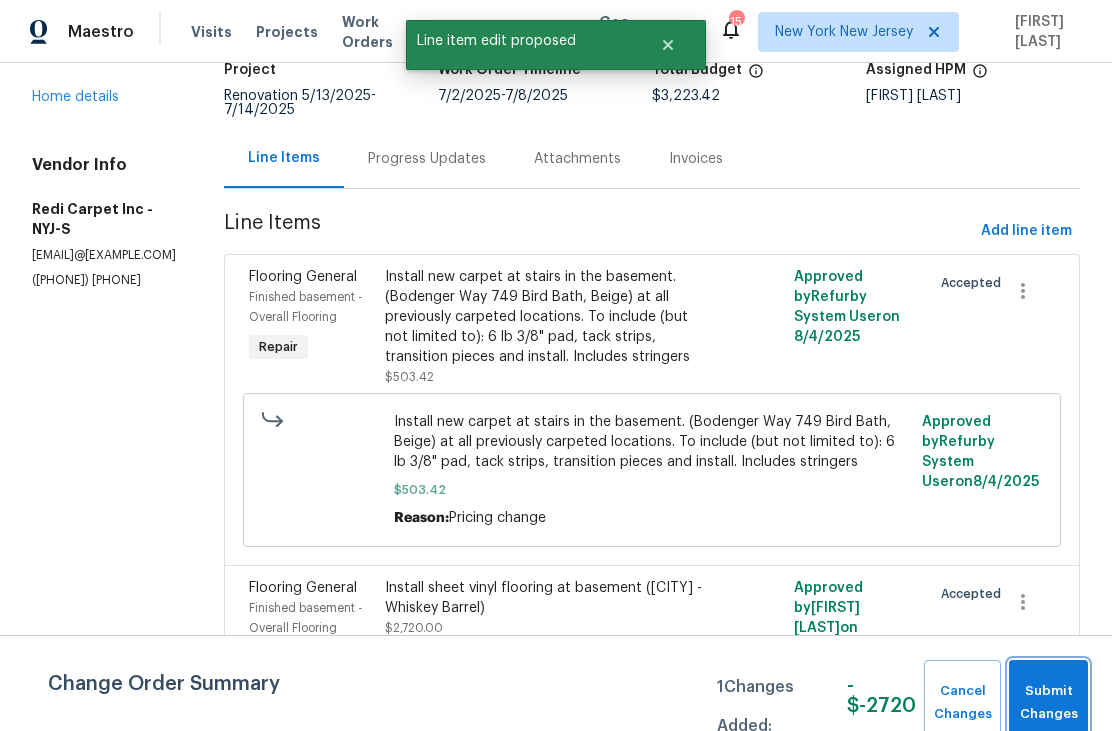 click on "Submit Changes" at bounding box center (1048, 703) 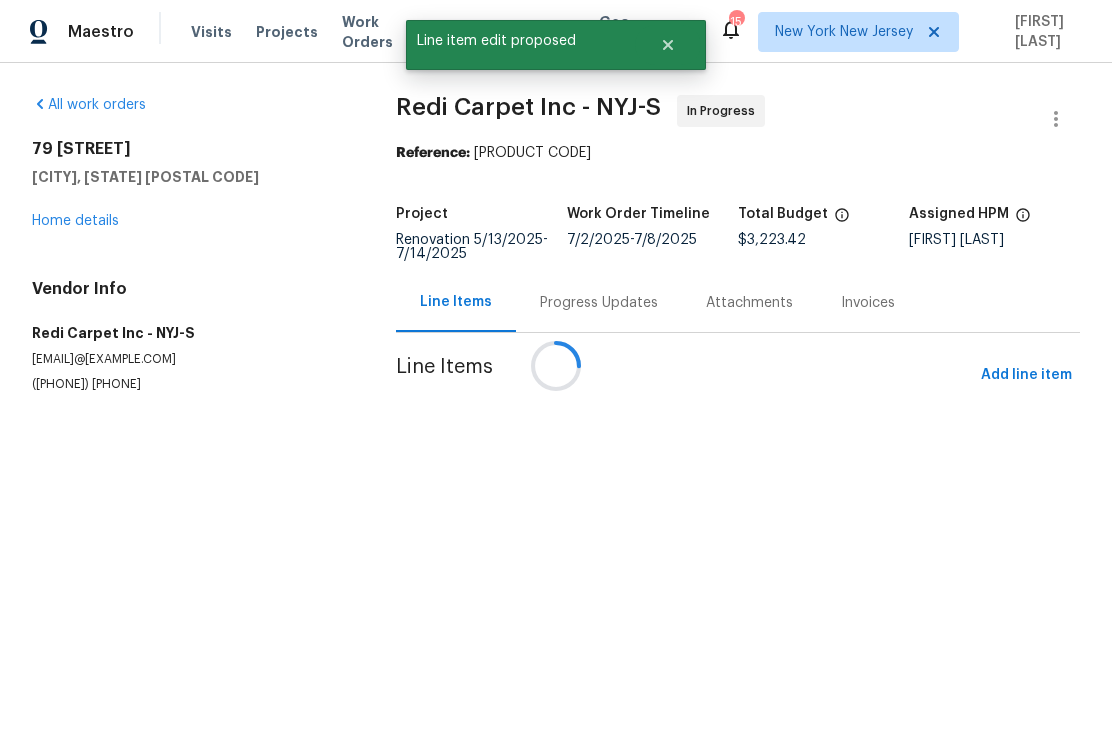 scroll, scrollTop: 0, scrollLeft: 0, axis: both 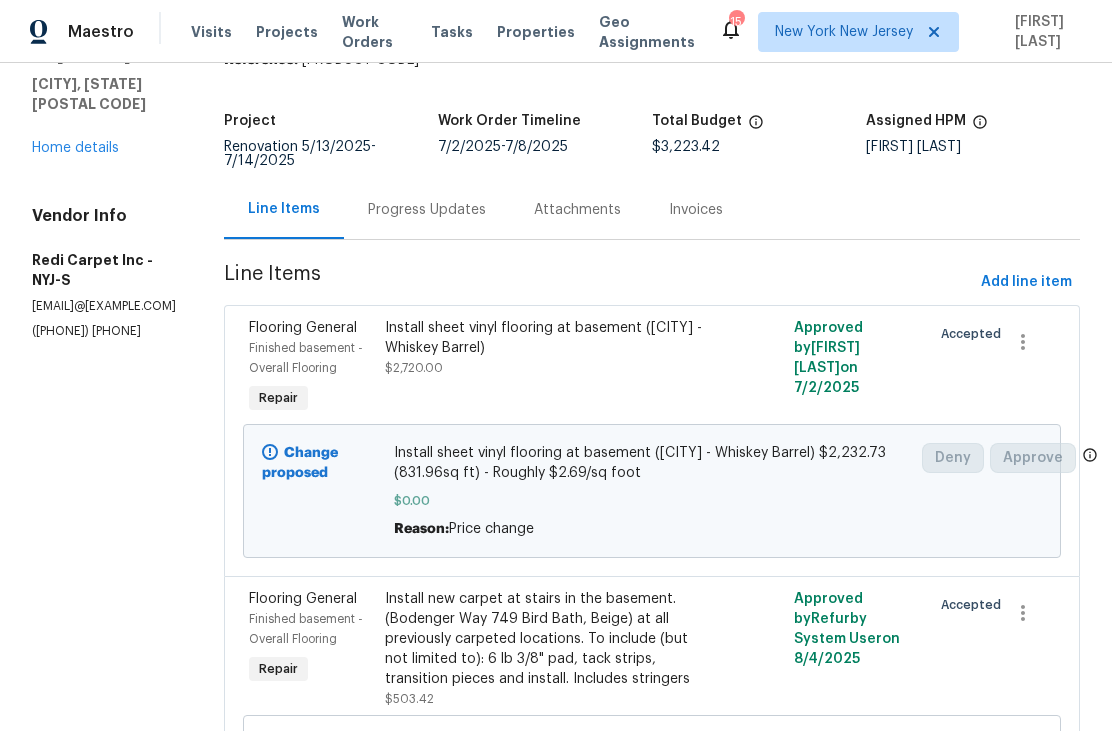 click on "Install sheet vinyl flooring at basement (Scottsdale - Whiskey Barrel)
$2,232.73 (831.96sq ft) - Roughly $2.69/sq foot" at bounding box center [652, 463] 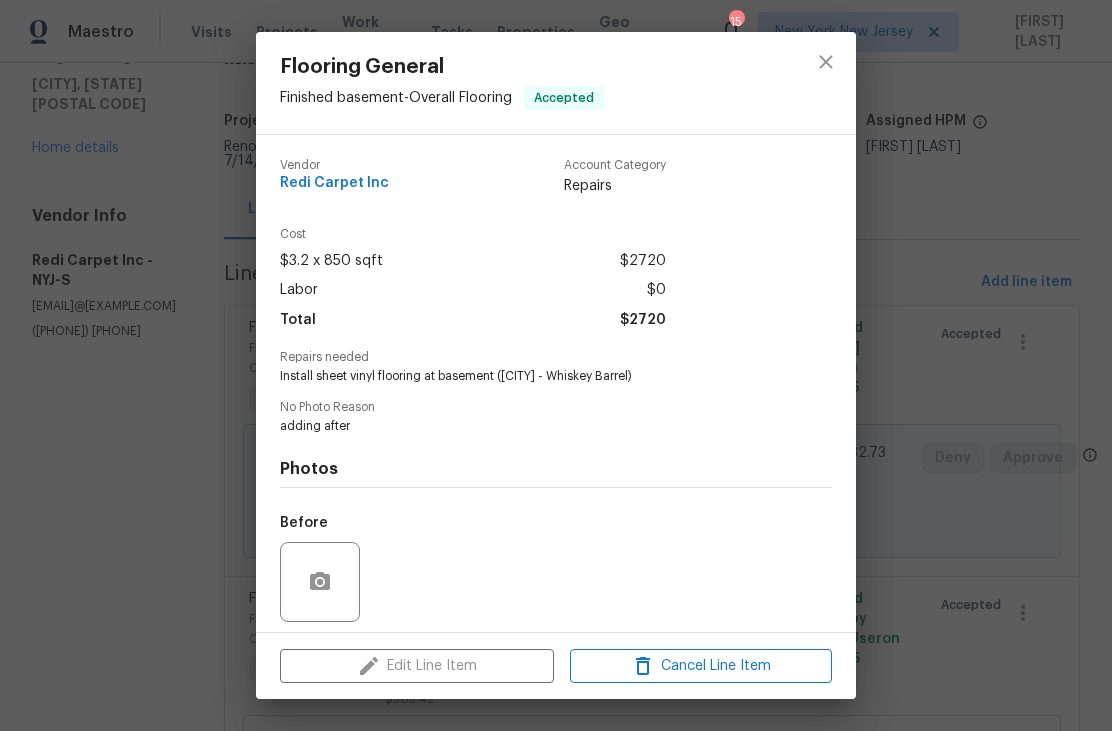 click on "Edit Line Item  Cancel Line Item" at bounding box center [556, 666] 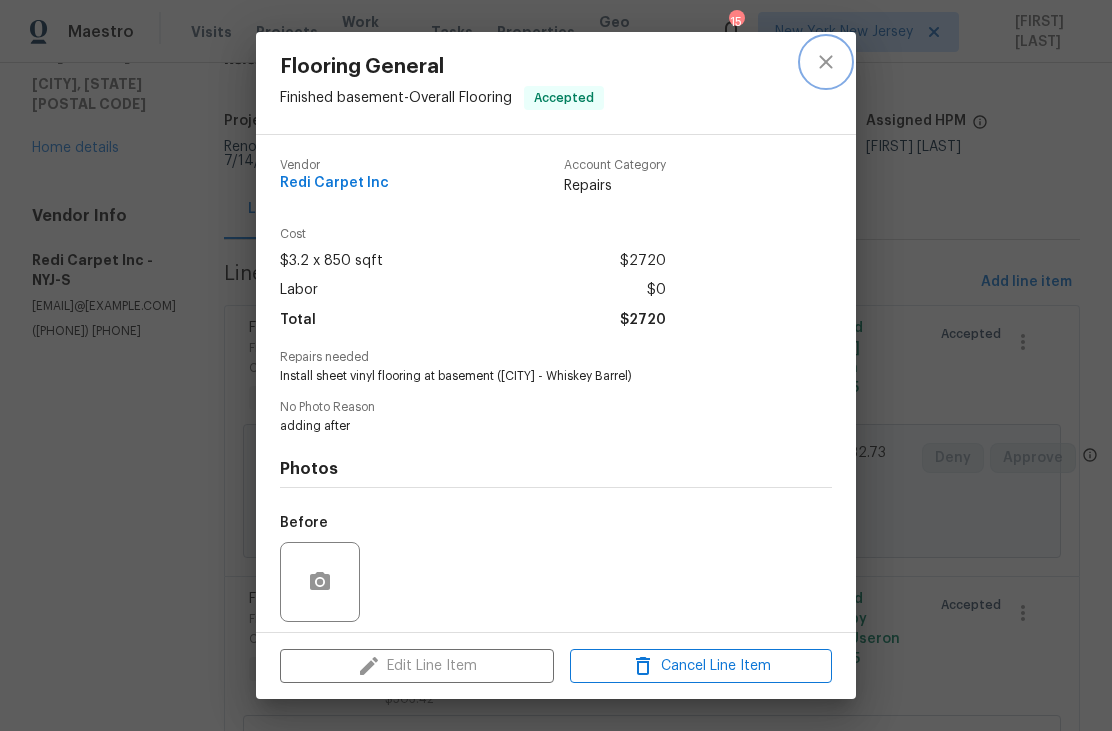 click at bounding box center (826, 62) 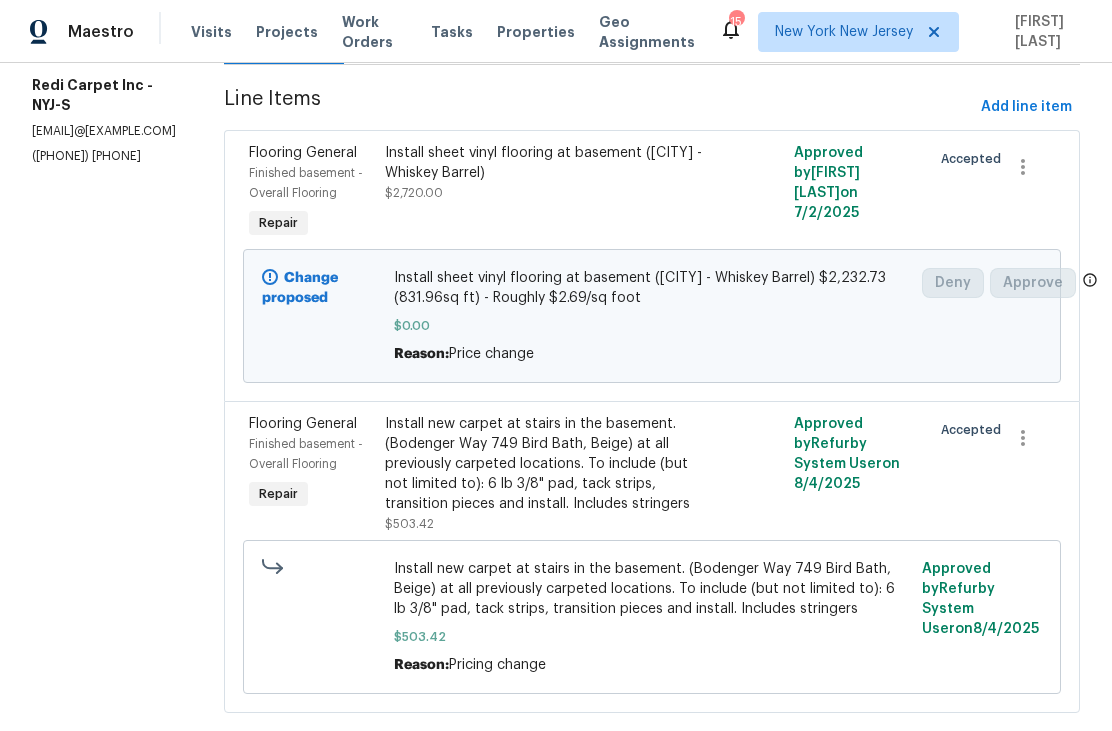 scroll, scrollTop: 267, scrollLeft: 0, axis: vertical 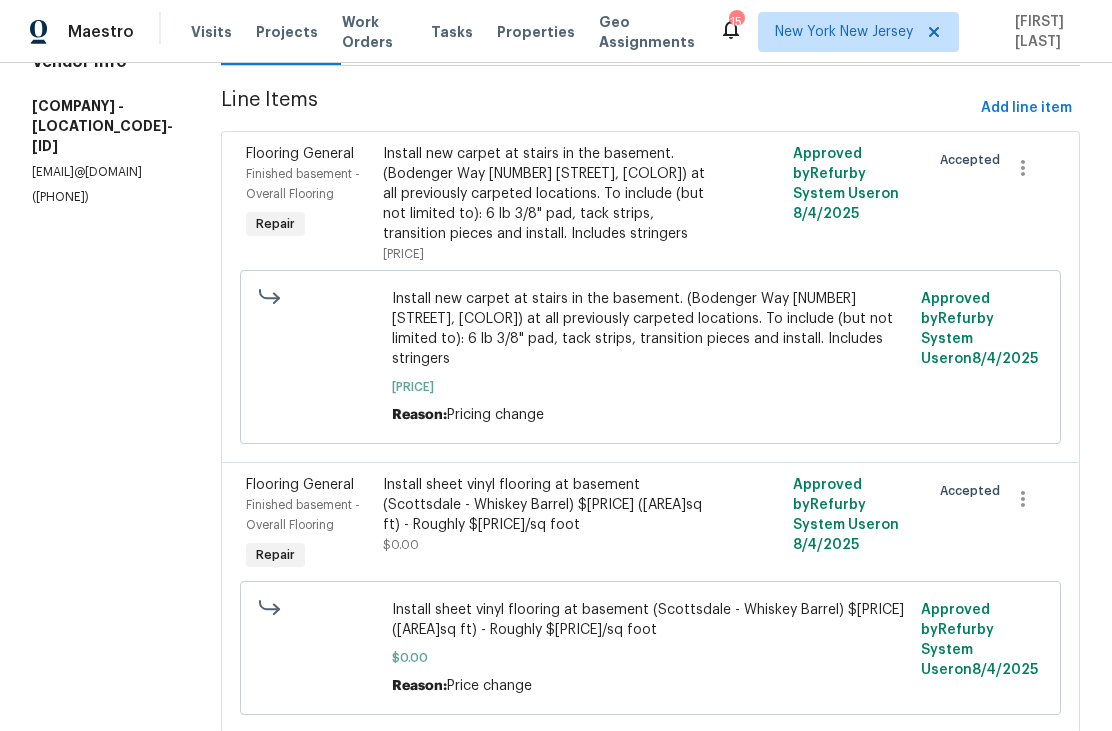 click on "Install sheet vinyl flooring at basement (Scottsdale - Whiskey Barrel)
$[PRICE] ([AREA]sq ft) - Roughly $[PRICE]/sq foot" at bounding box center (548, 505) 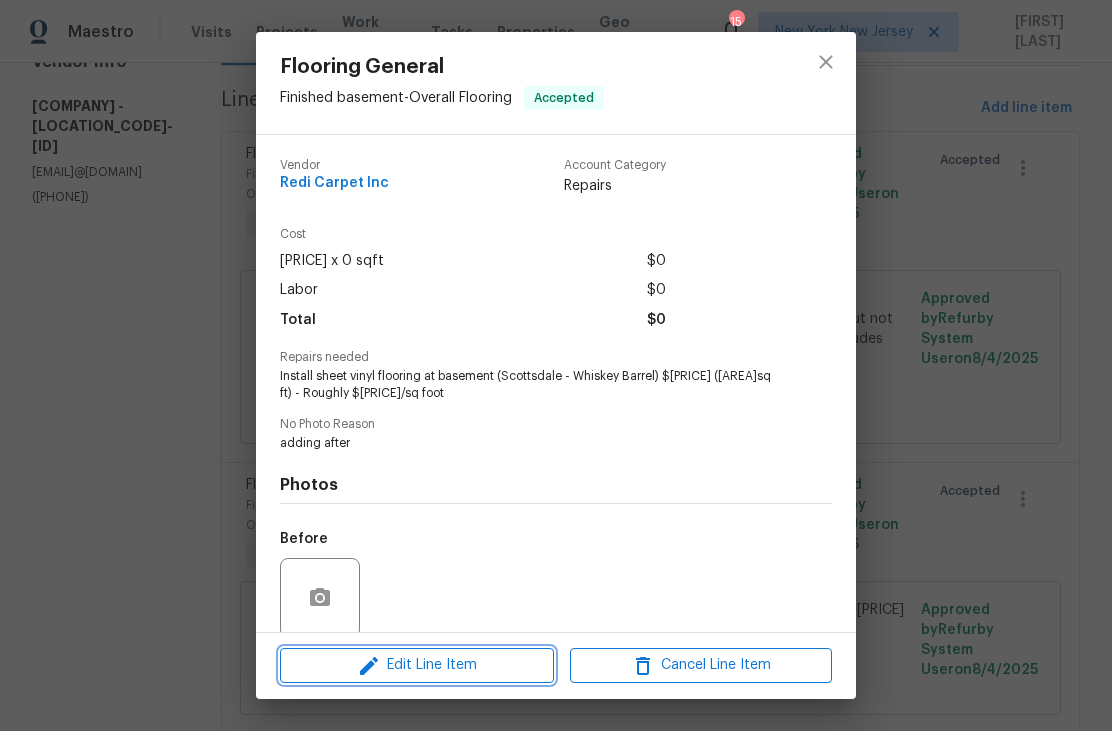 click on "Edit Line Item" at bounding box center (417, 665) 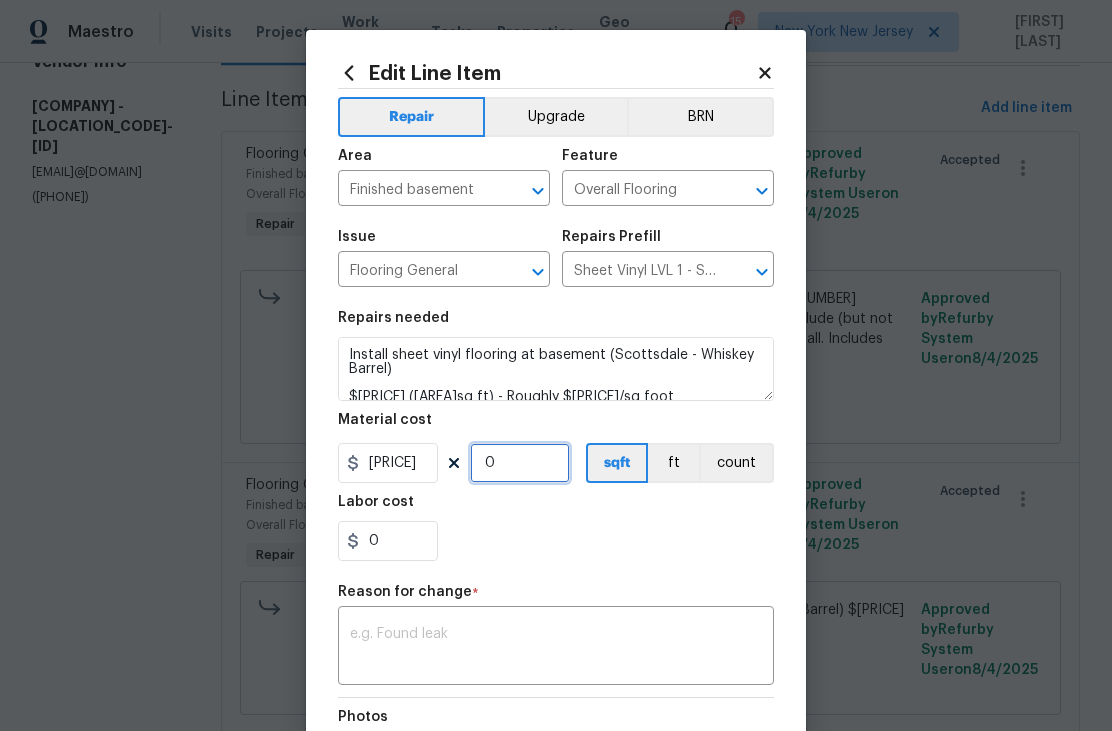 click on "0" at bounding box center [520, 463] 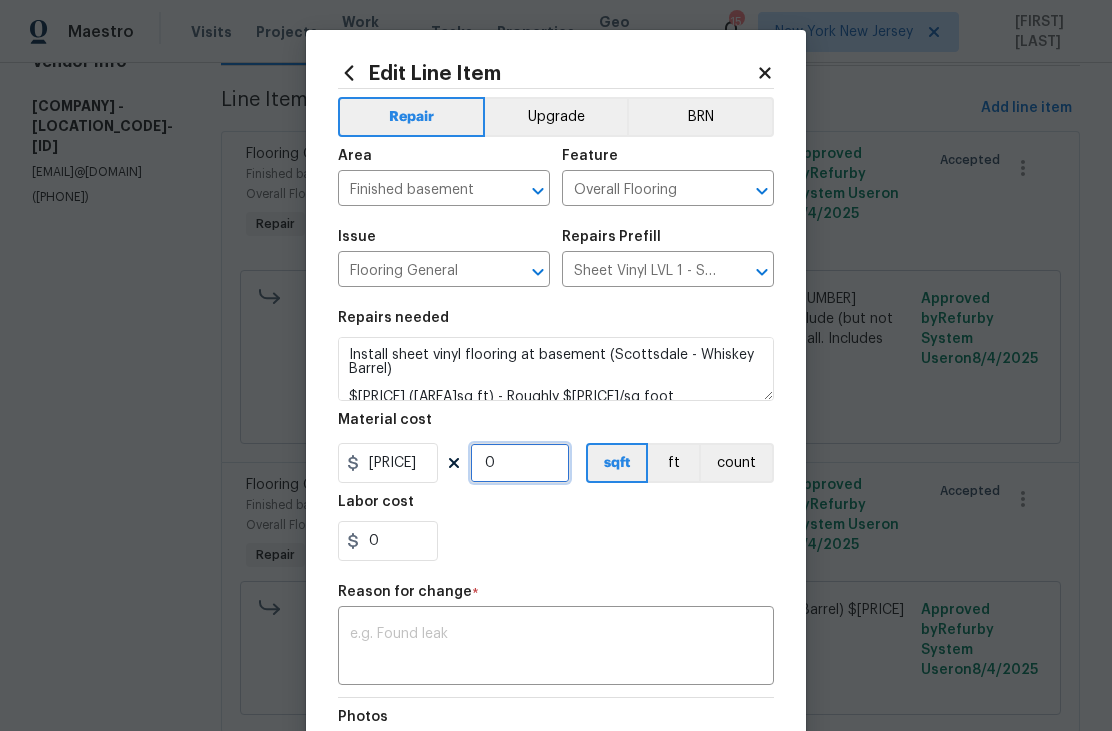 type on "1" 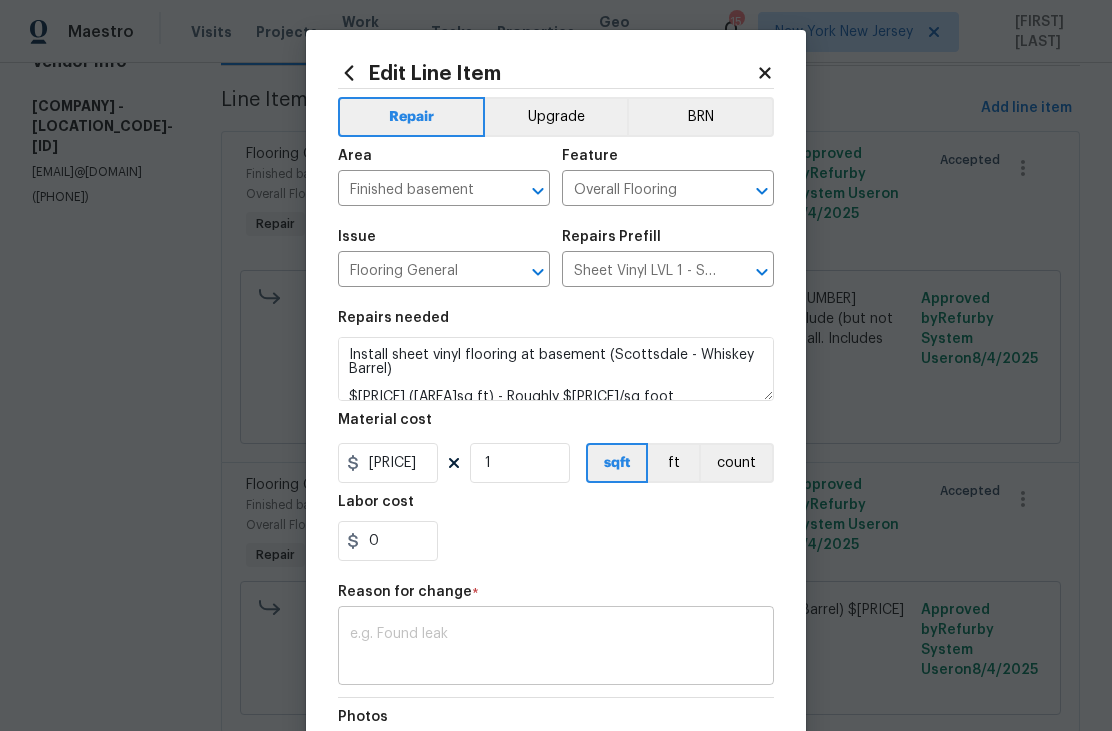 click at bounding box center [556, 648] 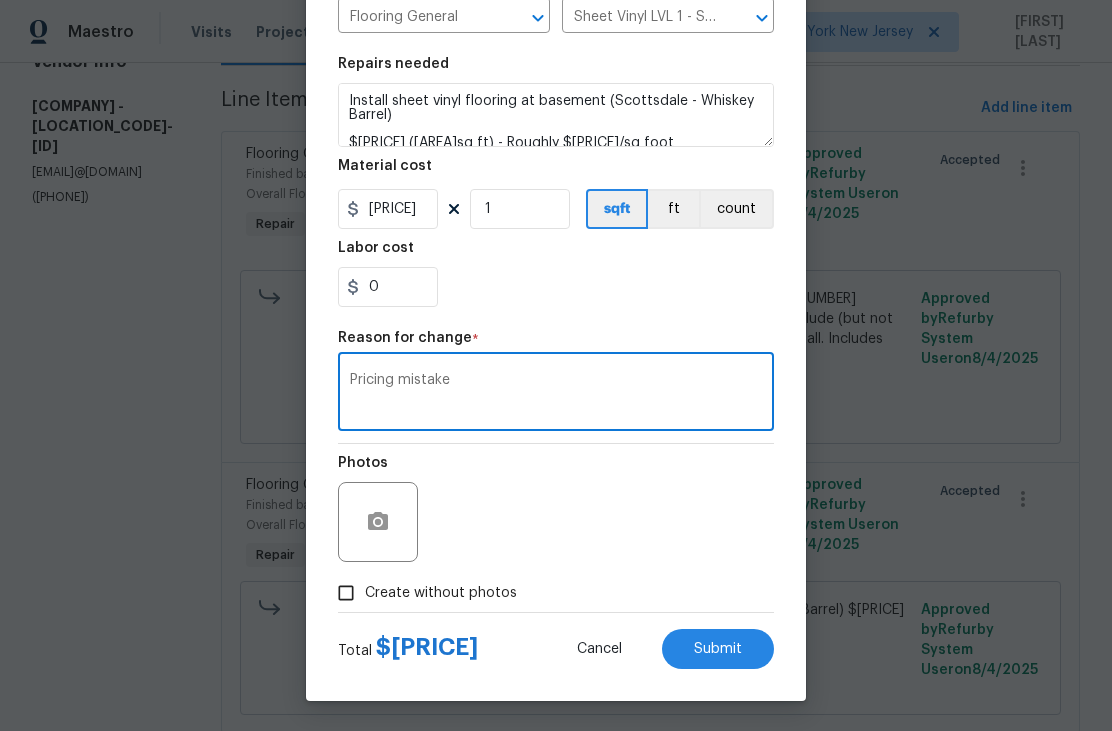 scroll, scrollTop: 258, scrollLeft: 0, axis: vertical 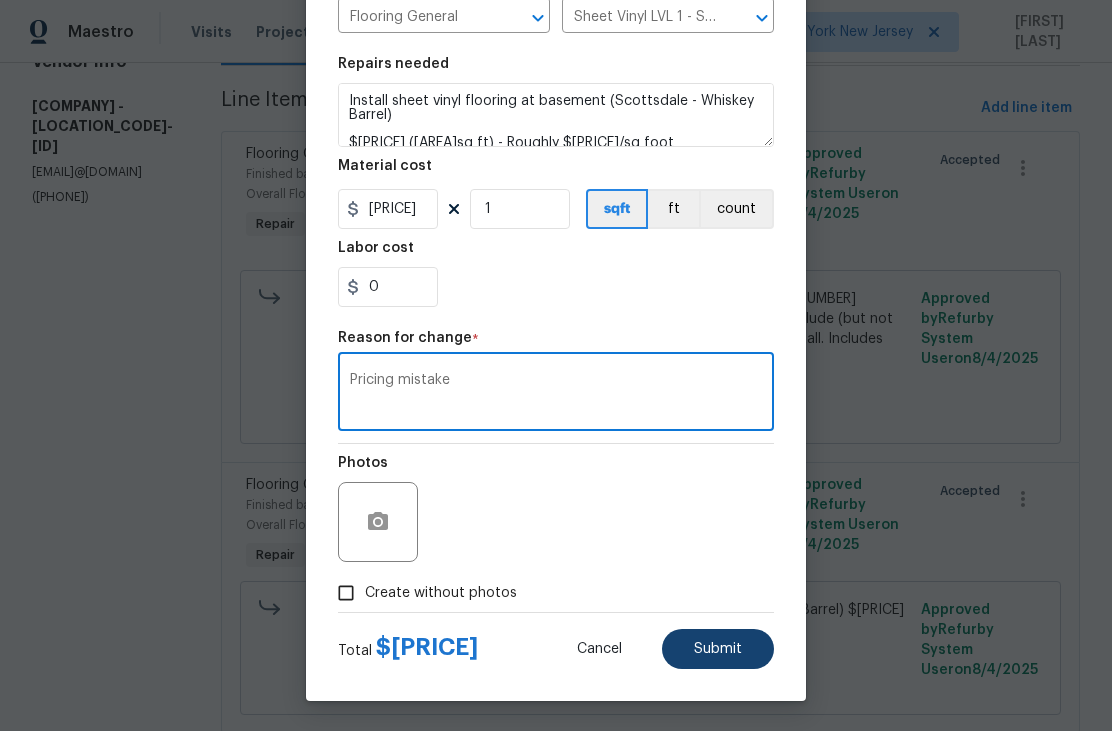 type on "Pricing mistake" 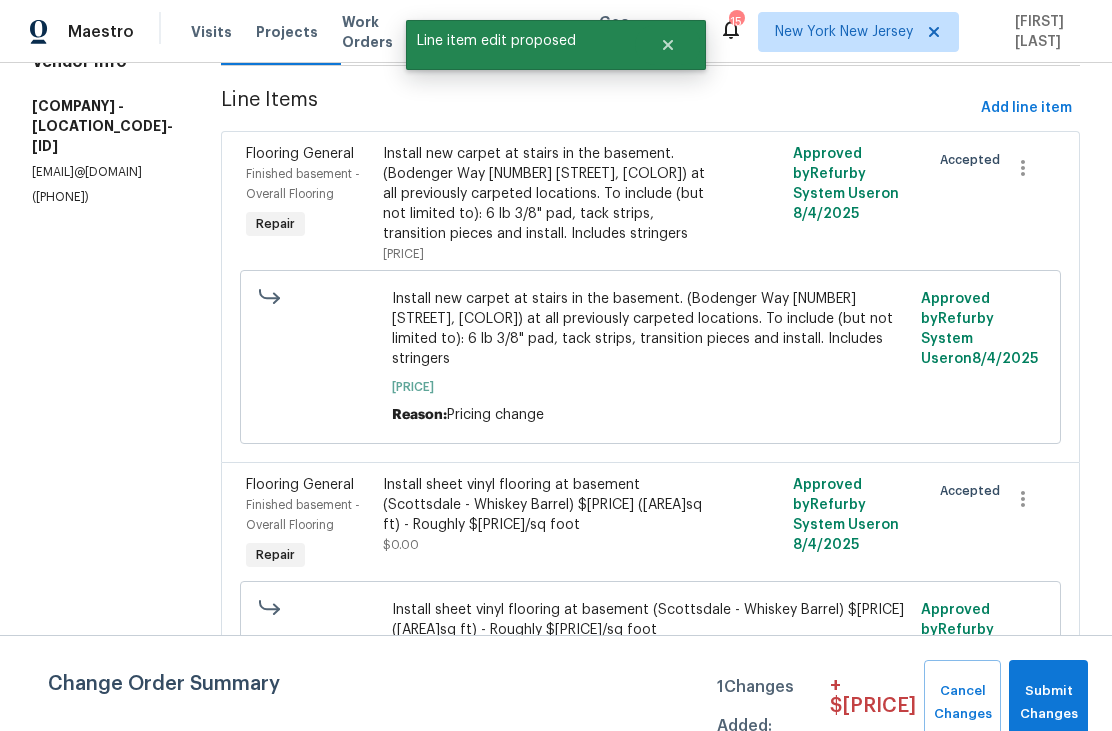 scroll, scrollTop: 0, scrollLeft: 0, axis: both 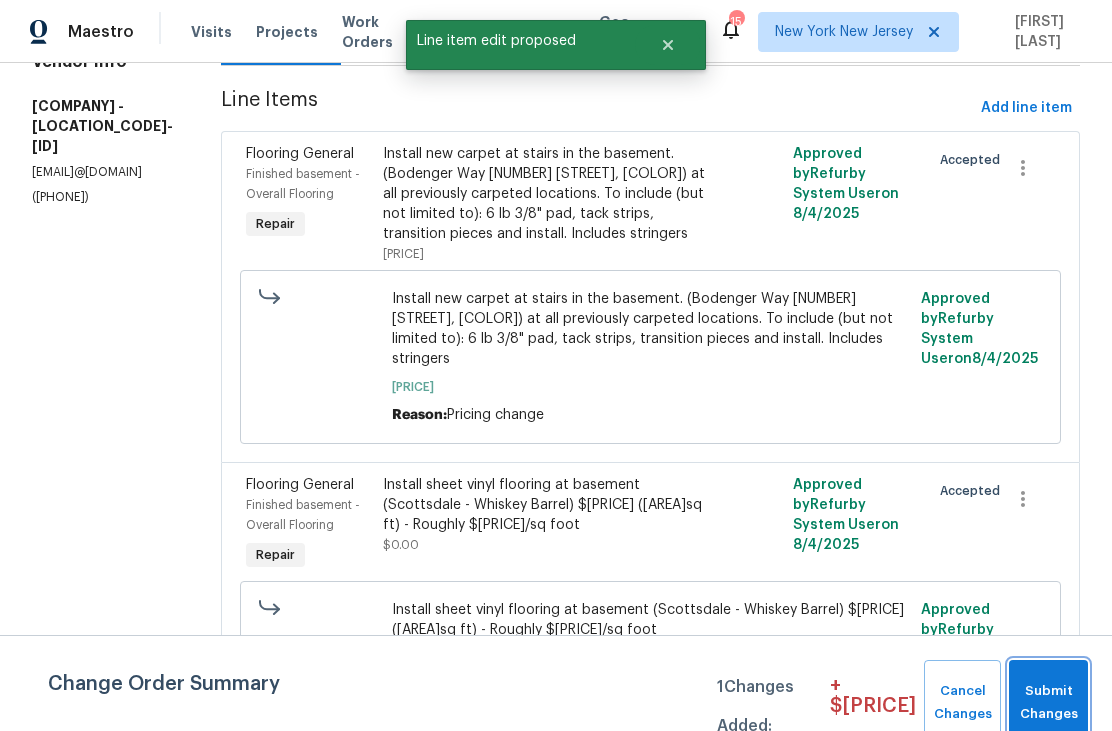 click on "Submit Changes" at bounding box center [1048, 703] 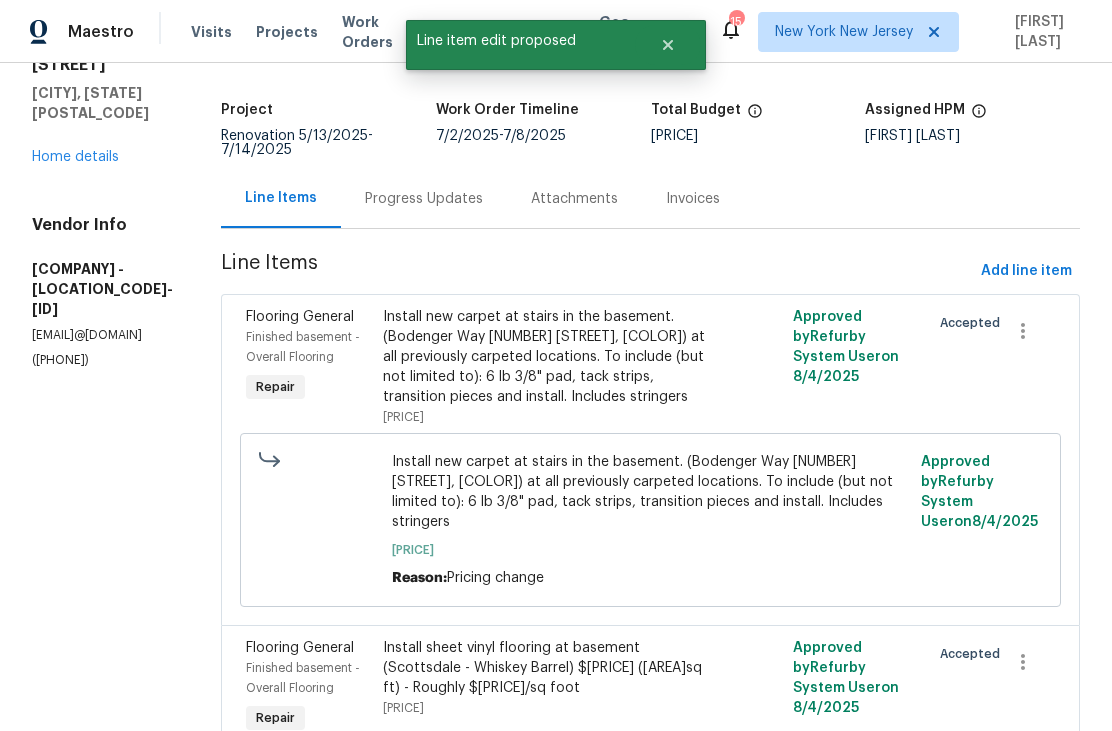 scroll, scrollTop: 10, scrollLeft: 0, axis: vertical 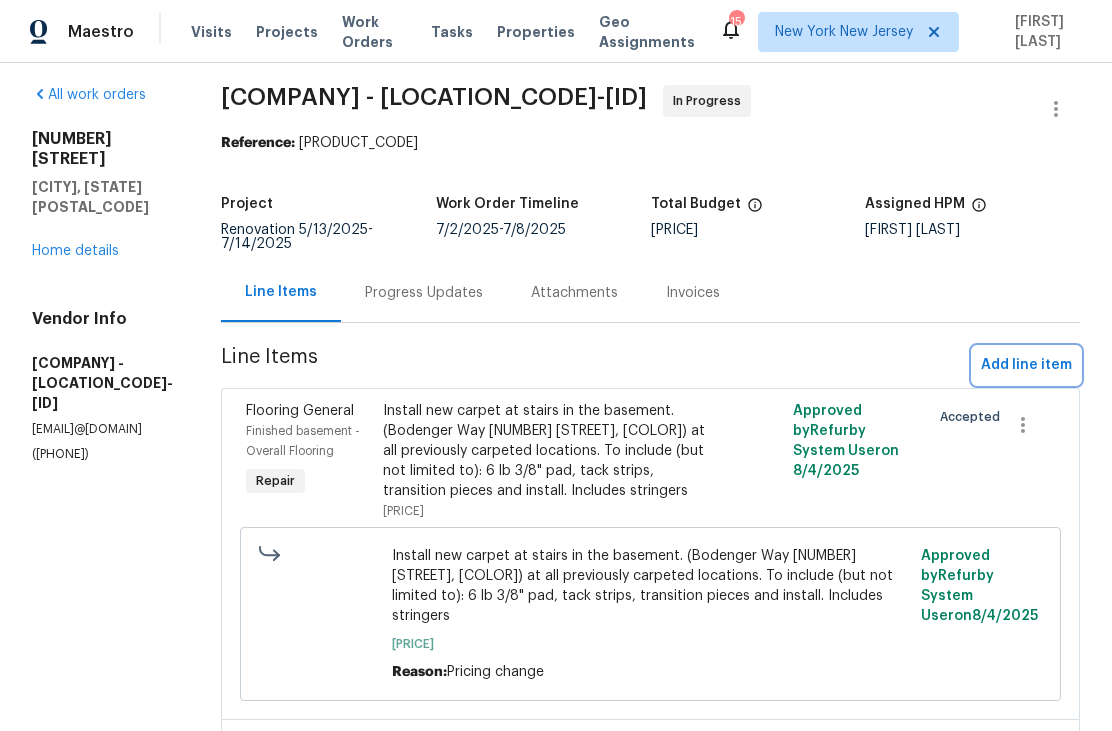 click on "Add line item" at bounding box center (1026, 365) 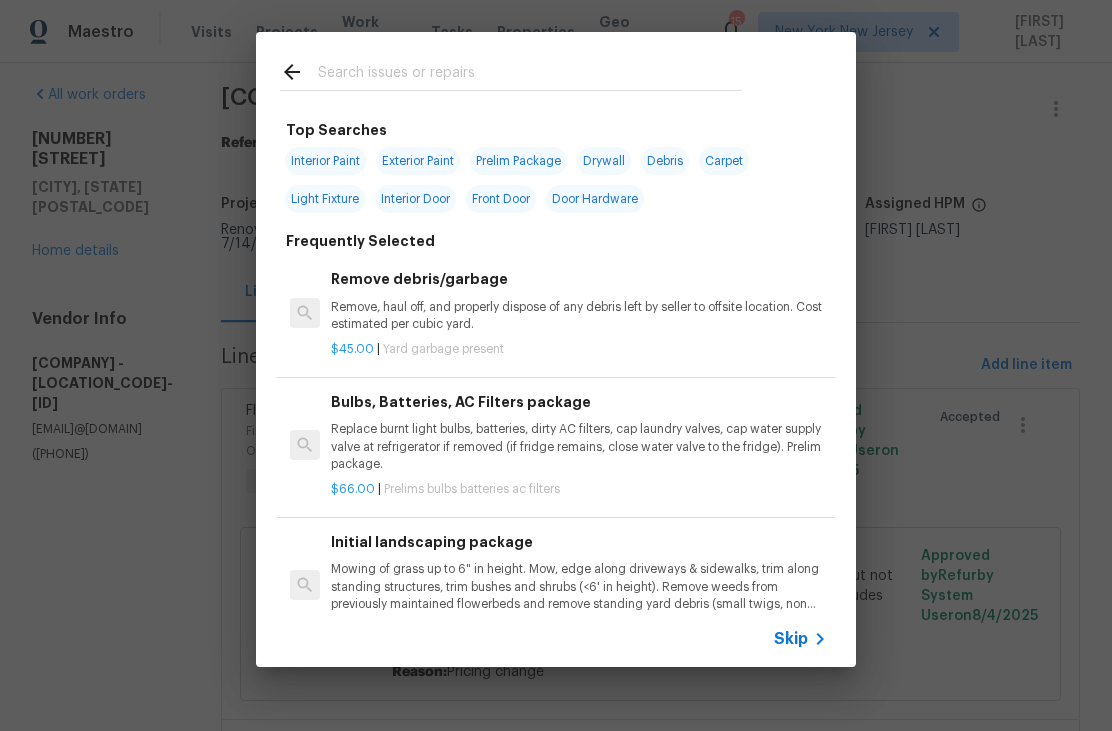 click at bounding box center [530, 75] 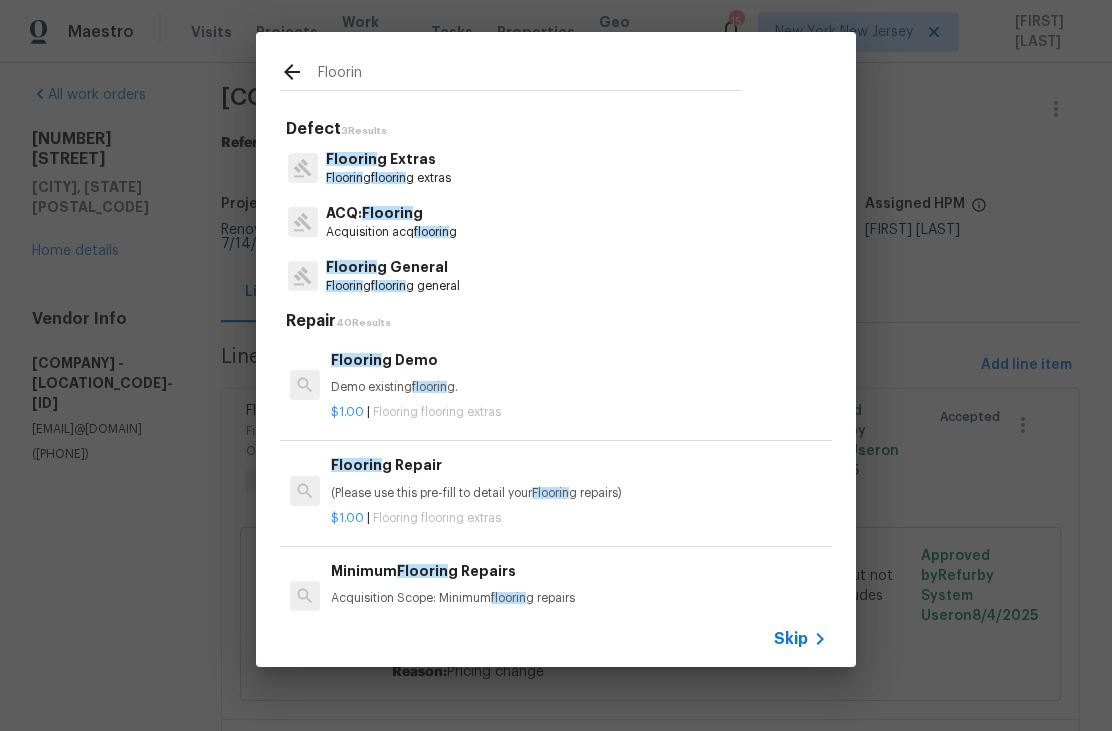 type on "Floorin" 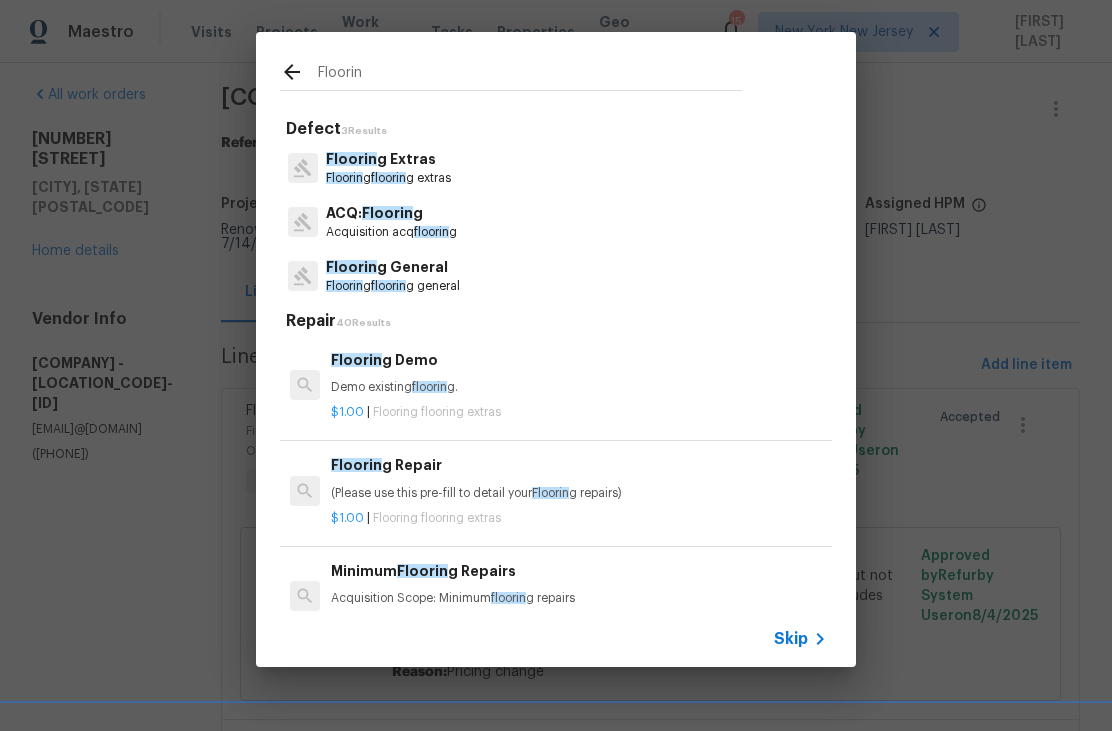 click on "Floorin g General Floorin g  floorin g general" at bounding box center [556, 276] 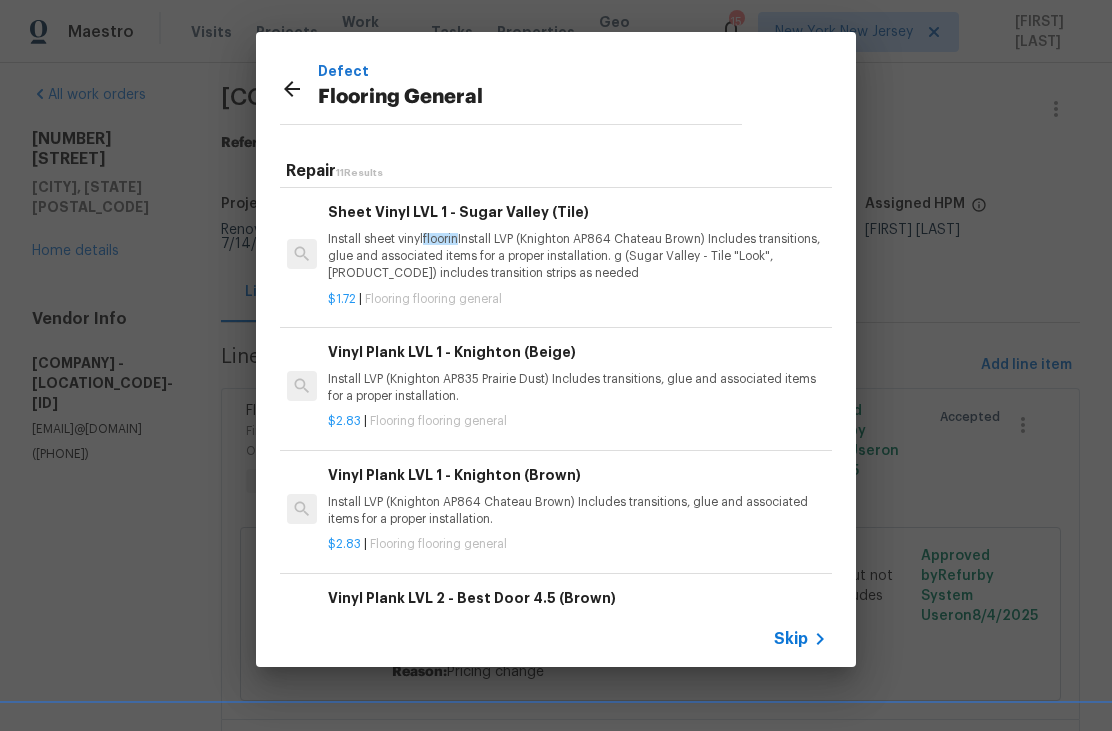 scroll, scrollTop: 279, scrollLeft: 3, axis: both 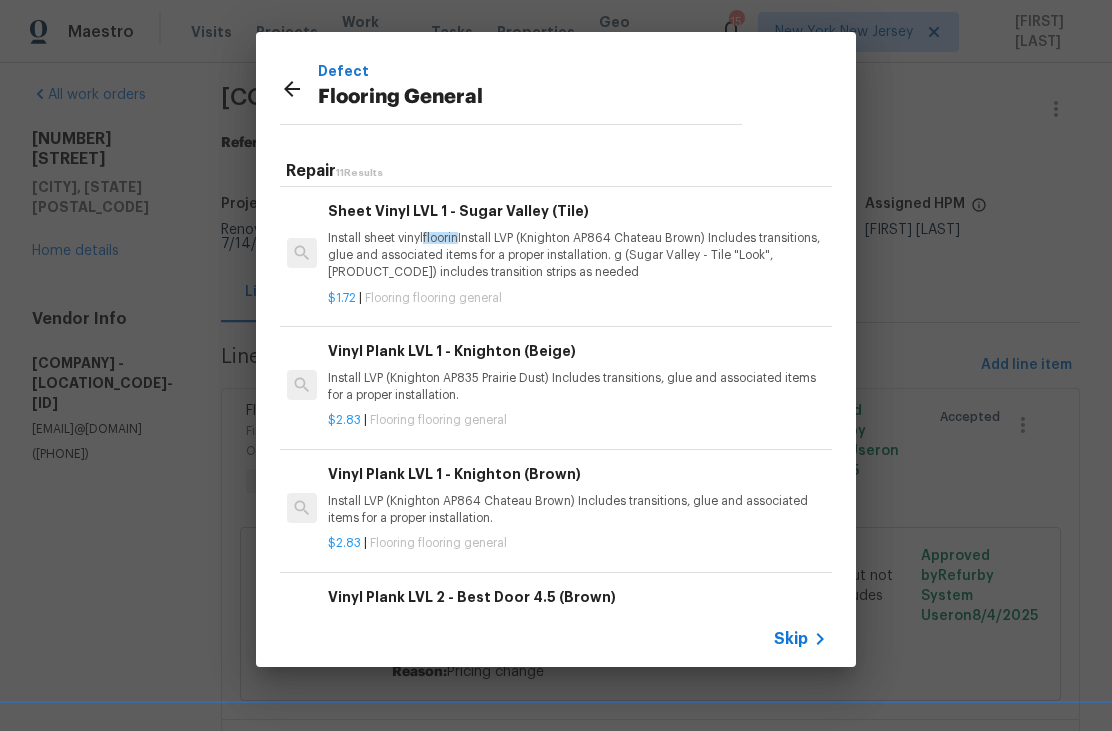 click on "Install LVP (Knighton AP864 Chateau Brown) Includes transitions, glue and associated items for a proper installation." at bounding box center [576, 510] 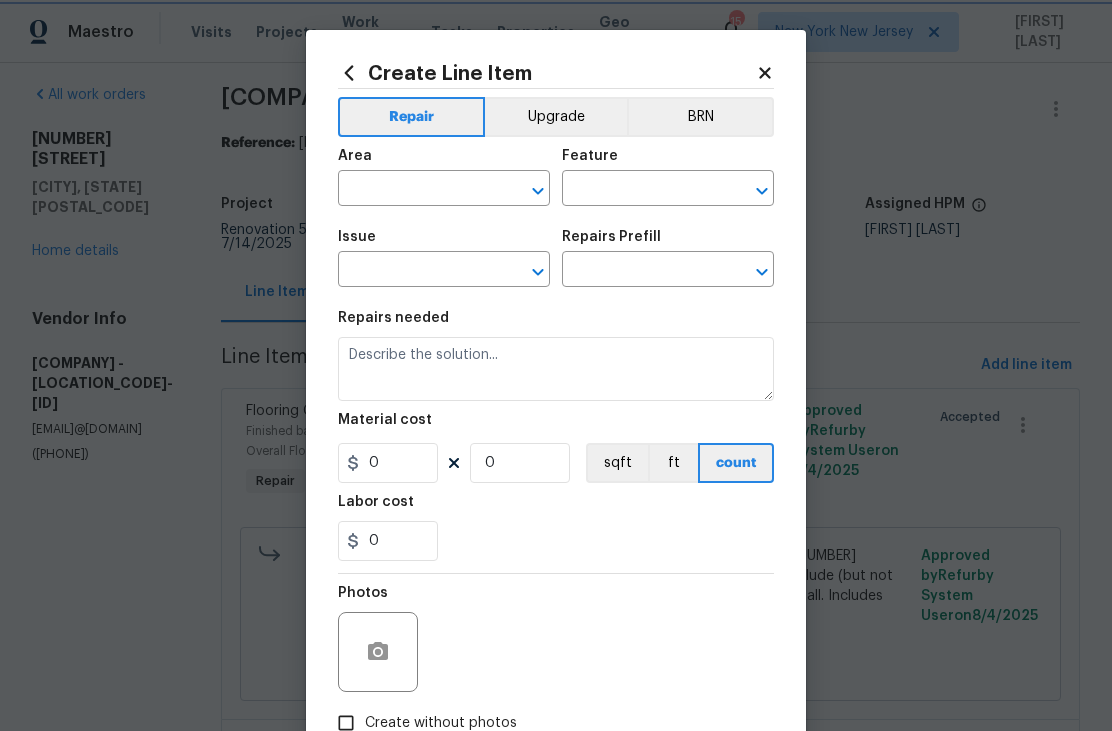 type on "Overall Flooring" 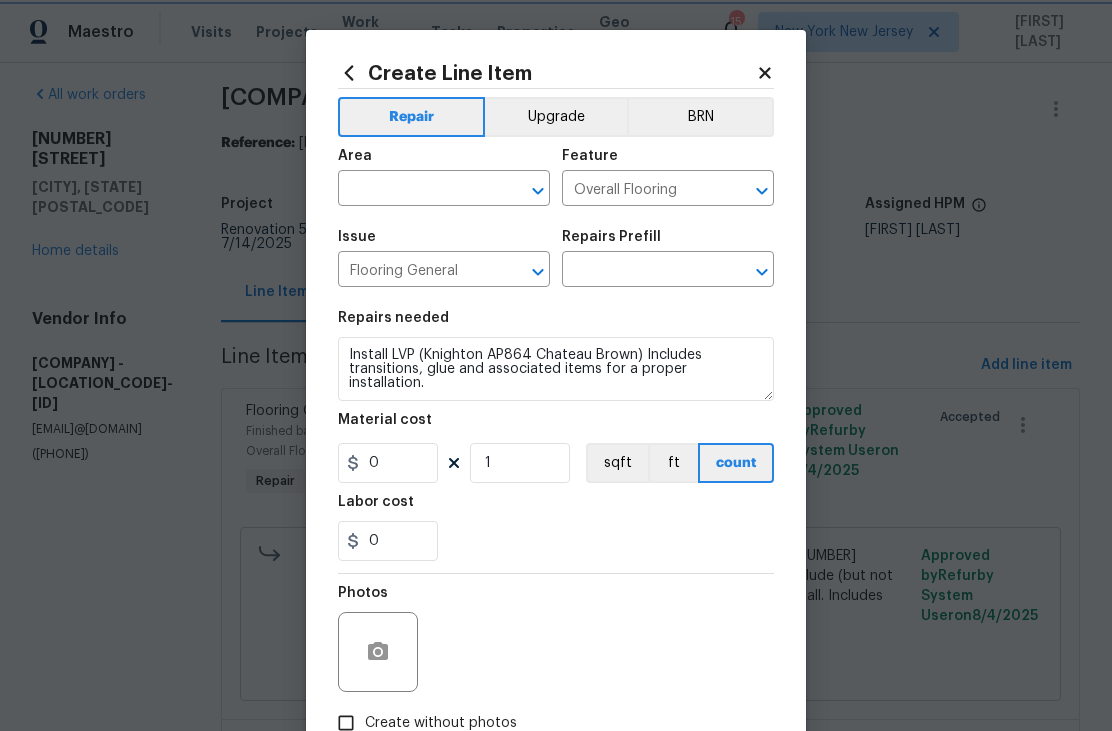 type on "Vinyl Plank LVL 1 - Knighton (Brown) $2.83" 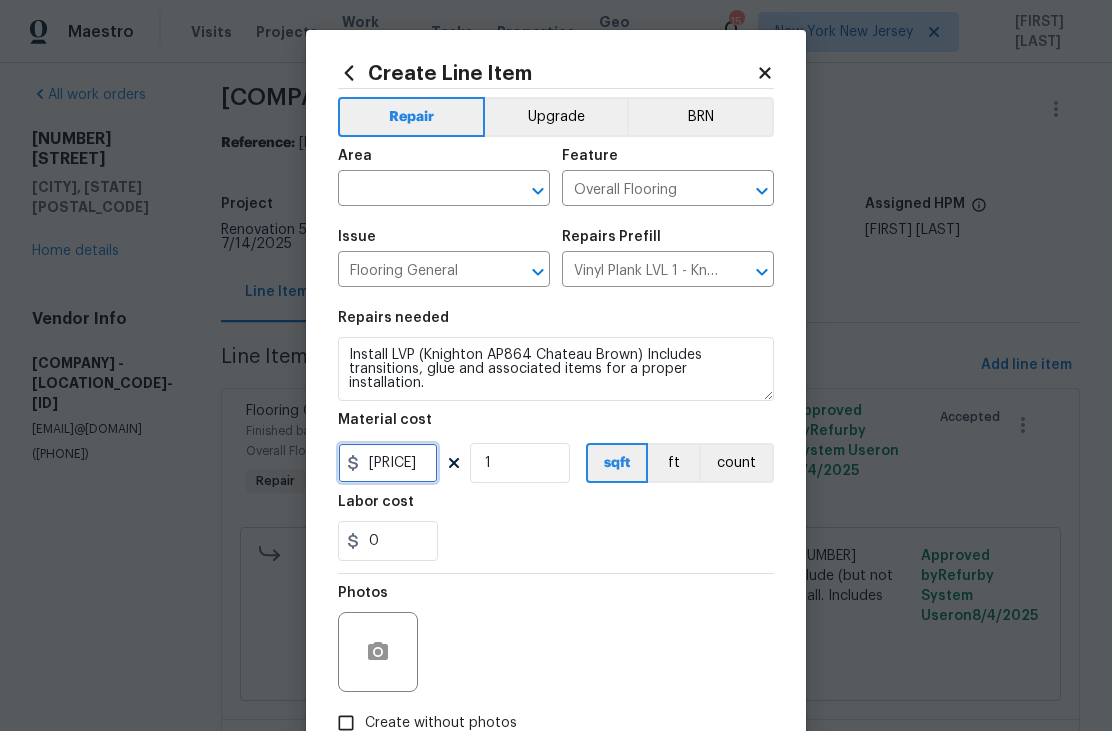 click on "2.83" at bounding box center (388, 463) 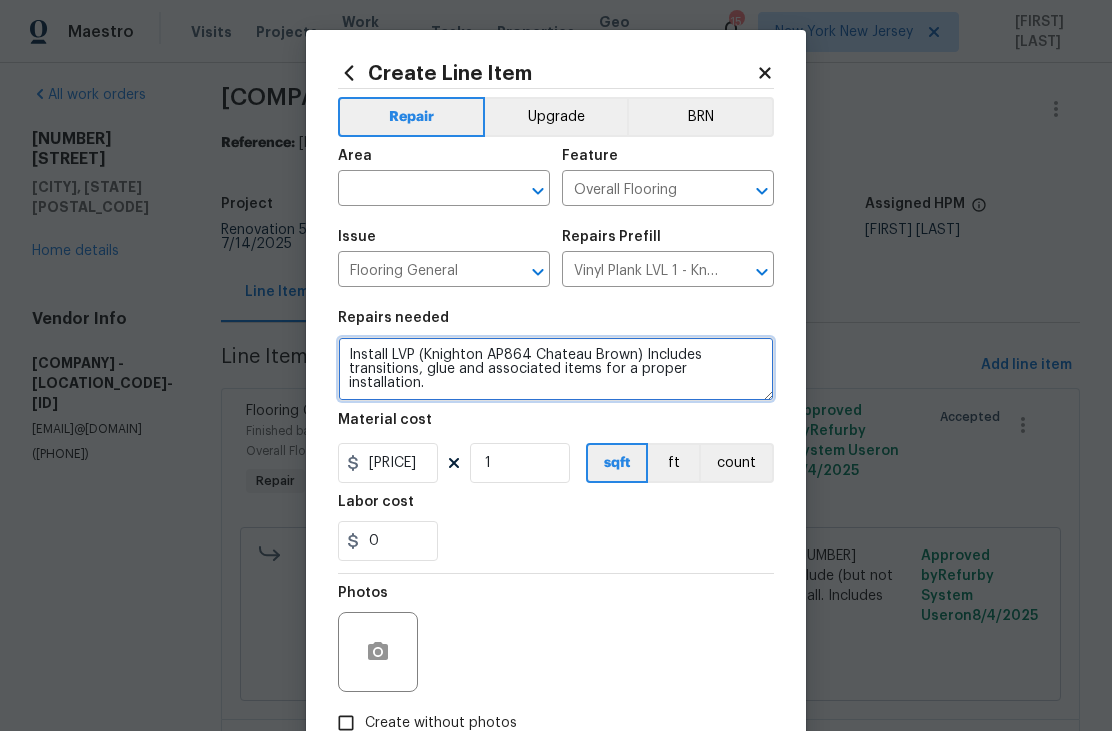 click on "Install LVP (Knighton AP864 Chateau Brown) Includes transitions, glue and associated items for a proper installation." at bounding box center [556, 369] 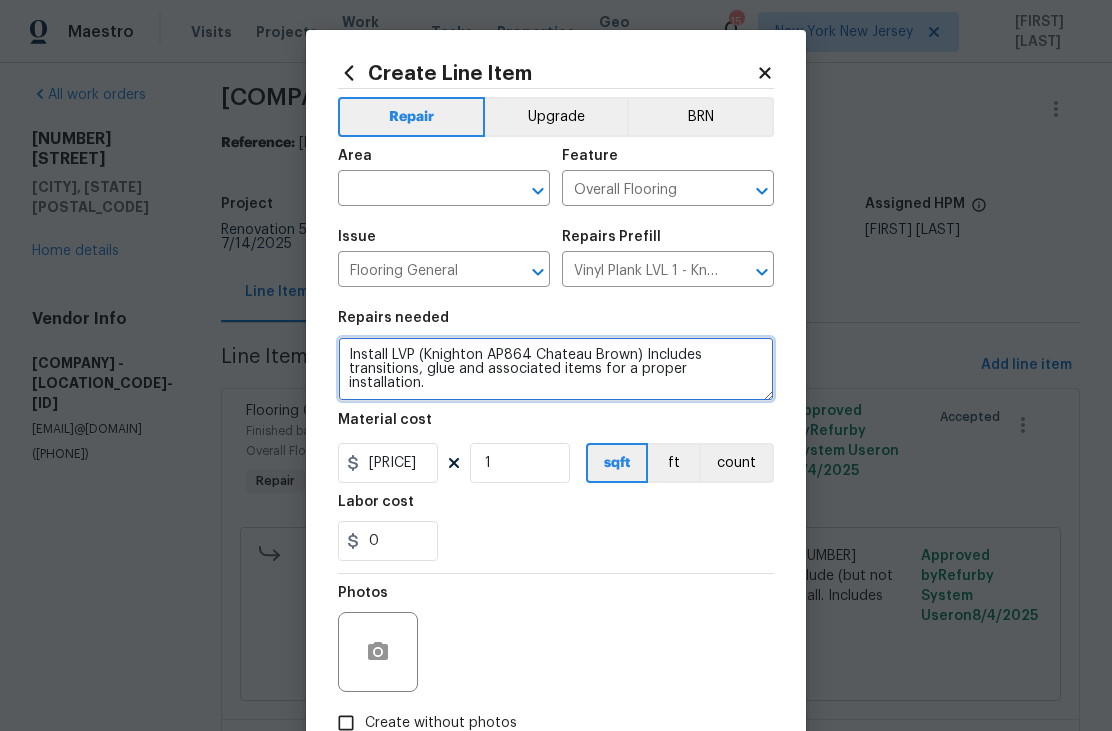 scroll, scrollTop: 4, scrollLeft: 0, axis: vertical 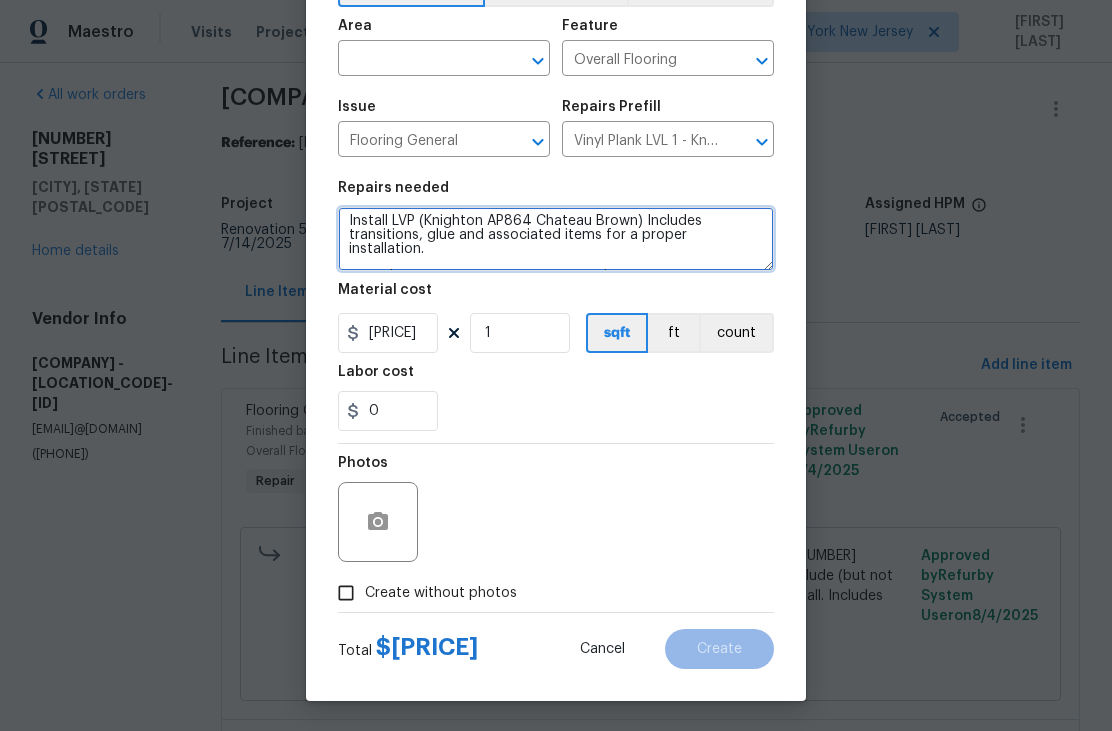 type on "Install LVP (Knighton AP864 Chateau Brown) Includes transitions, glue and associated items for a proper installation.
Total $478.30 (144sq ft) - Roughly $3.32/sf ft" 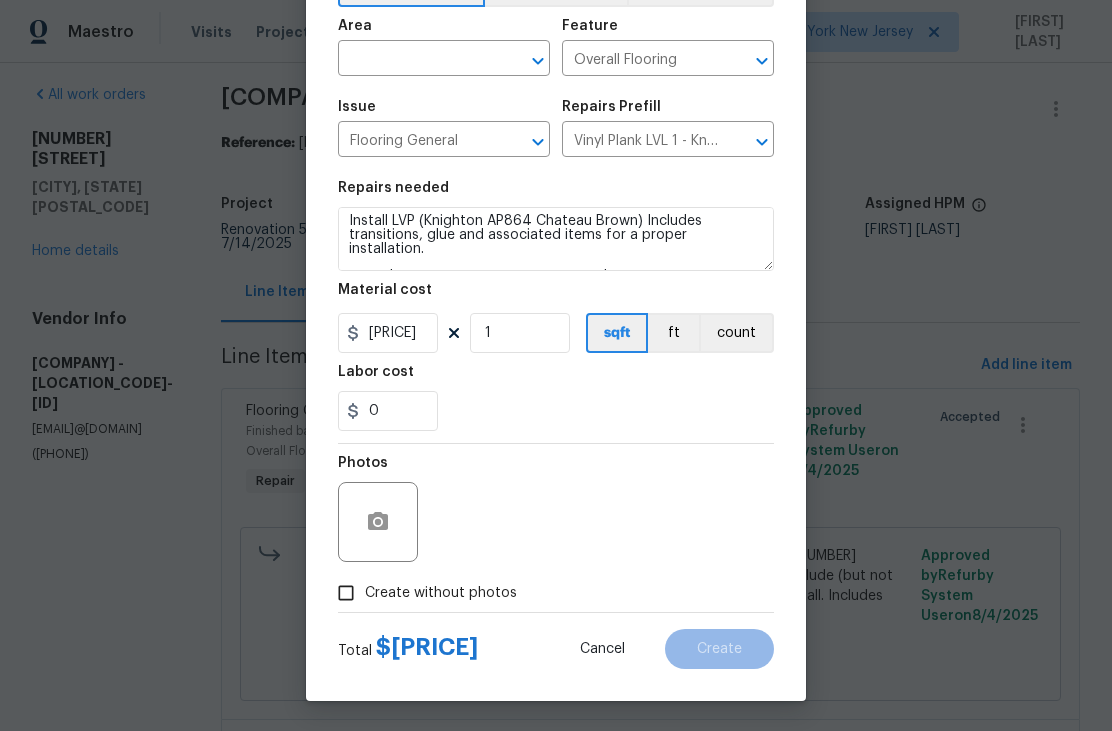 click on "Create without photos" at bounding box center [441, 593] 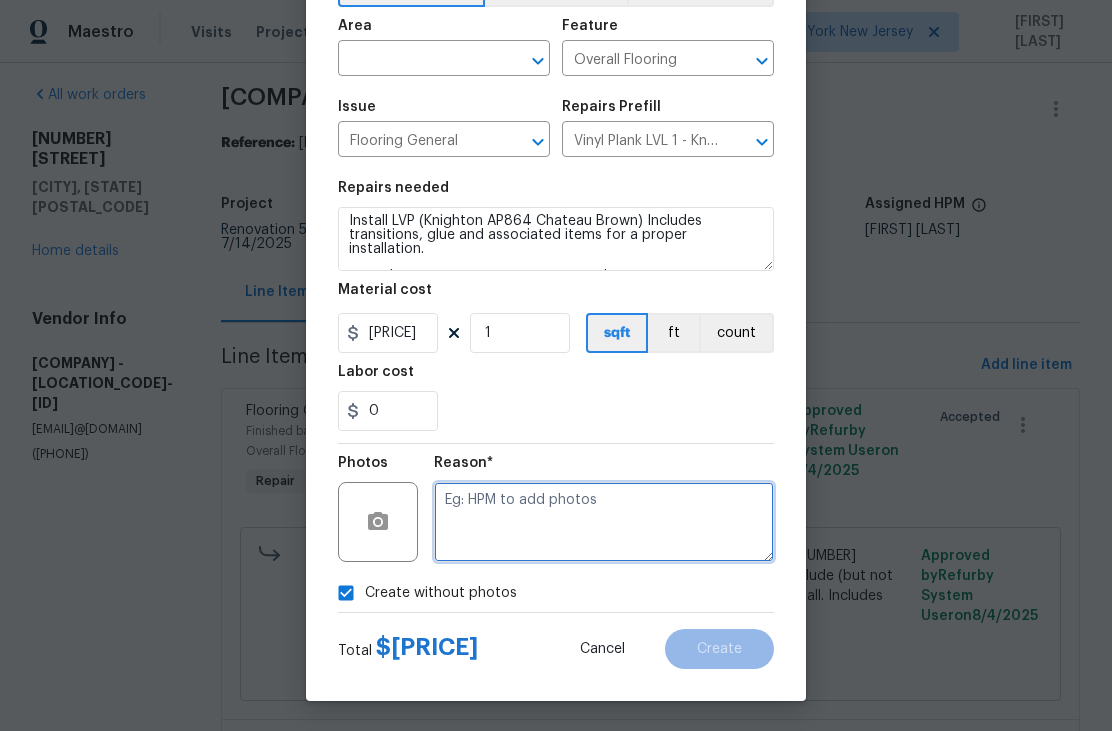 click at bounding box center (604, 522) 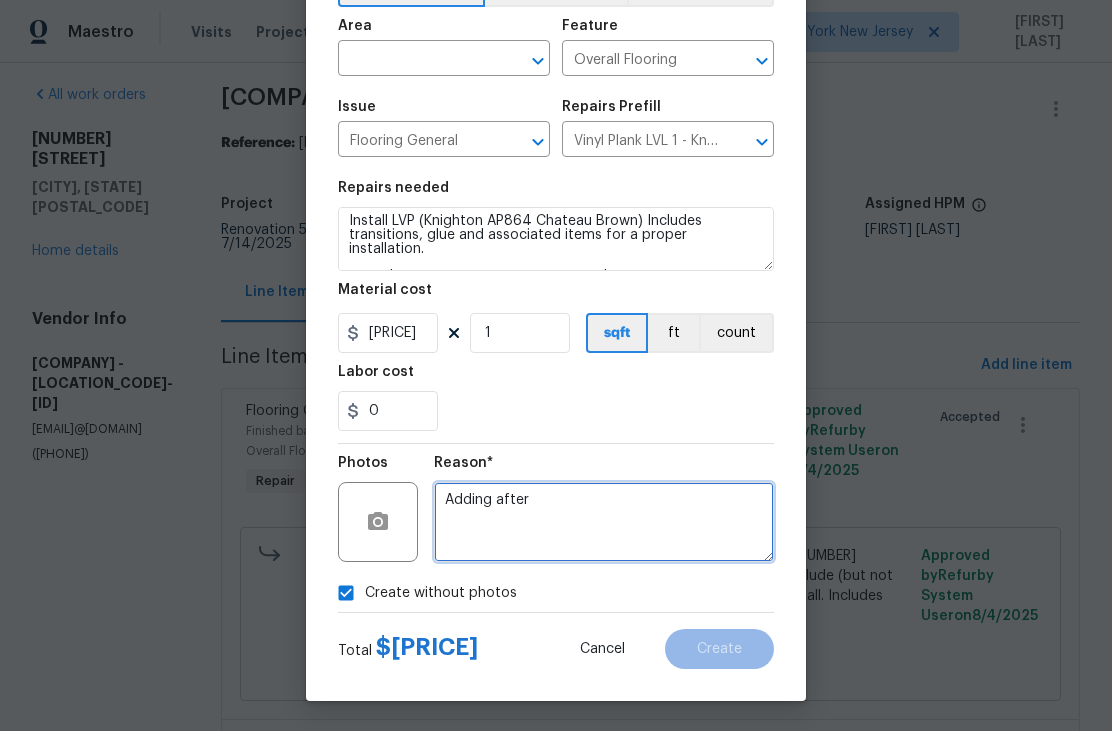 type on "Adding after" 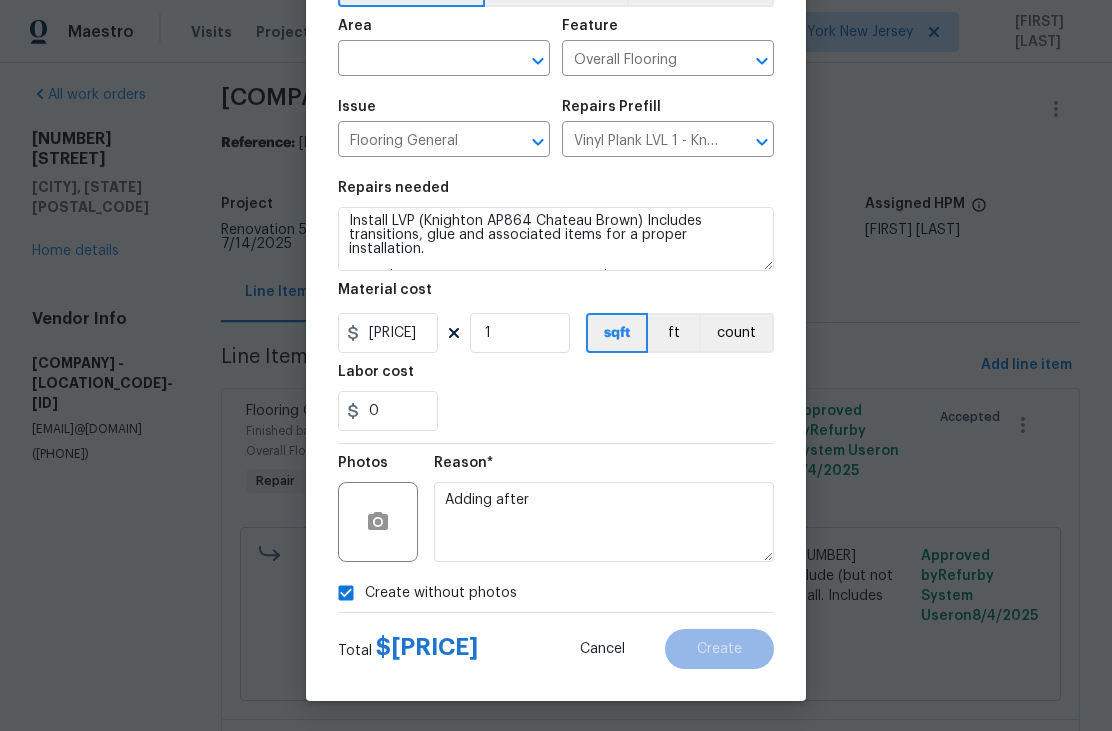 click on "Reason* Adding after" at bounding box center [604, 509] 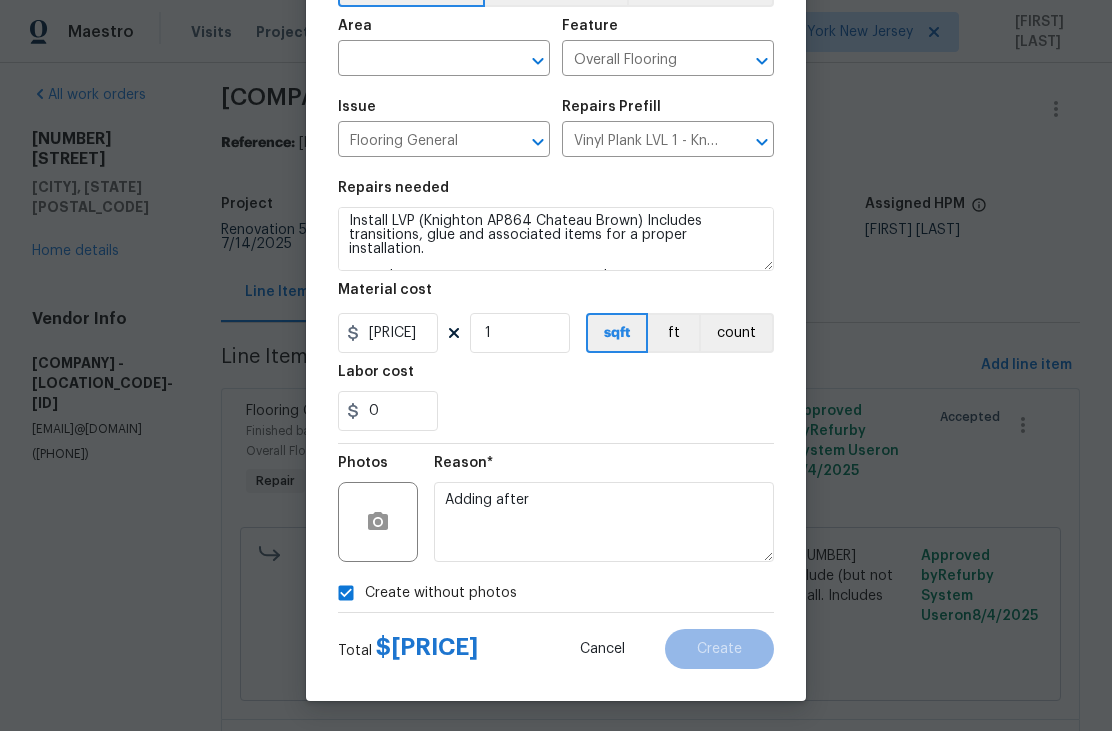scroll, scrollTop: 107, scrollLeft: 0, axis: vertical 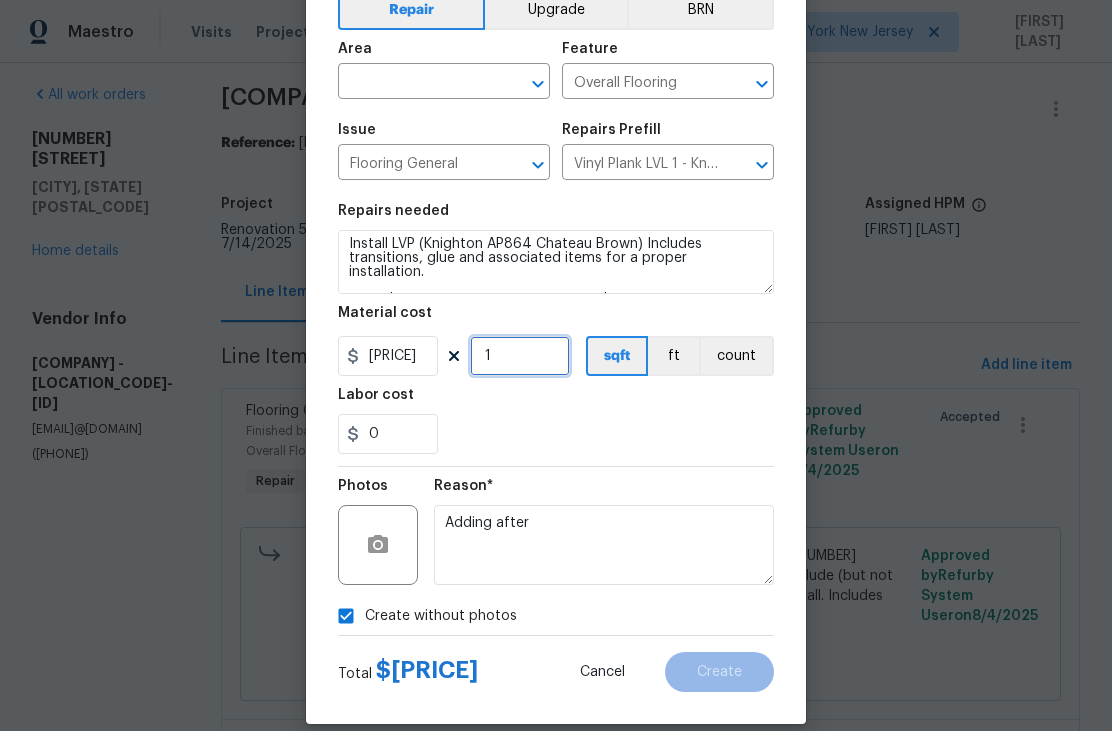 click on "1" at bounding box center [520, 356] 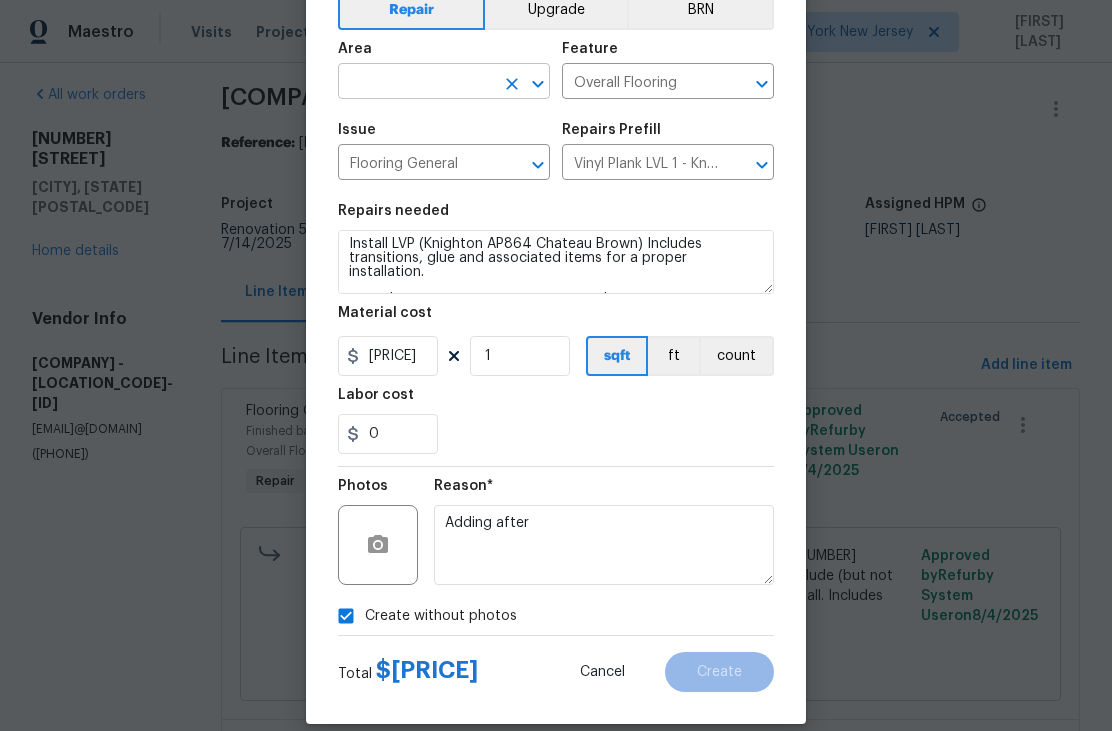 click at bounding box center [416, 83] 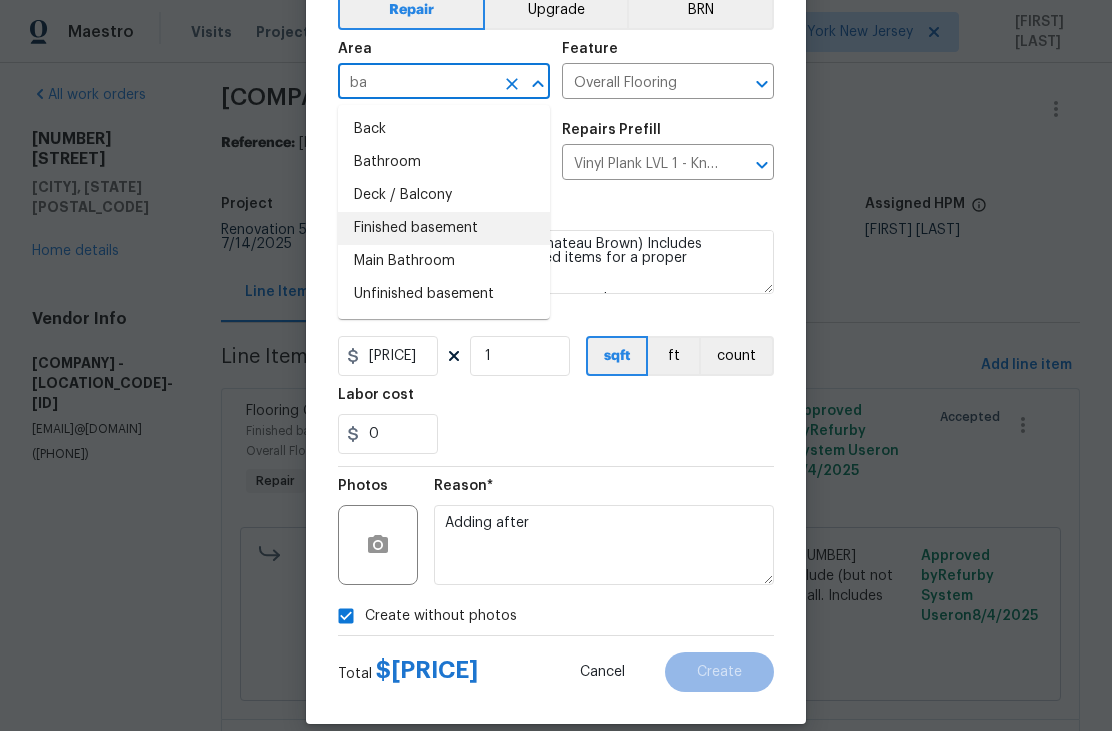 click on "Finished basement" at bounding box center (444, 228) 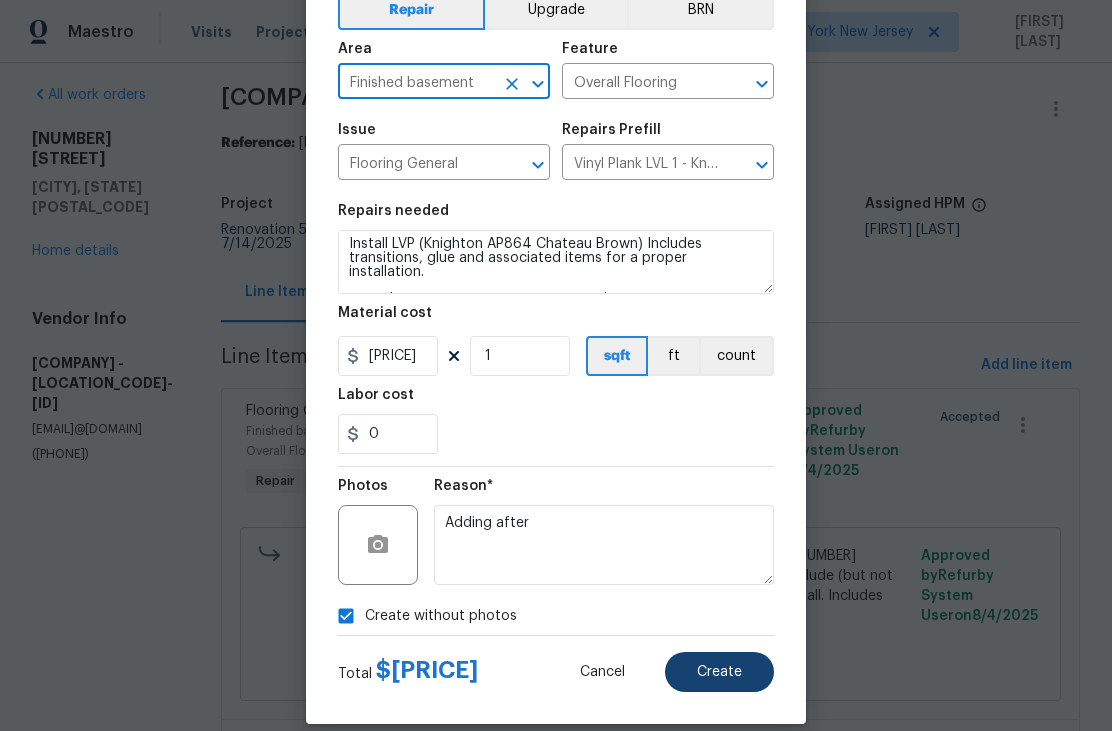 click on "Create" at bounding box center (719, 672) 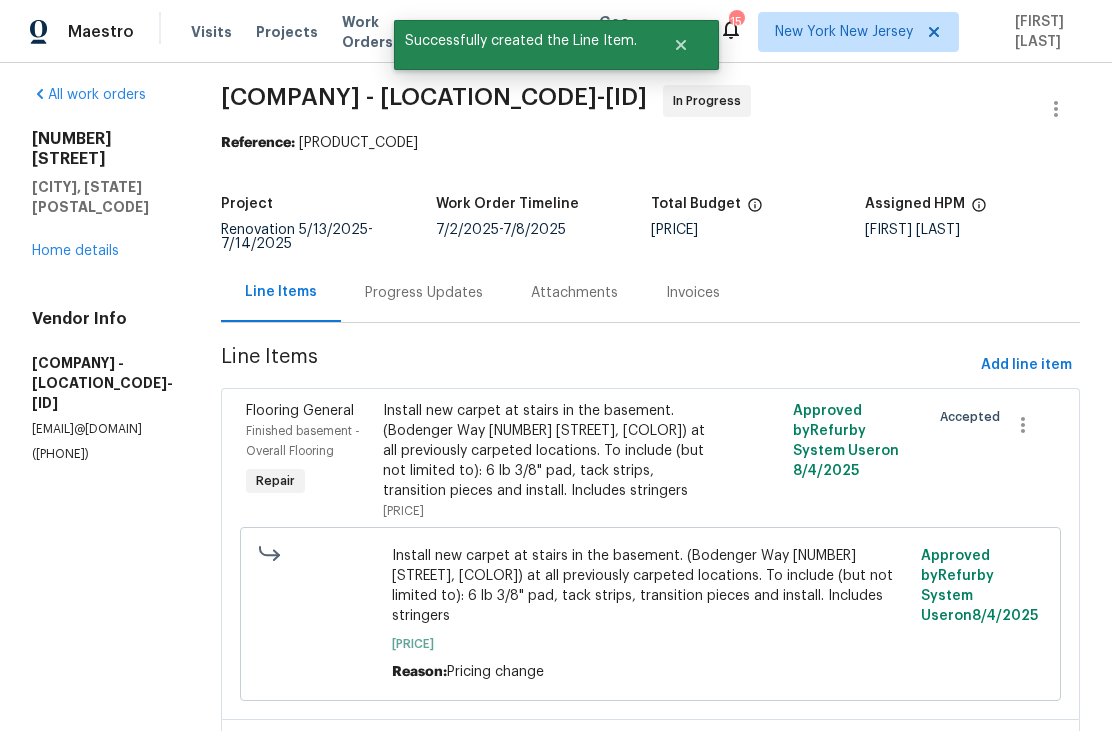 scroll, scrollTop: 0, scrollLeft: 0, axis: both 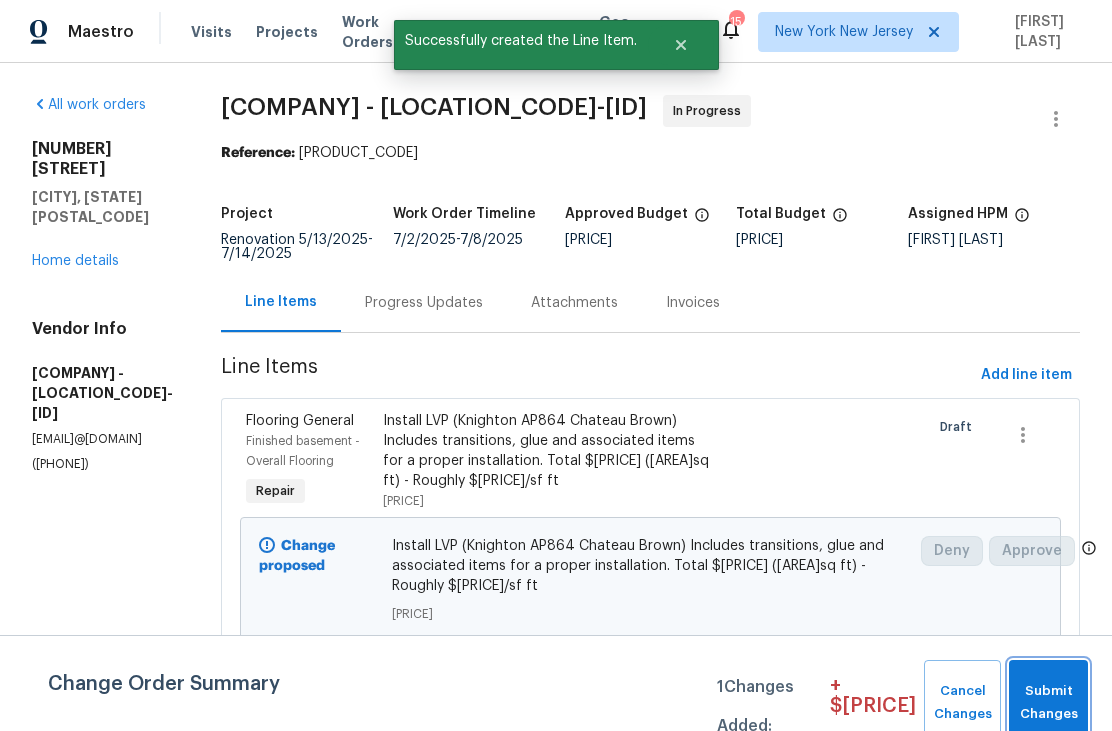 click on "Submit Changes" at bounding box center (1048, 703) 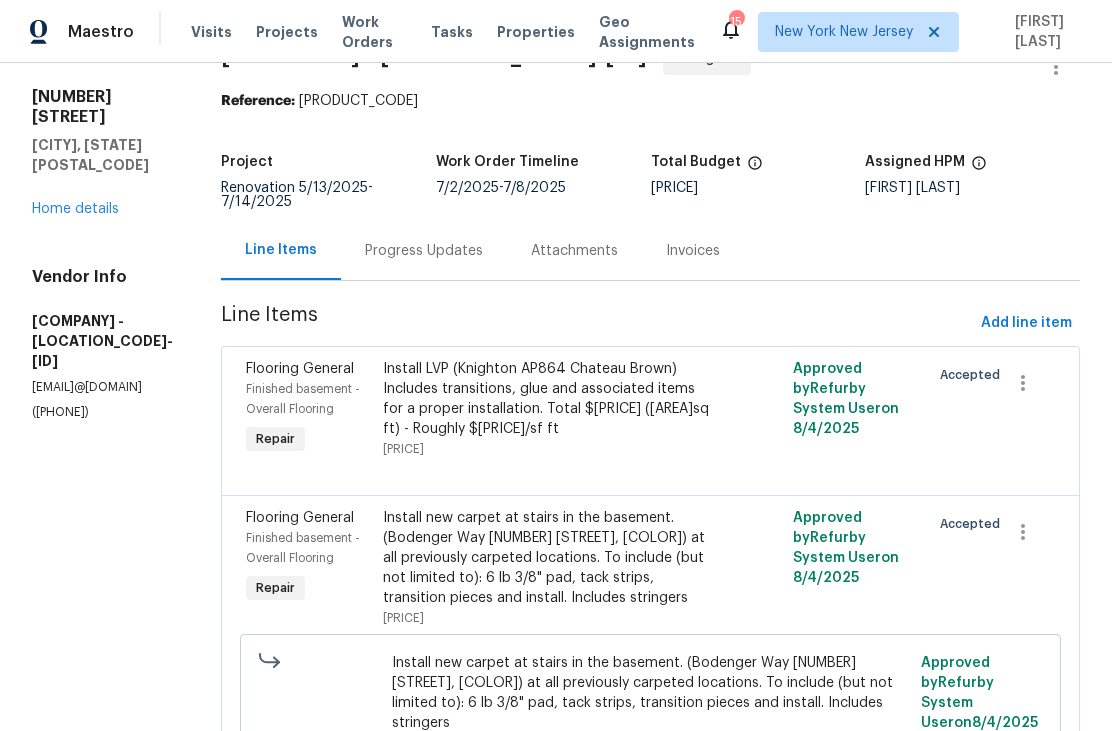 scroll, scrollTop: 58, scrollLeft: 0, axis: vertical 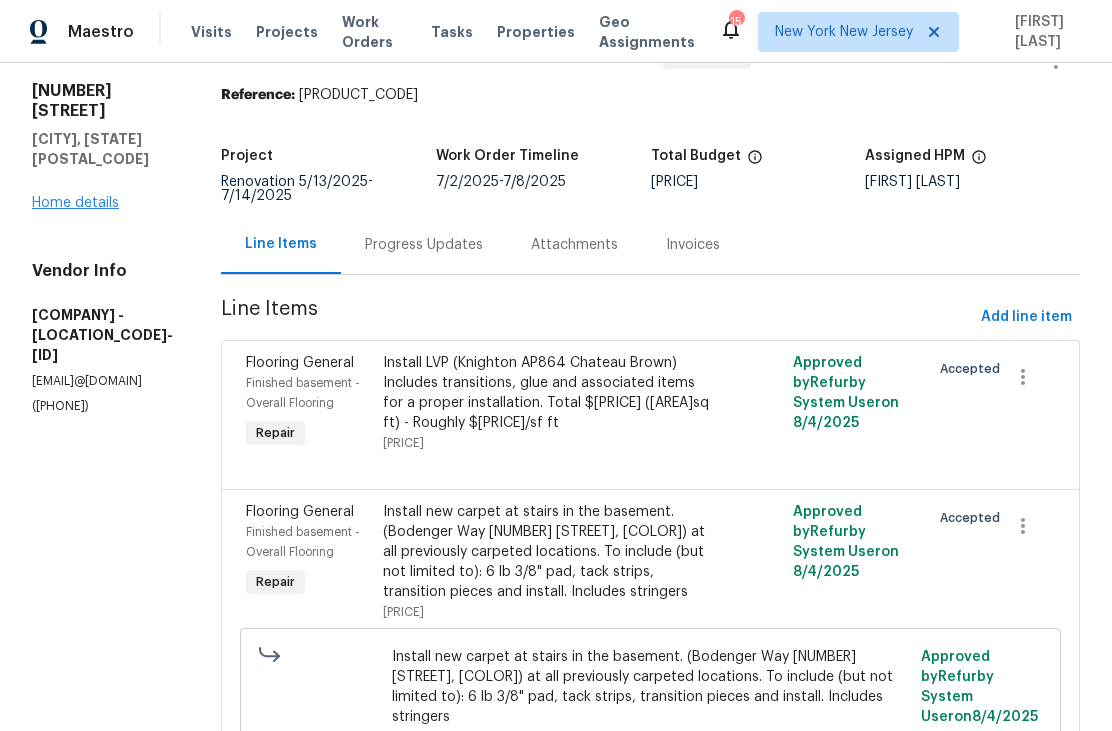 click on "Home details" at bounding box center [75, 203] 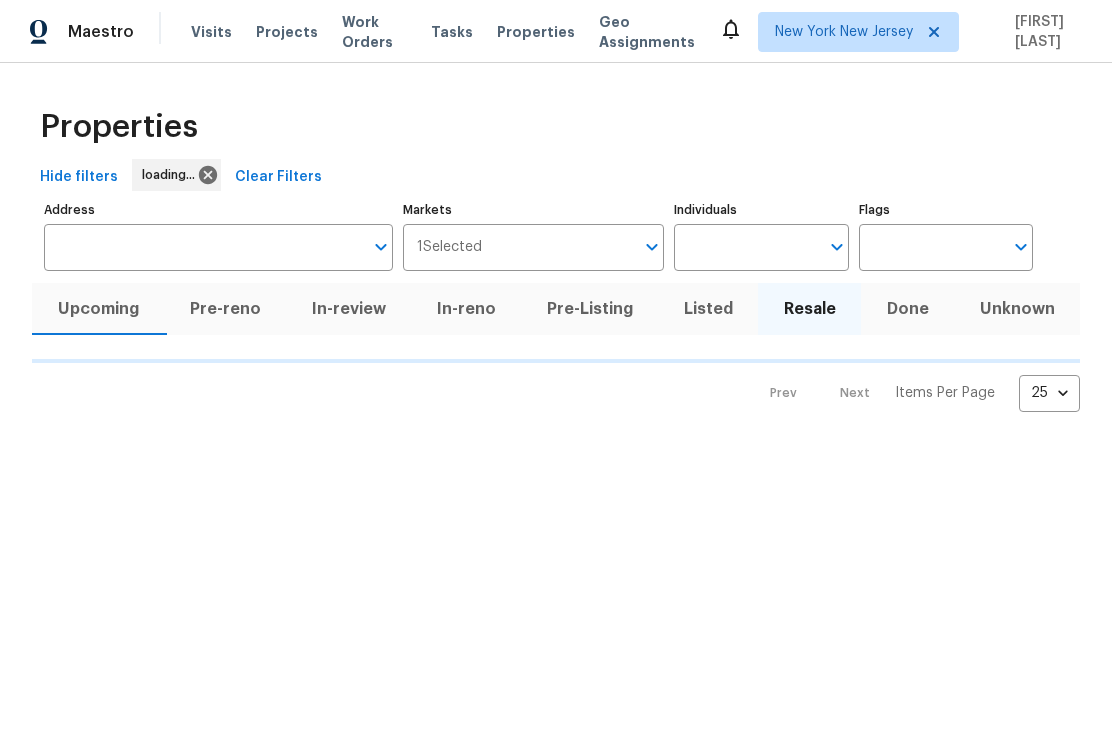 scroll, scrollTop: 0, scrollLeft: 0, axis: both 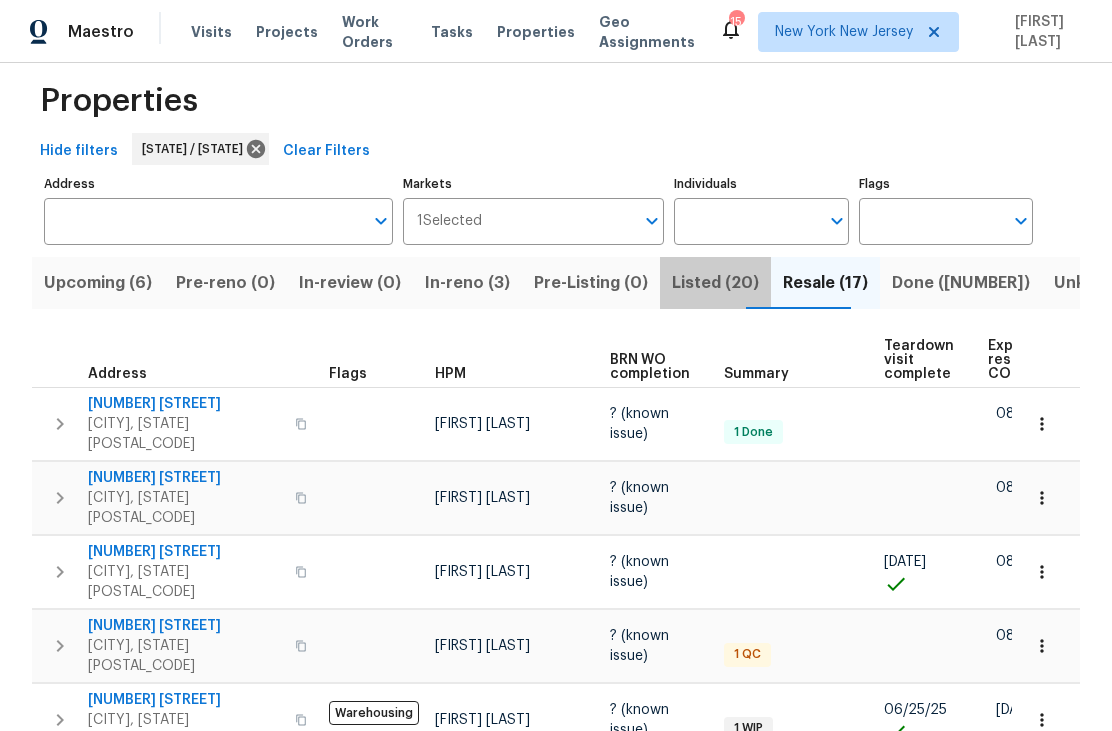 click on "Listed (20)" at bounding box center [715, 283] 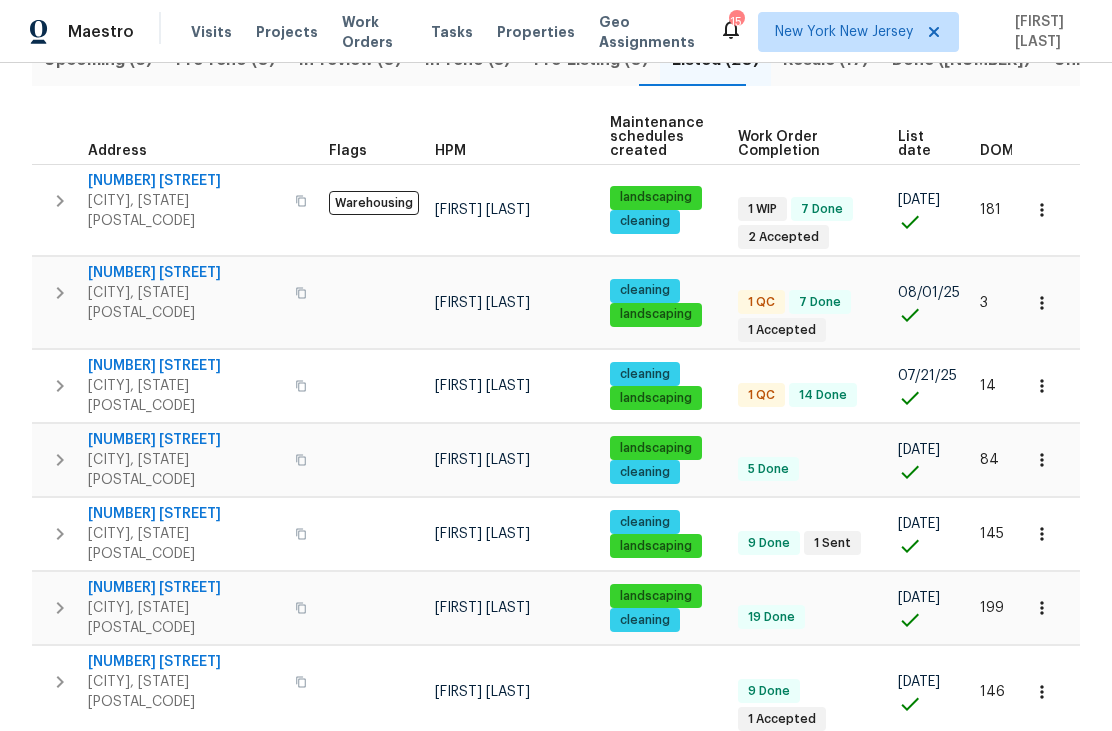 scroll, scrollTop: 246, scrollLeft: 0, axis: vertical 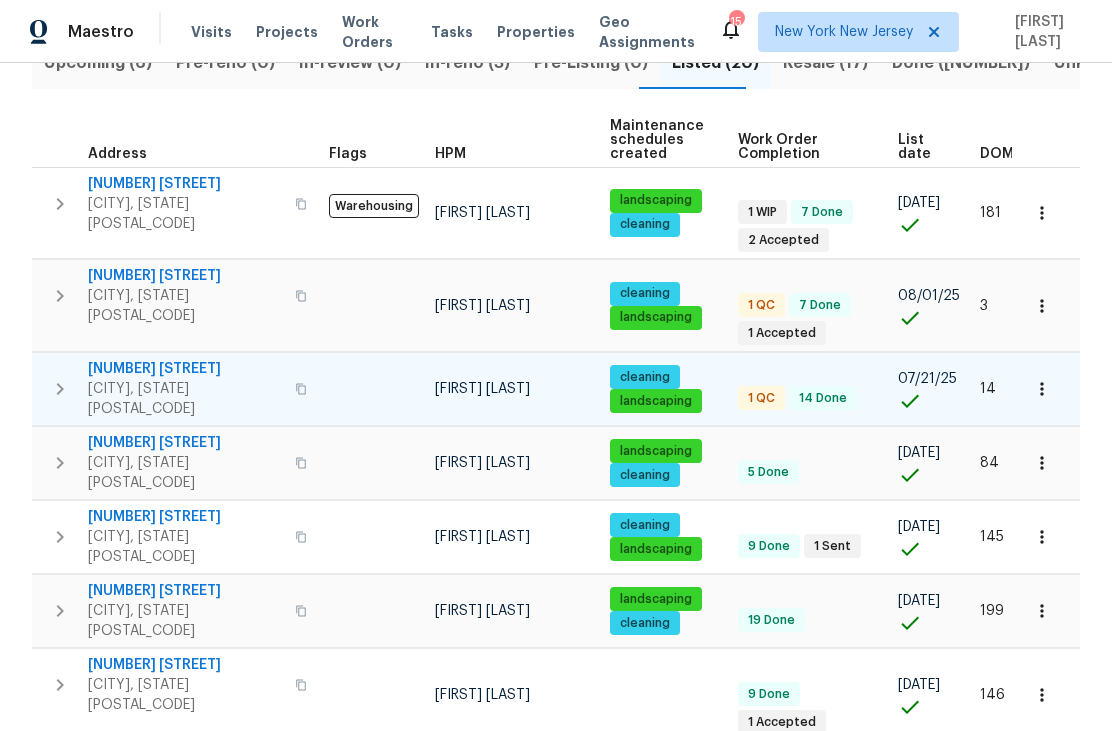click on "[NUMBER] [STREET]" at bounding box center [185, 369] 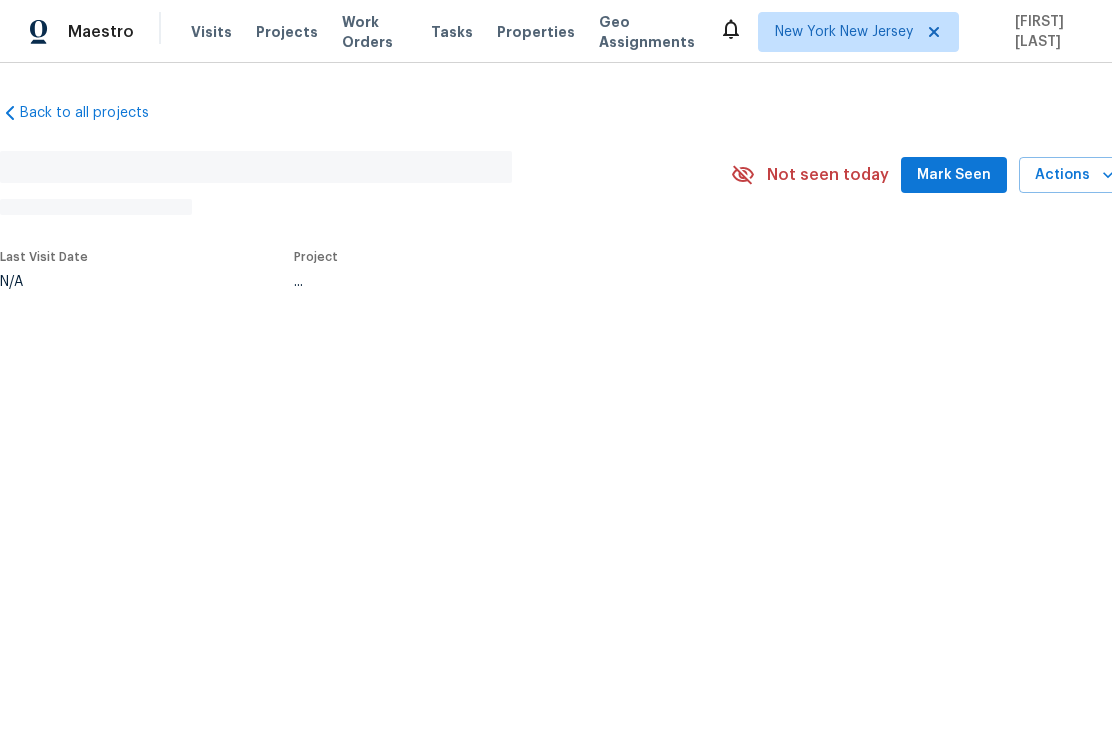 scroll, scrollTop: 0, scrollLeft: 0, axis: both 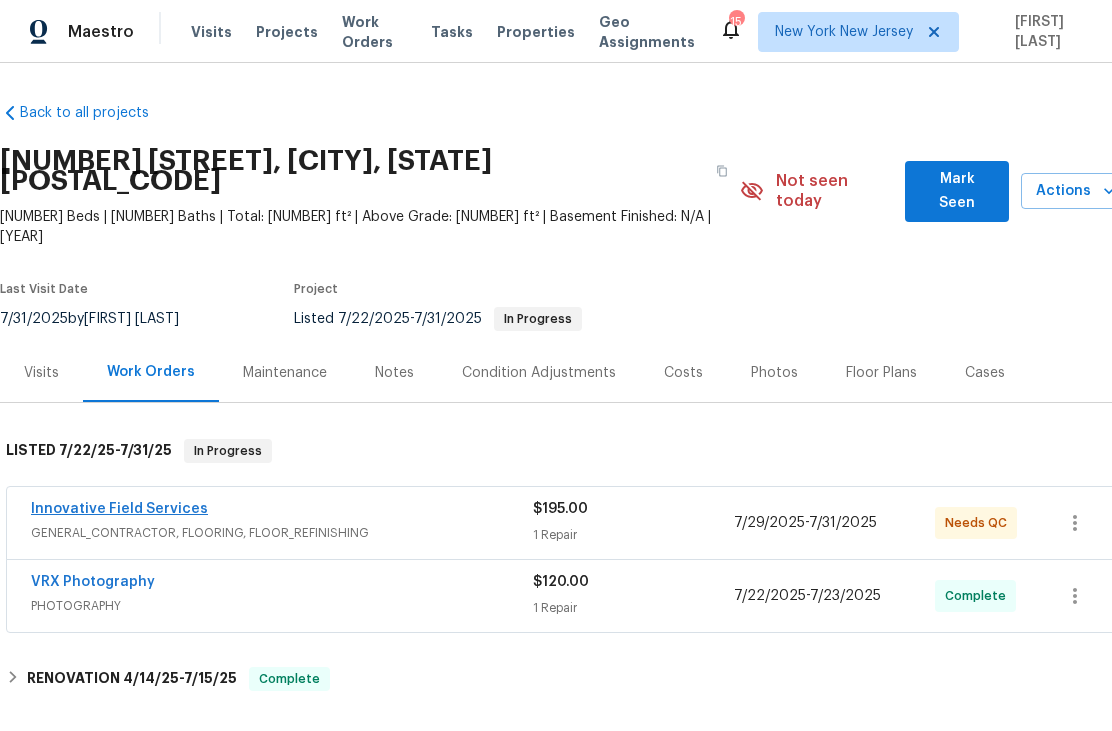 click on "Innovative Field Services" at bounding box center [119, 509] 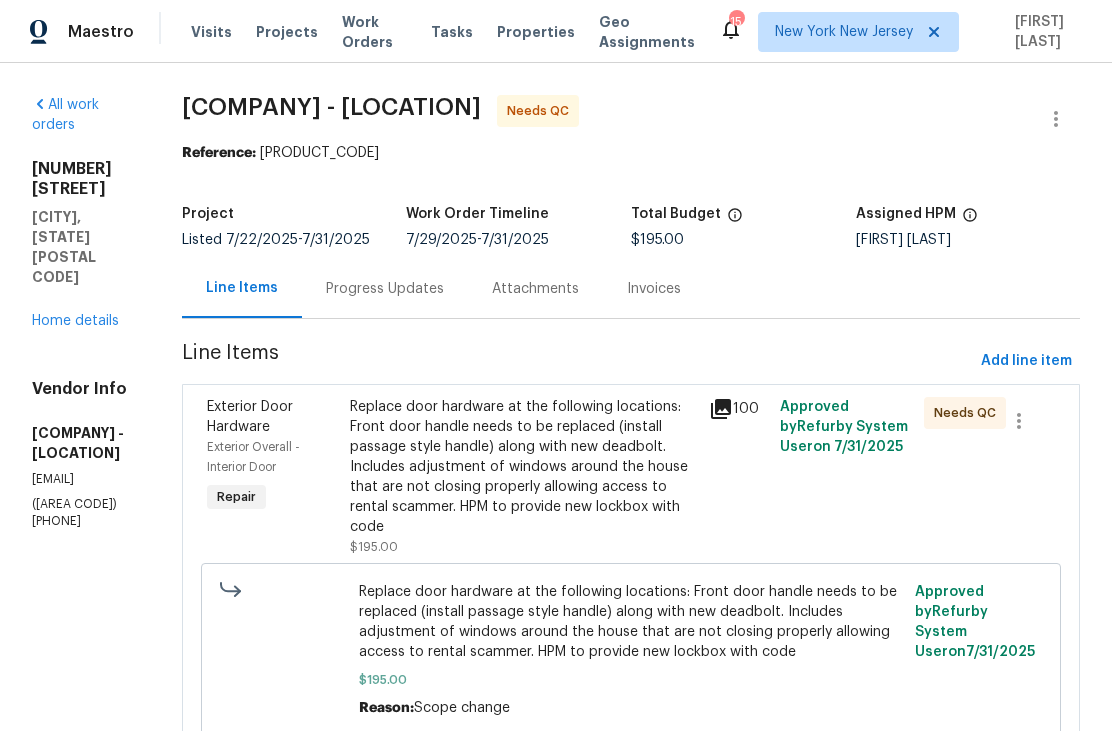 click on "Replace door hardware at the following locations: Front door handle needs to be replaced (install passage style handle) along with new deadbolt. Includes adjustment of windows around the house that are not closing properly allowing access to rental scammer.
HPM to provide new lockbox with code" at bounding box center [523, 467] 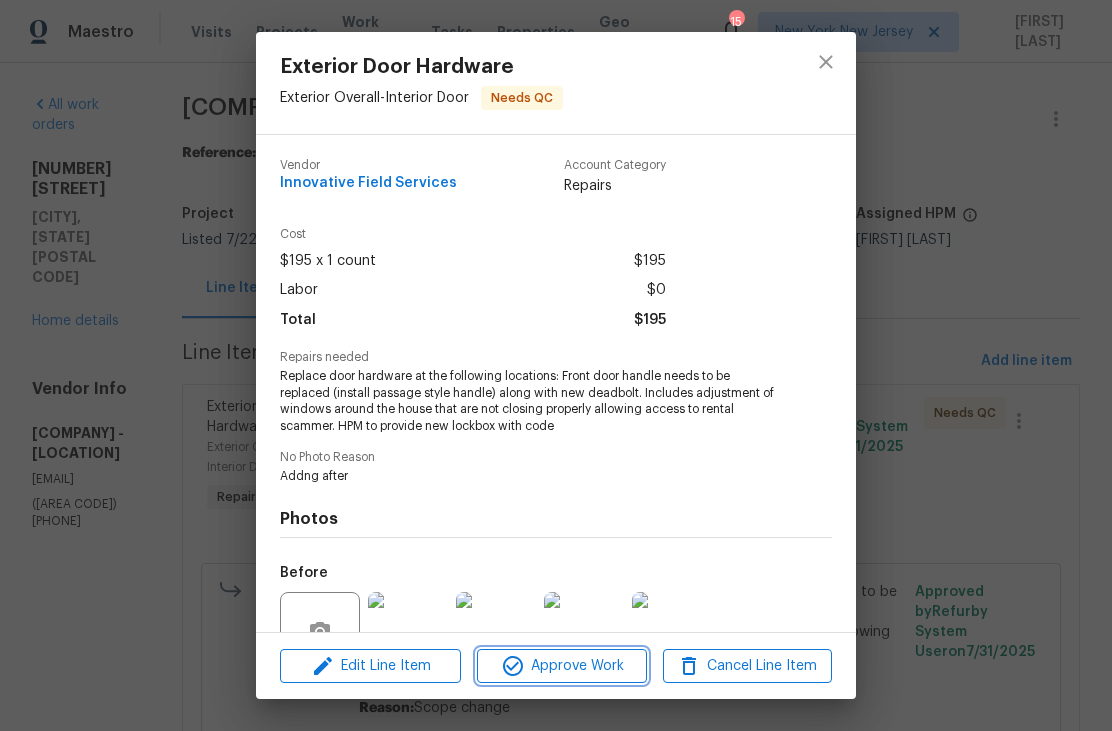 click on "Approve Work" at bounding box center (561, 666) 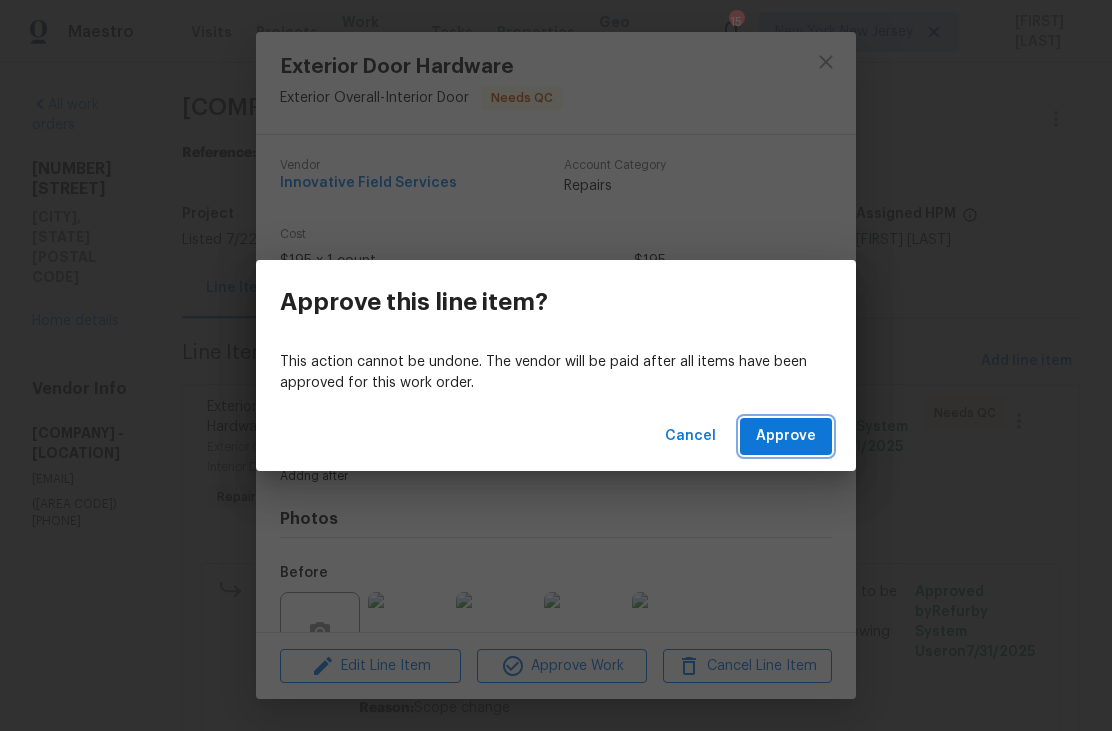 click on "Approve" at bounding box center [786, 436] 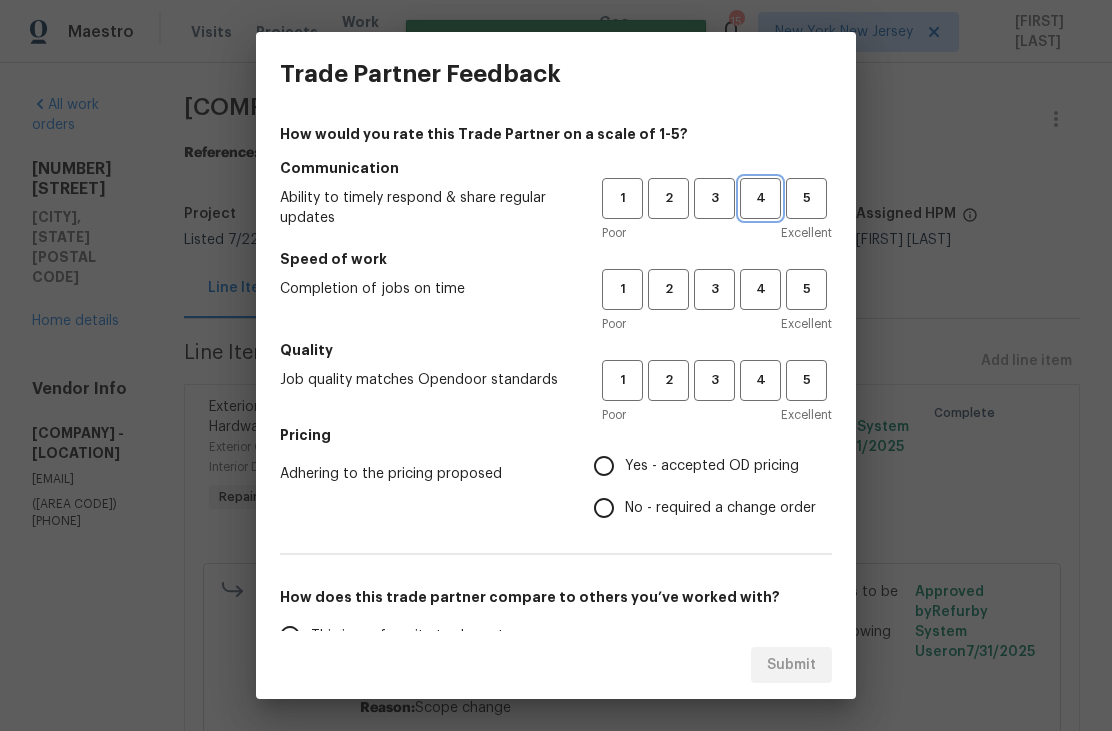 click on "4" at bounding box center (760, 198) 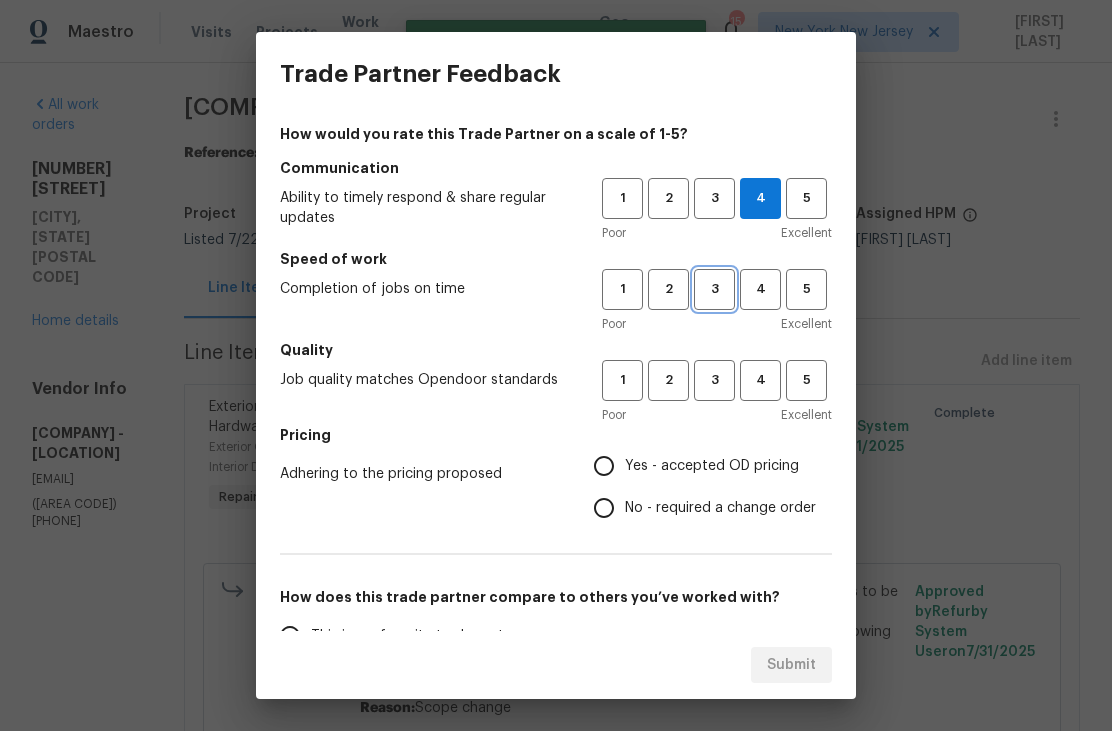 click on "3" at bounding box center (714, 289) 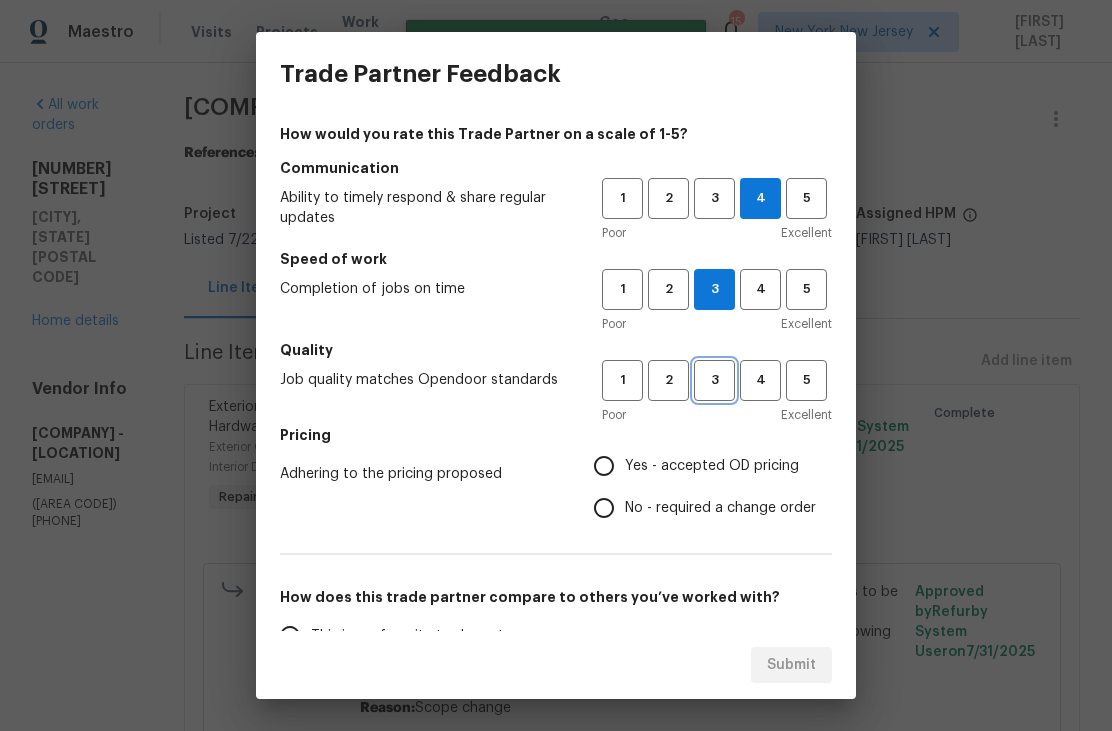 click on "3" at bounding box center [714, 380] 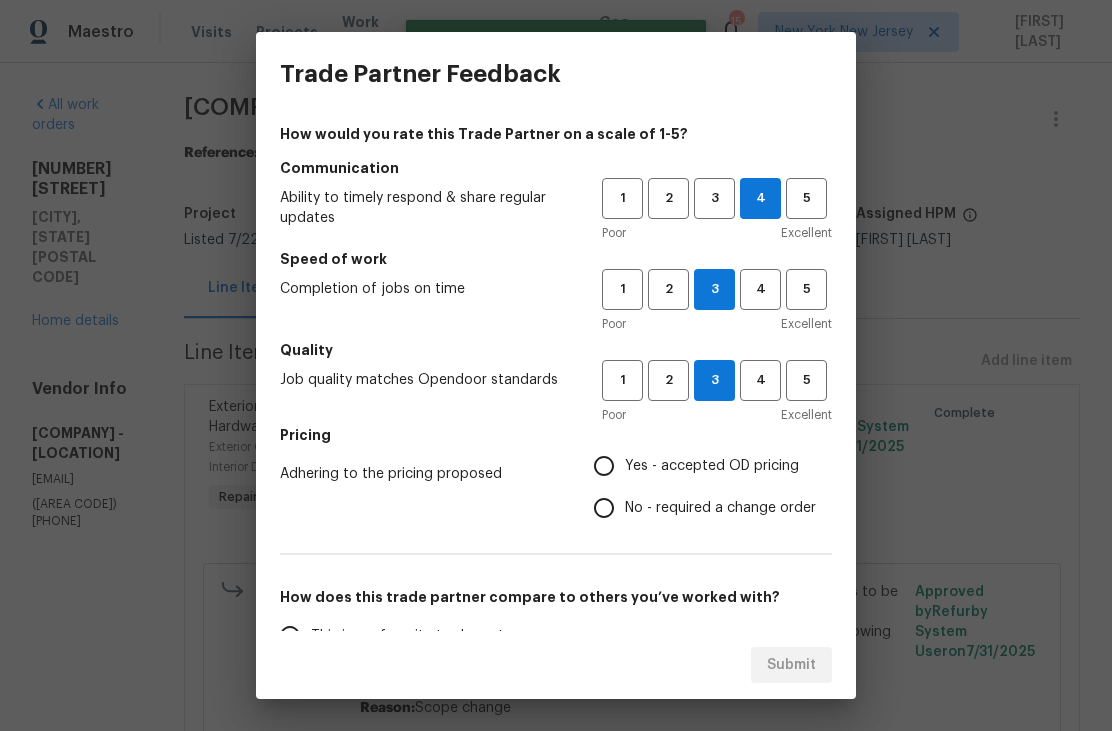 click on "Yes - accepted OD pricing" at bounding box center [712, 466] 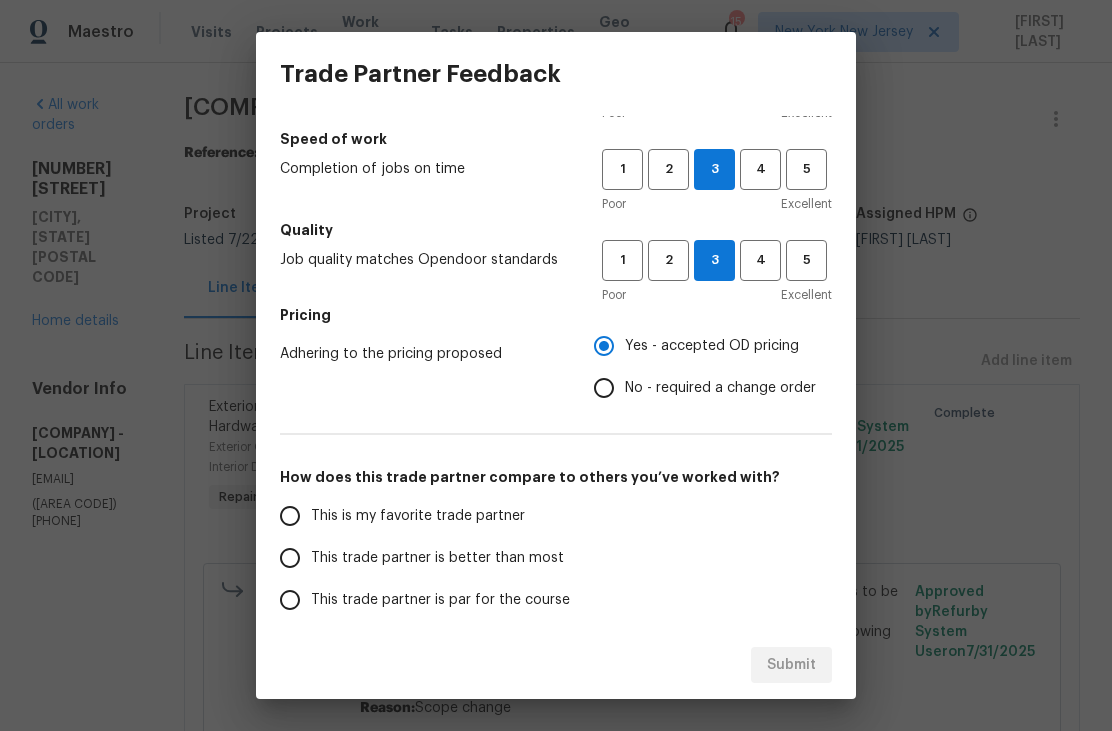 scroll, scrollTop: 130, scrollLeft: 0, axis: vertical 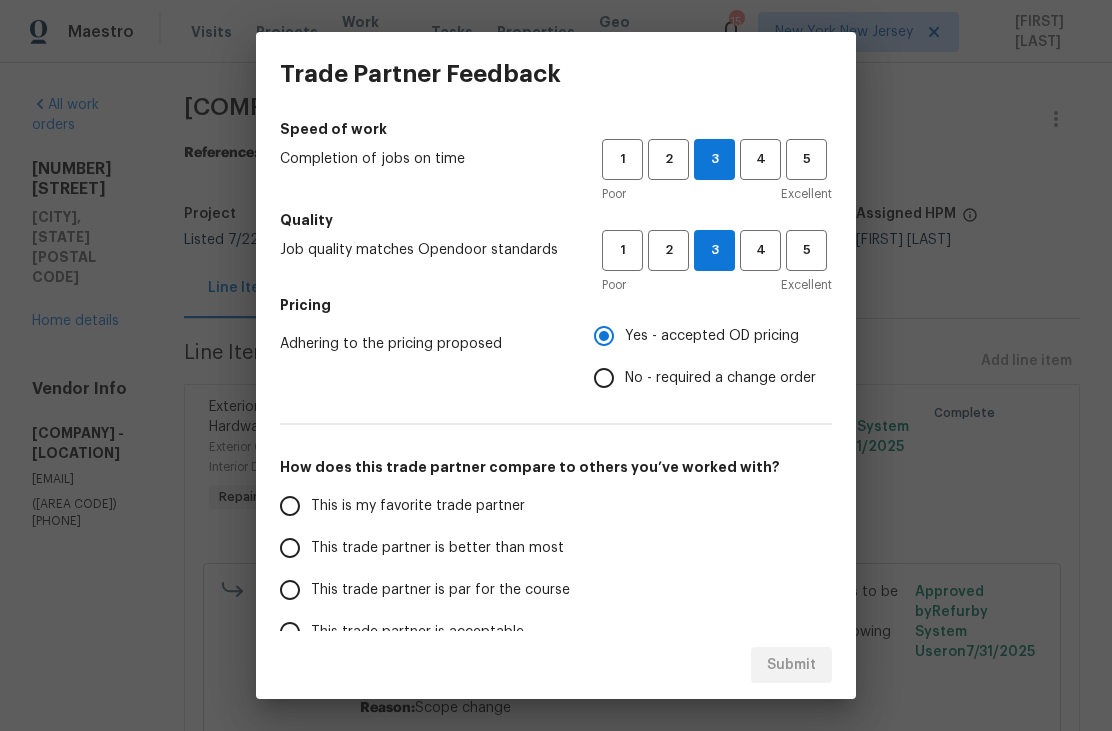 click on "This is my favorite trade partner" at bounding box center [427, 506] 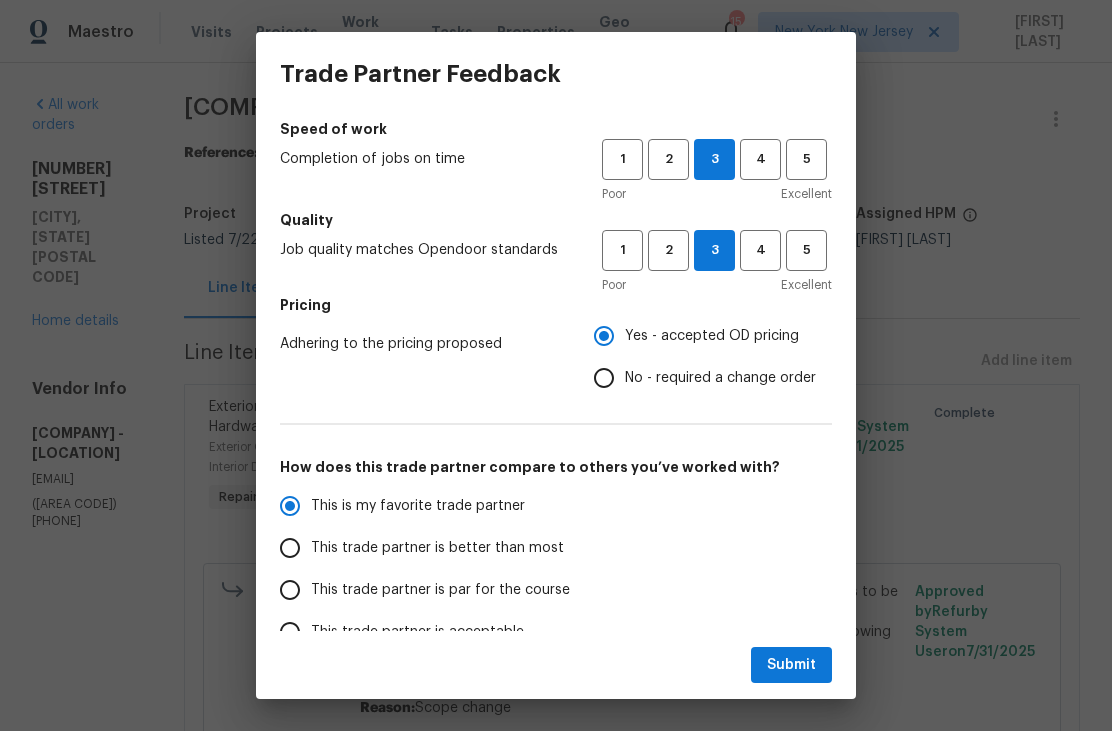 click on "This trade partner is better than most" at bounding box center (437, 548) 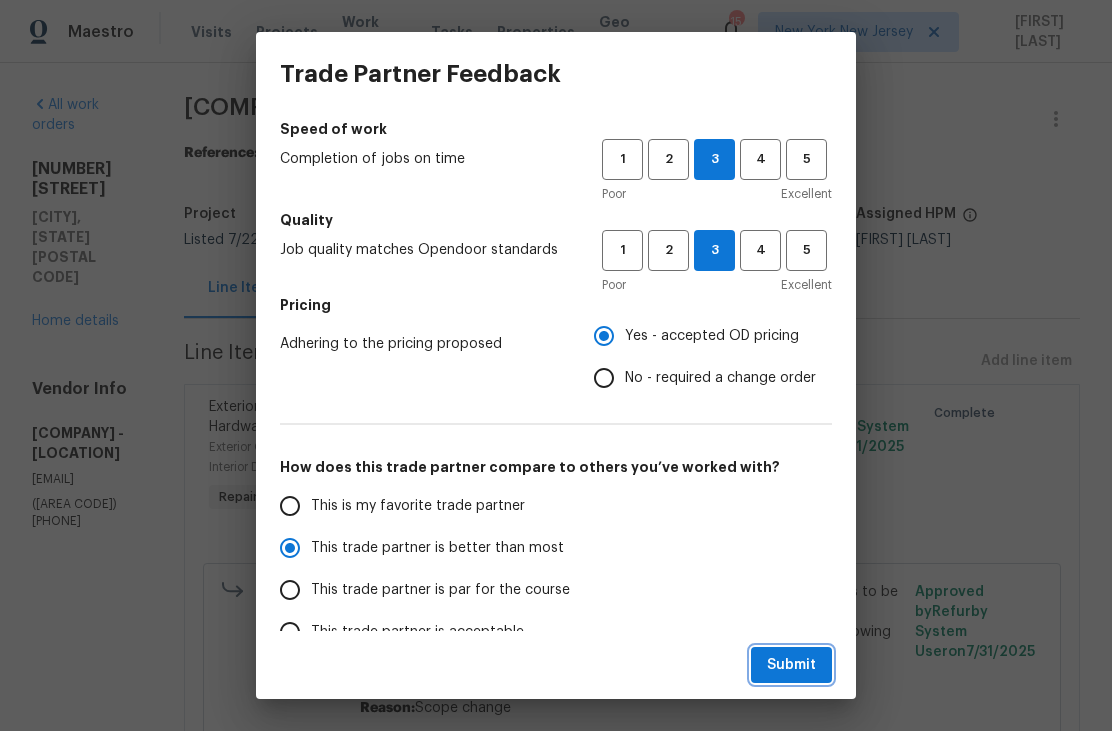 click on "Submit" at bounding box center (791, 665) 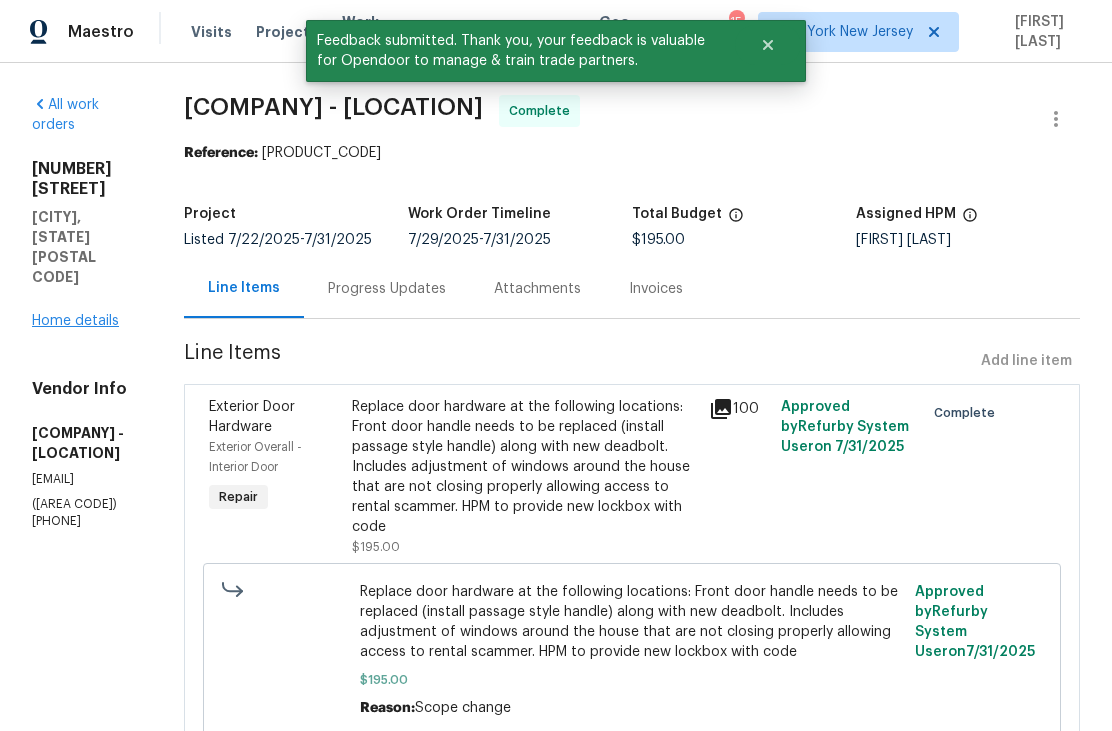 click on "Home details" at bounding box center [75, 321] 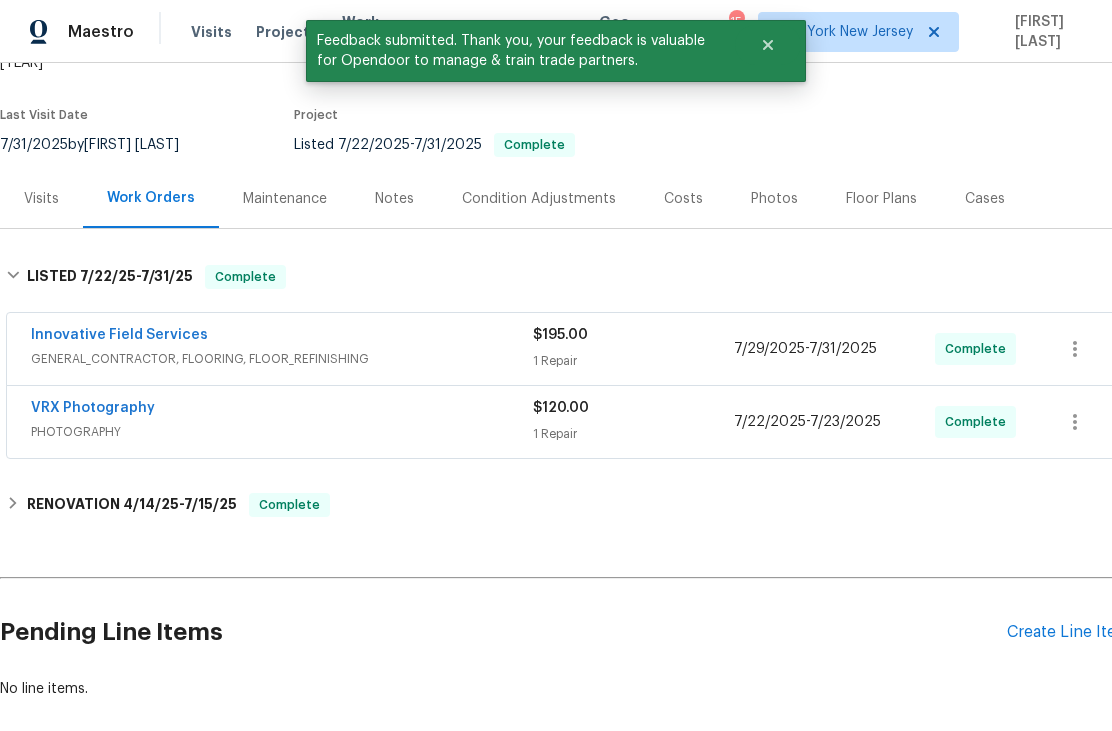scroll, scrollTop: 173, scrollLeft: 0, axis: vertical 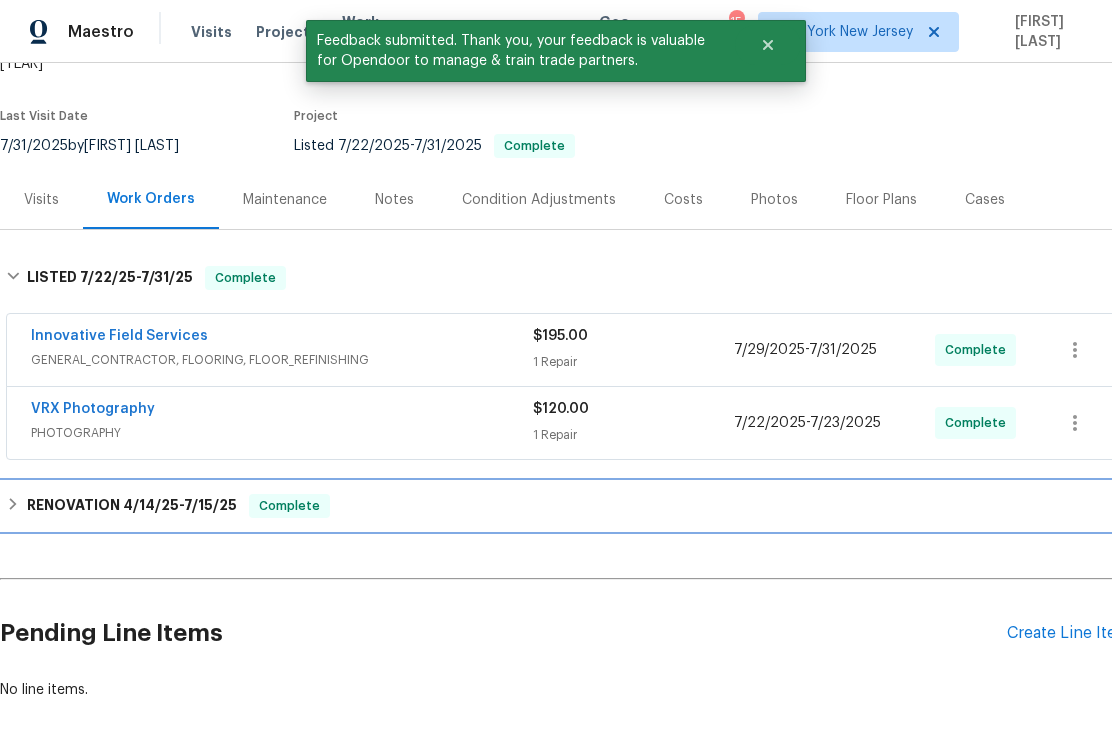 click on "RENOVATION [DATE] - [DATE]" at bounding box center (132, 506) 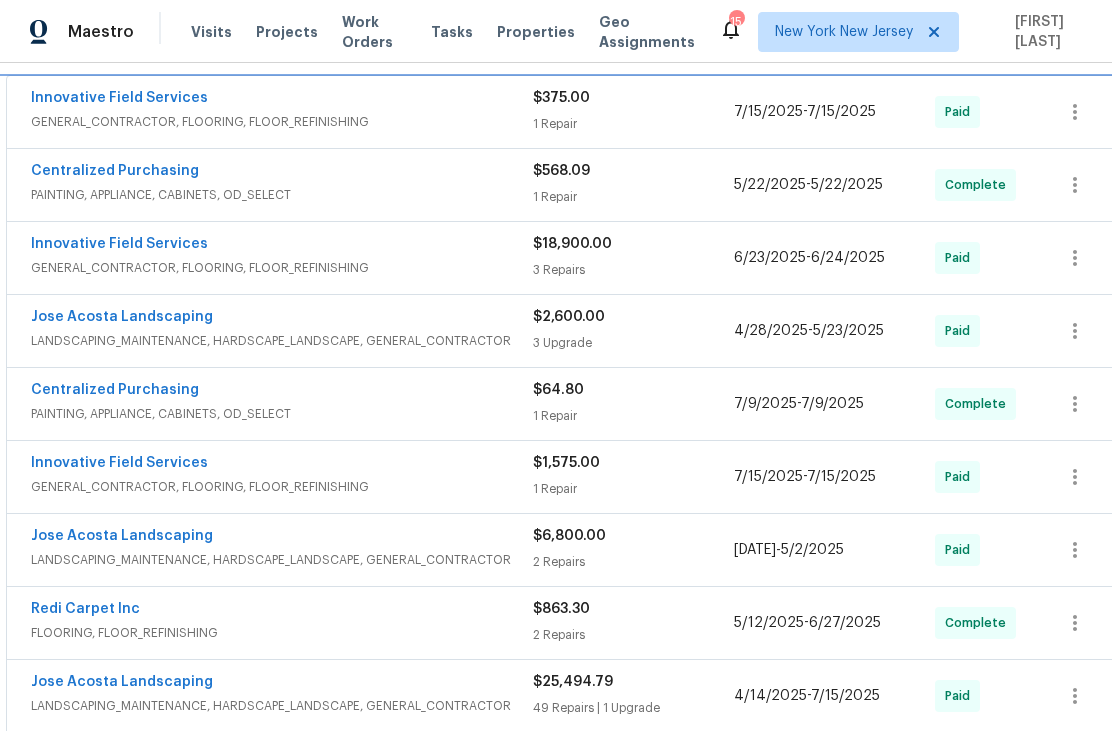 scroll, scrollTop: 648, scrollLeft: 0, axis: vertical 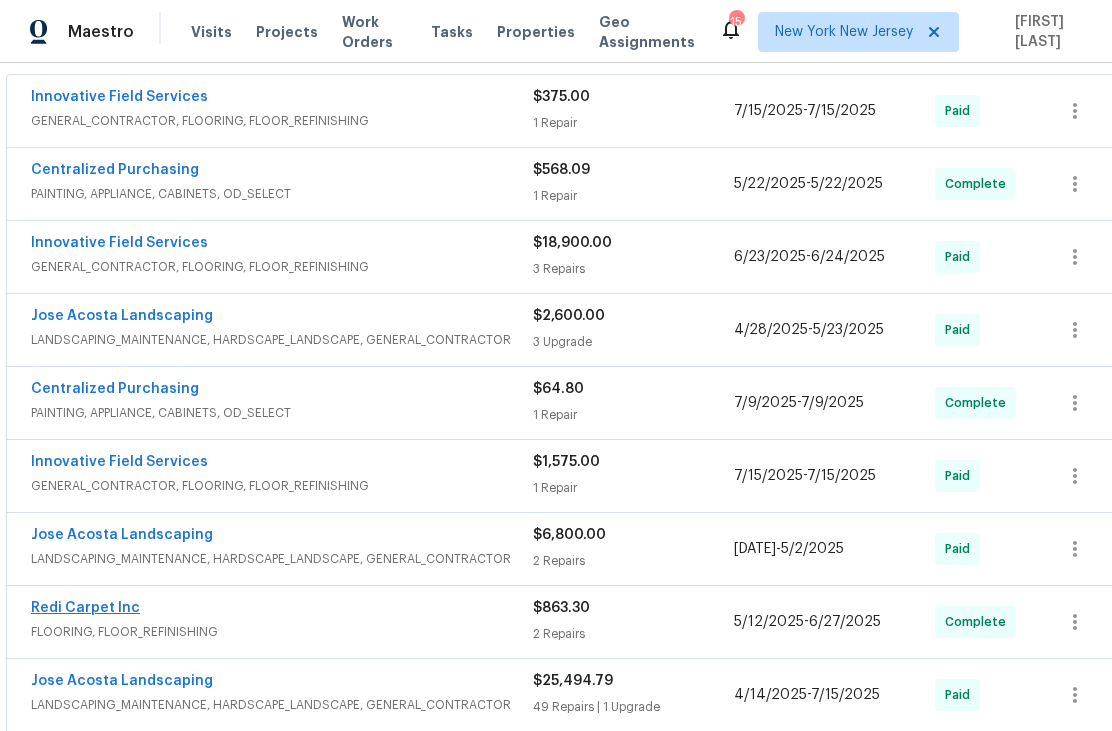click on "Redi Carpet Inc" at bounding box center (85, 608) 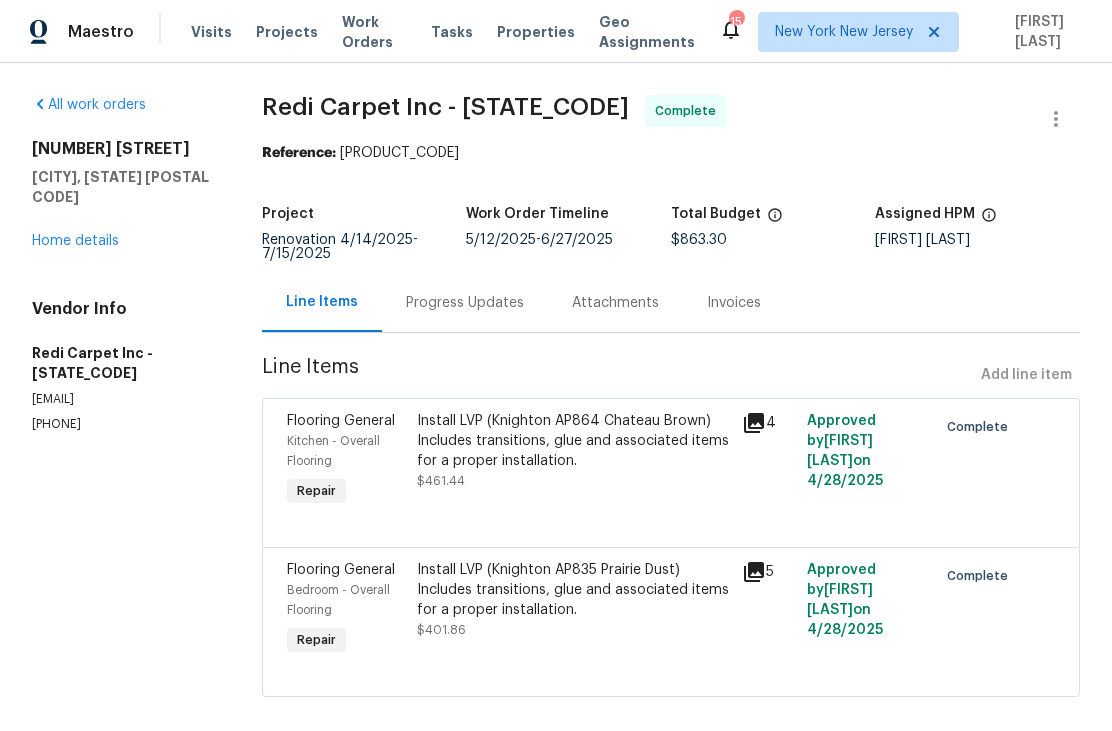 click on "Line Items Add line item" at bounding box center [671, 375] 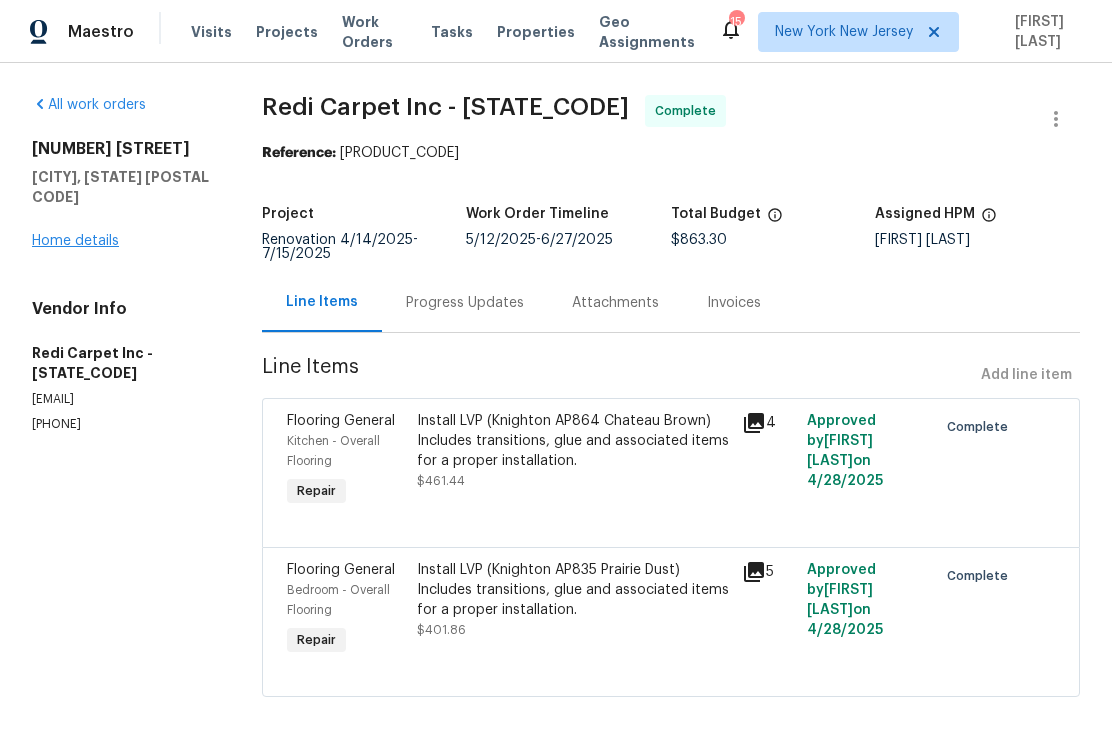 click on "Home details" at bounding box center (75, 241) 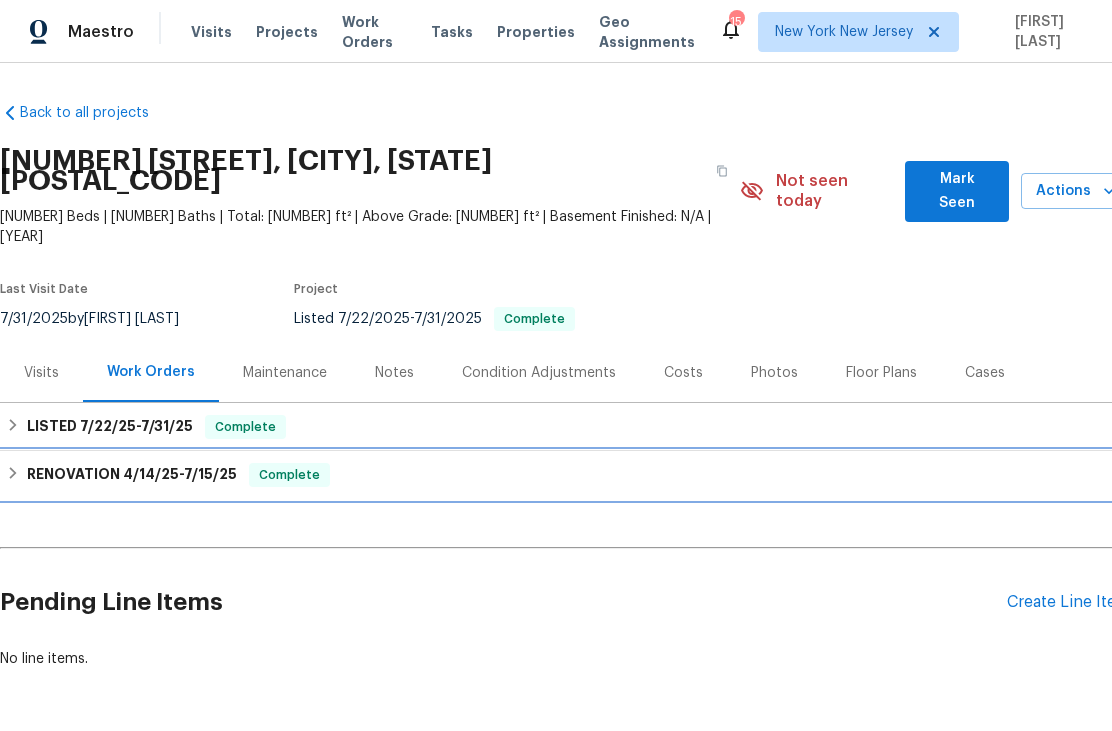 click on "7/15/25" at bounding box center [210, 474] 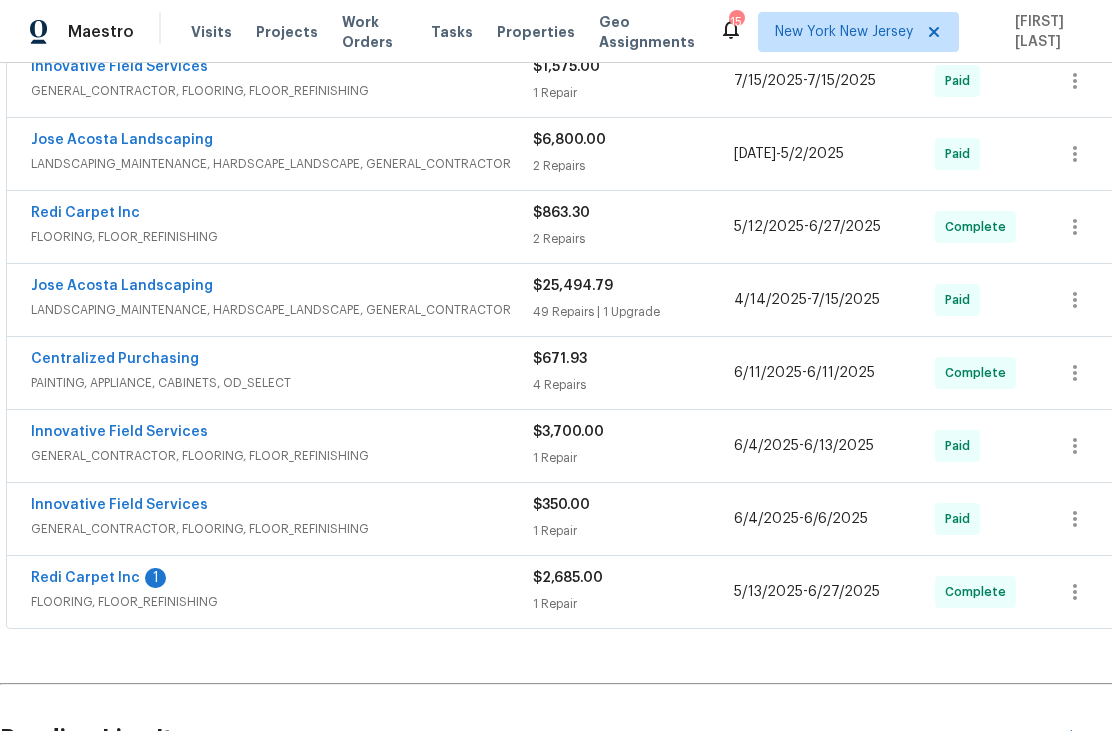 scroll, scrollTop: 856, scrollLeft: 0, axis: vertical 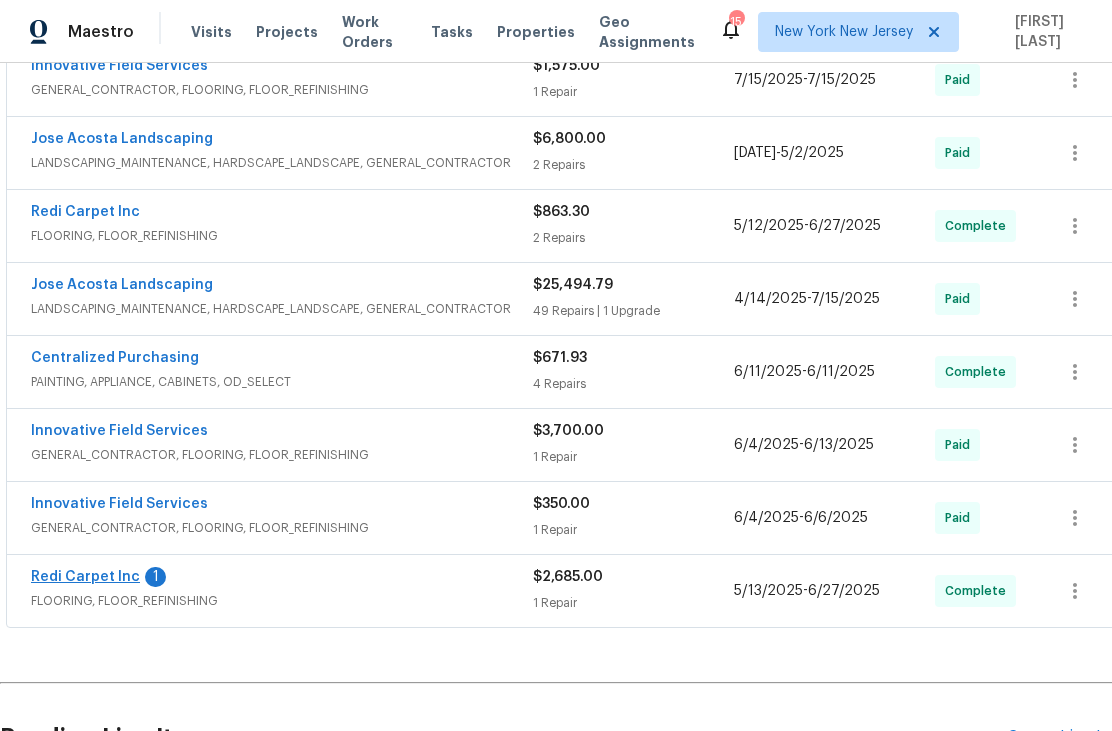click on "Redi Carpet Inc" at bounding box center (85, 577) 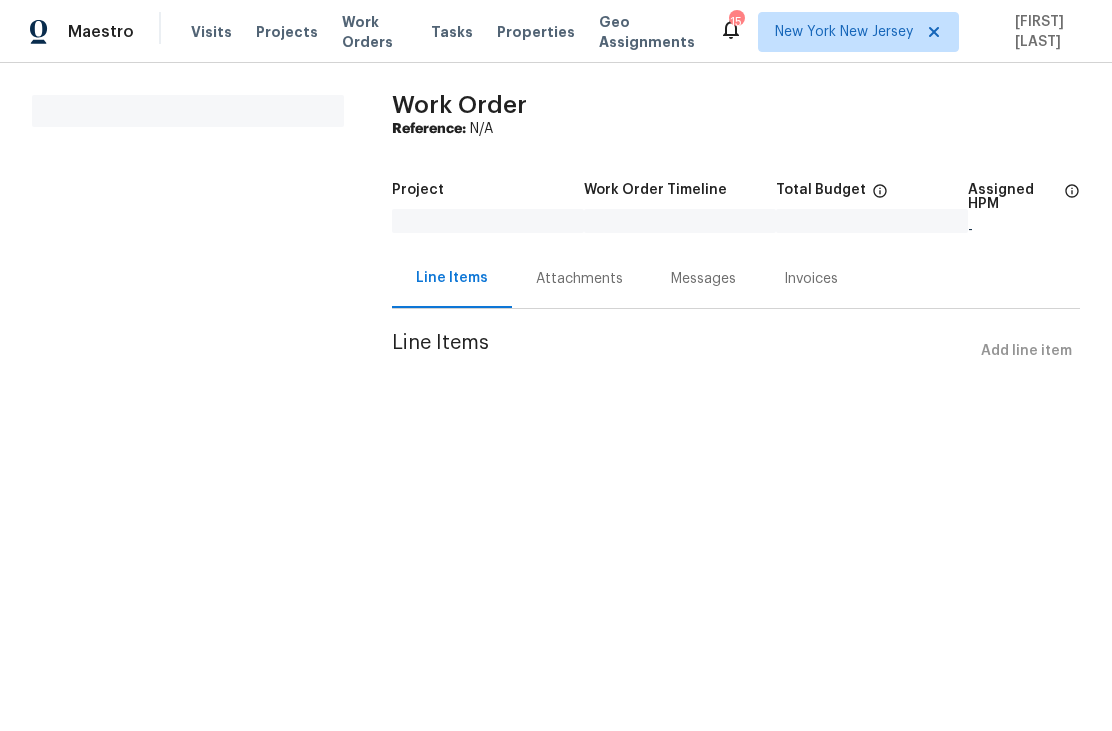 scroll, scrollTop: 0, scrollLeft: 0, axis: both 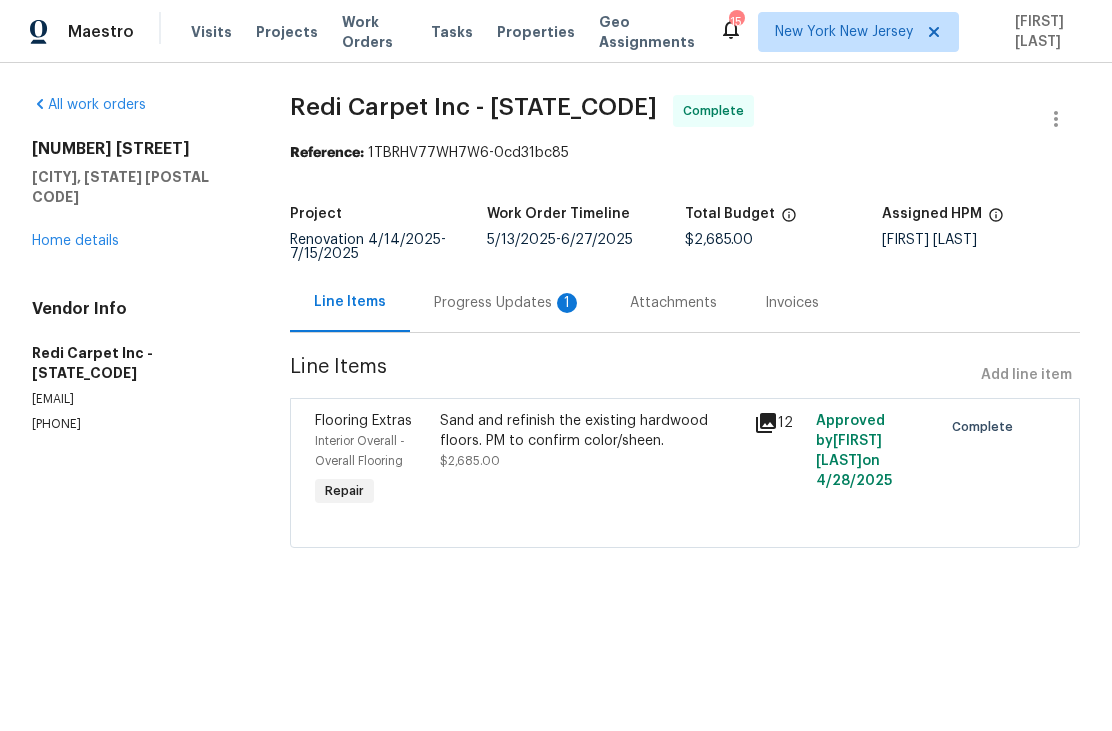 click on "Sand and refinish the existing hardwood floors. PM to confirm color/sheen." at bounding box center (590, 431) 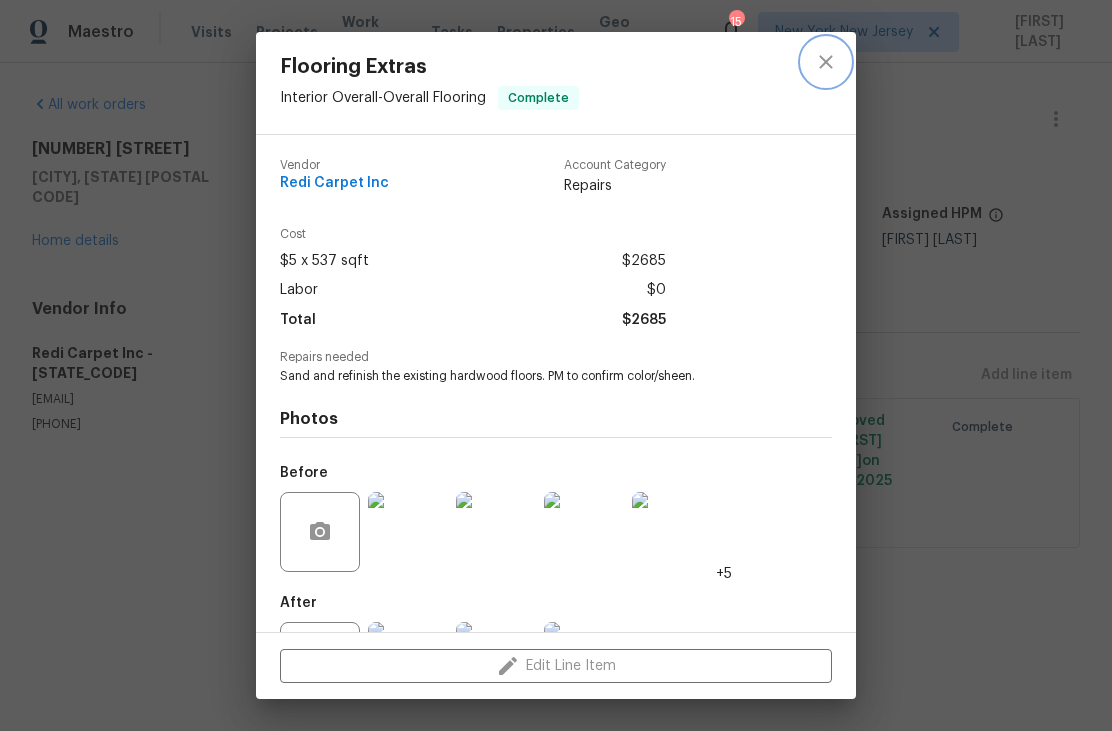 click 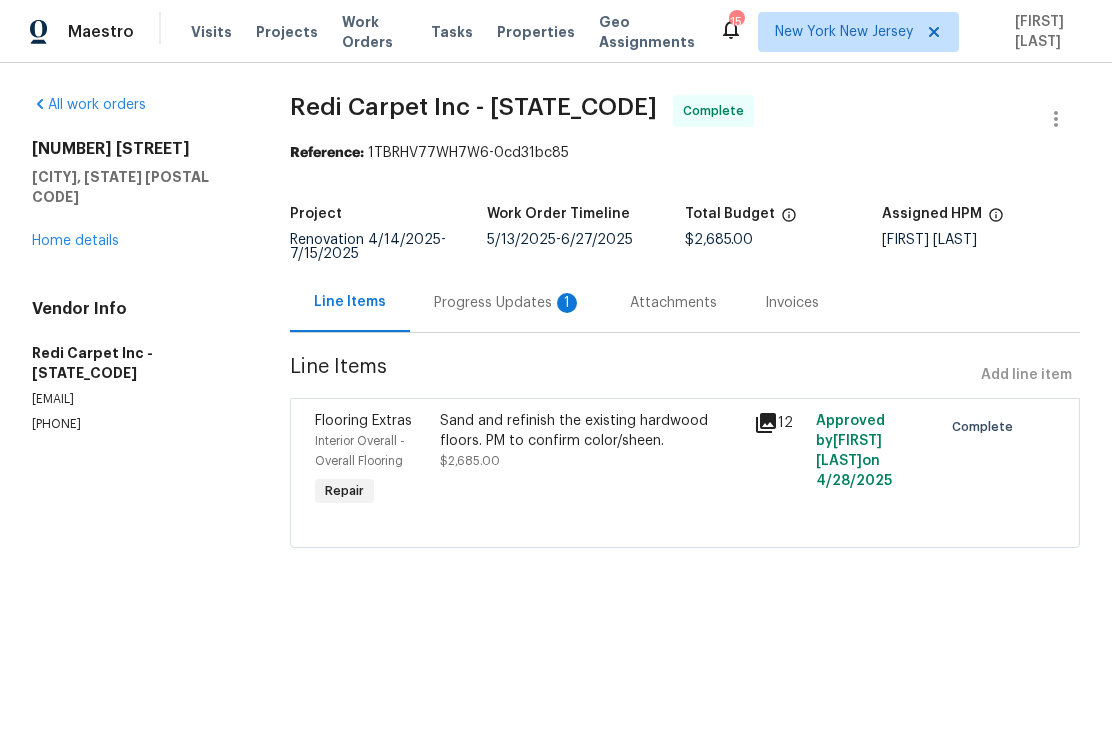 click on "Progress Updates 1" at bounding box center [508, 302] 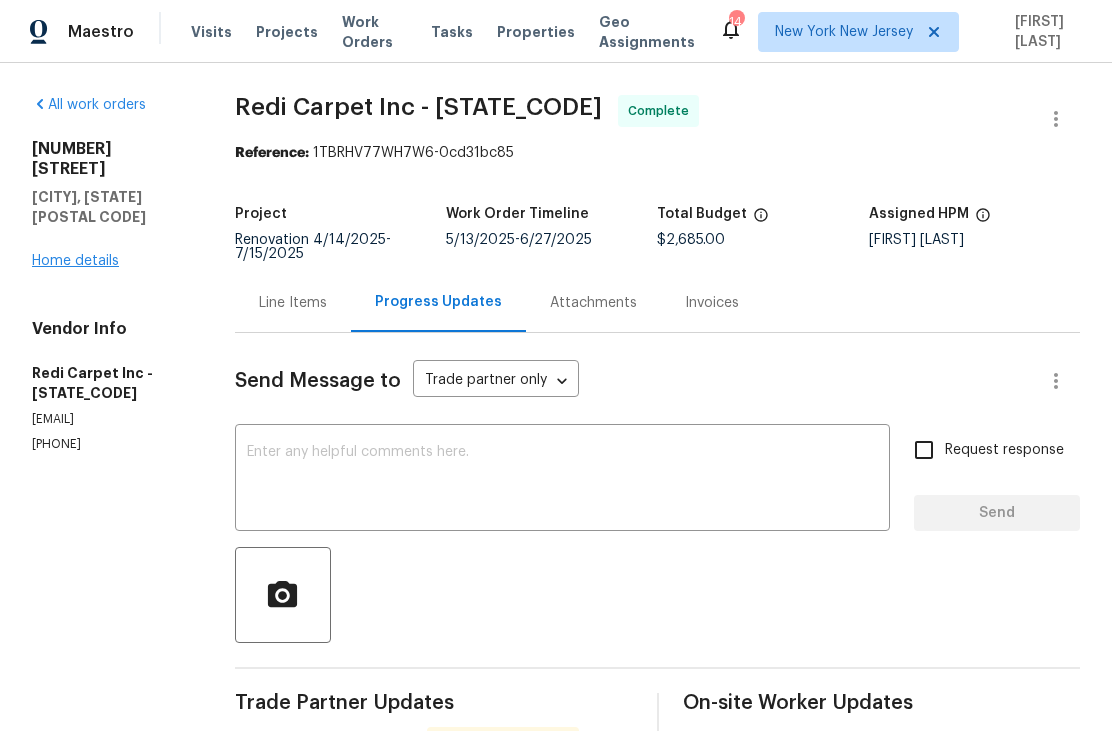 scroll, scrollTop: 0, scrollLeft: 0, axis: both 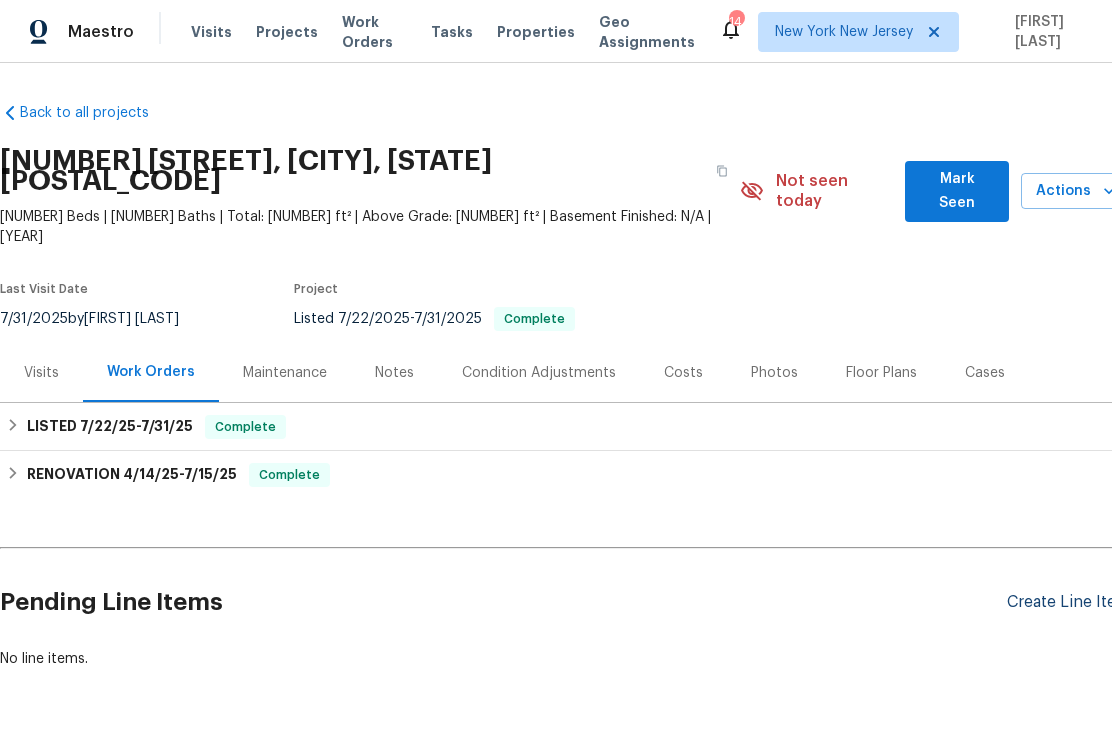 click on "Create Line Item" at bounding box center [1068, 602] 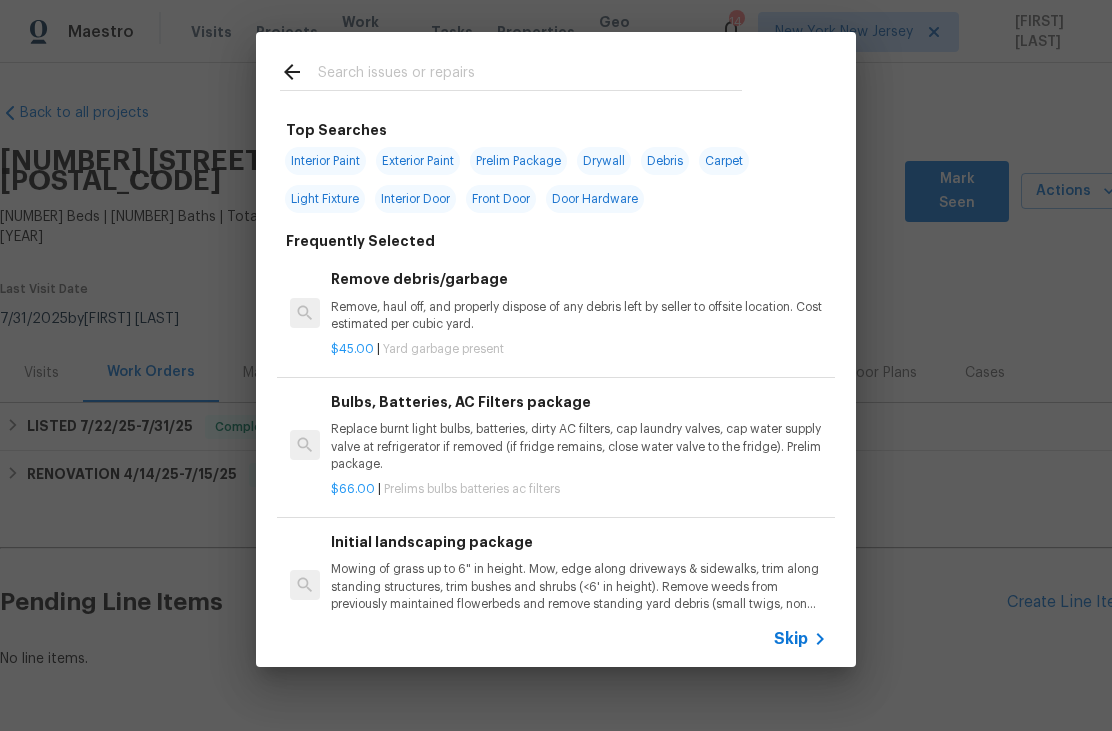 click at bounding box center [530, 75] 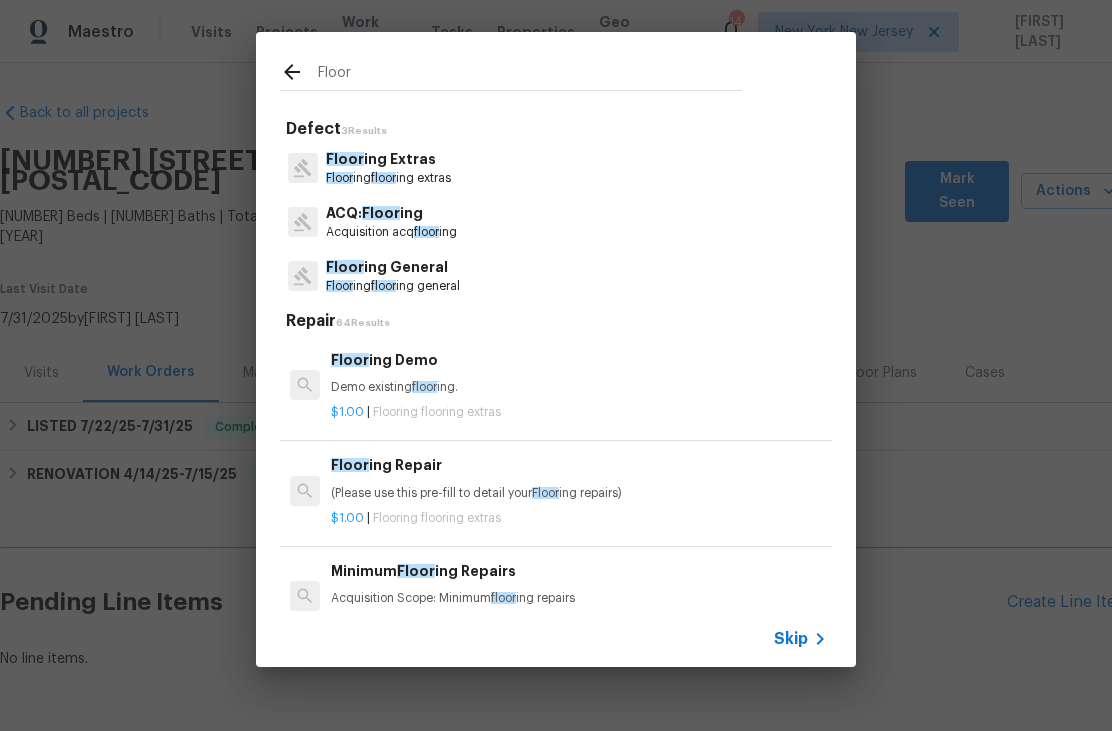type on "Floor" 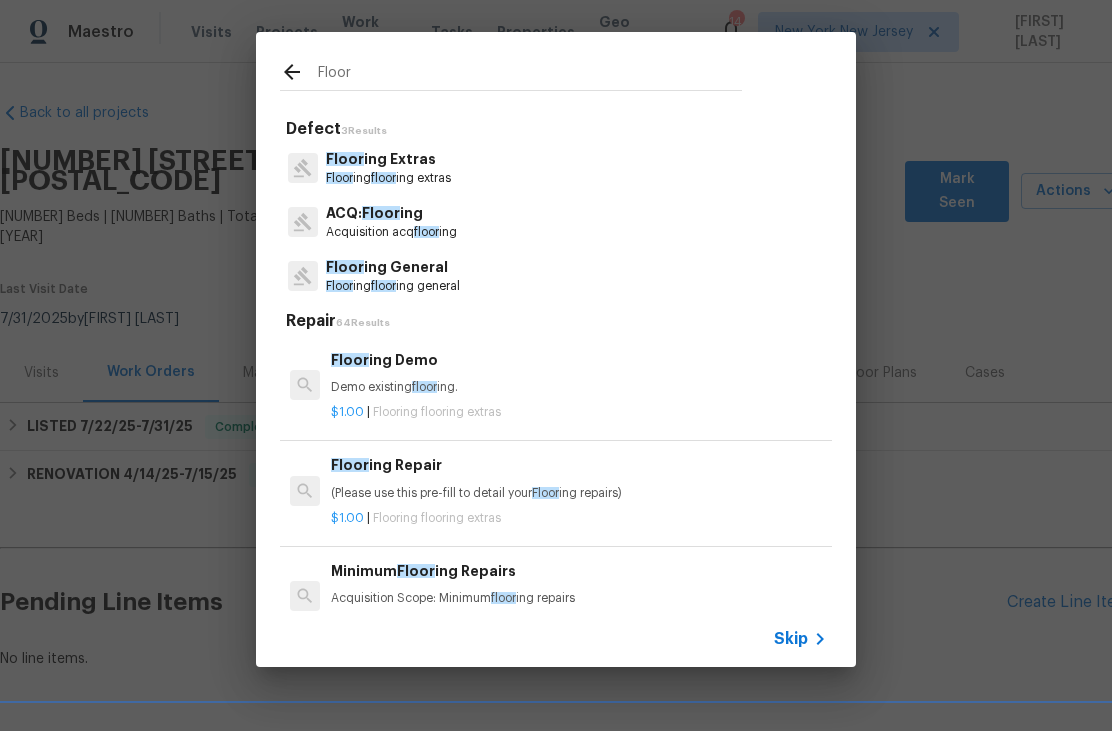 click on "Floor ing Extras Floor ing  floor ing extras" at bounding box center (556, 168) 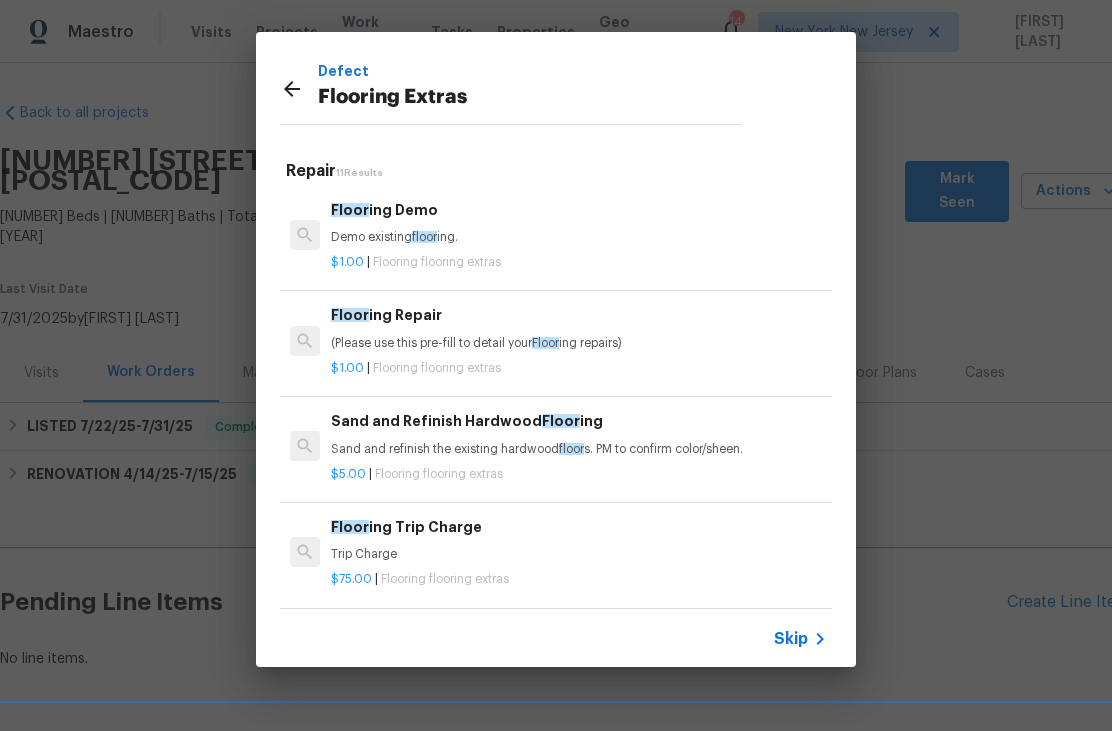 scroll, scrollTop: 0, scrollLeft: 0, axis: both 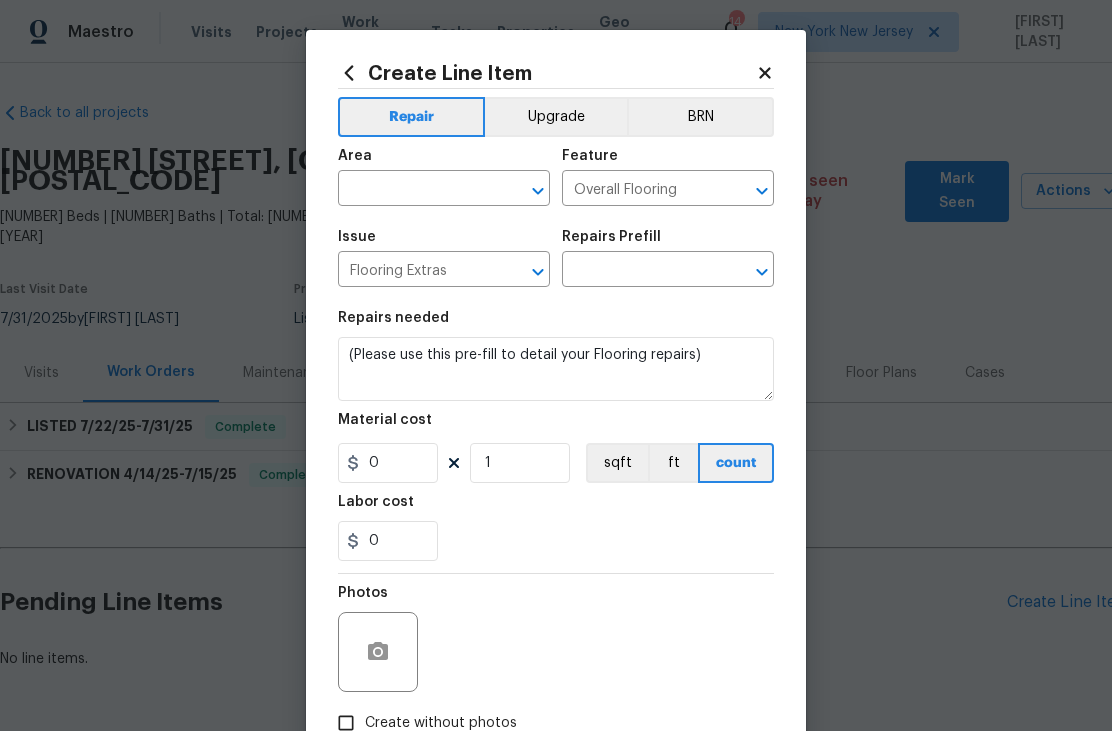 type on "Flooring Repair $1.00" 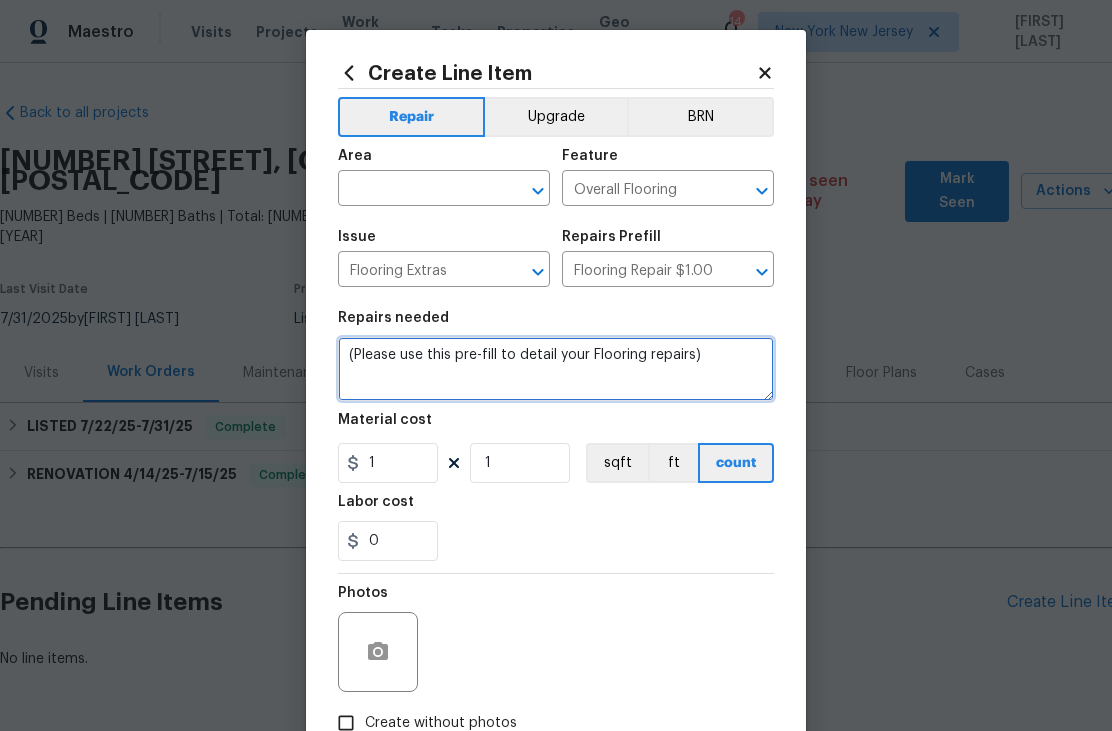 click on "(Please use this pre-fill to detail your Flooring repairs)" at bounding box center [556, 369] 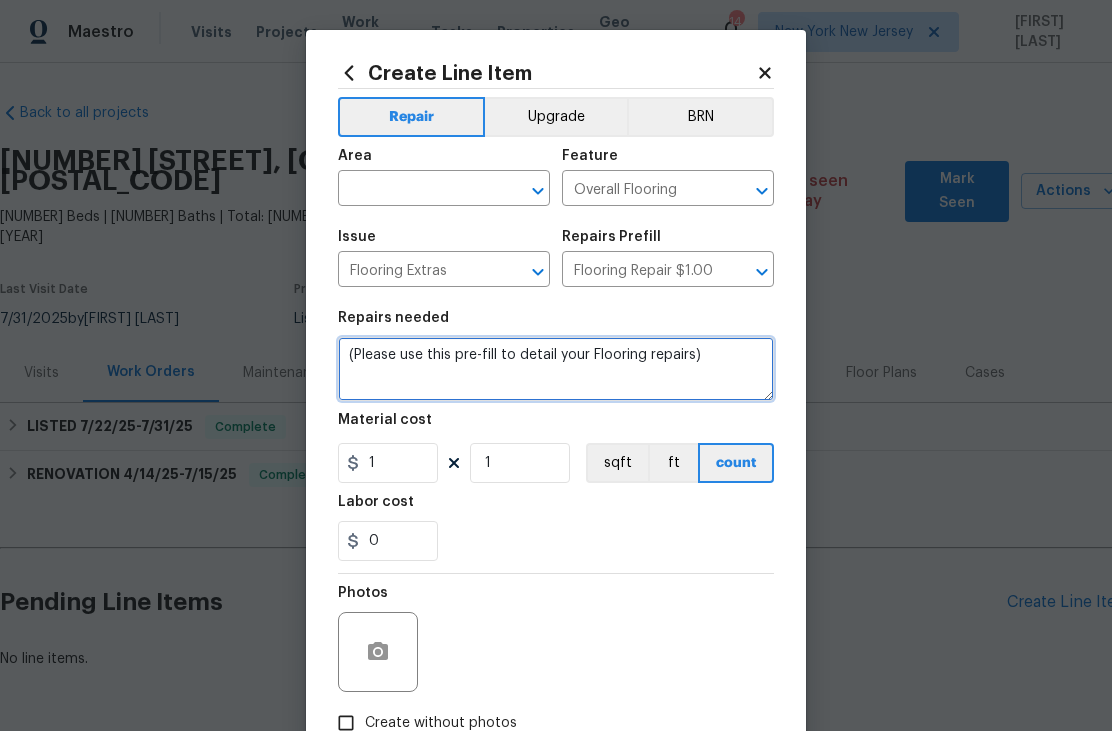 click on "(Please use this pre-fill to detail your Flooring repairs)" at bounding box center [556, 369] 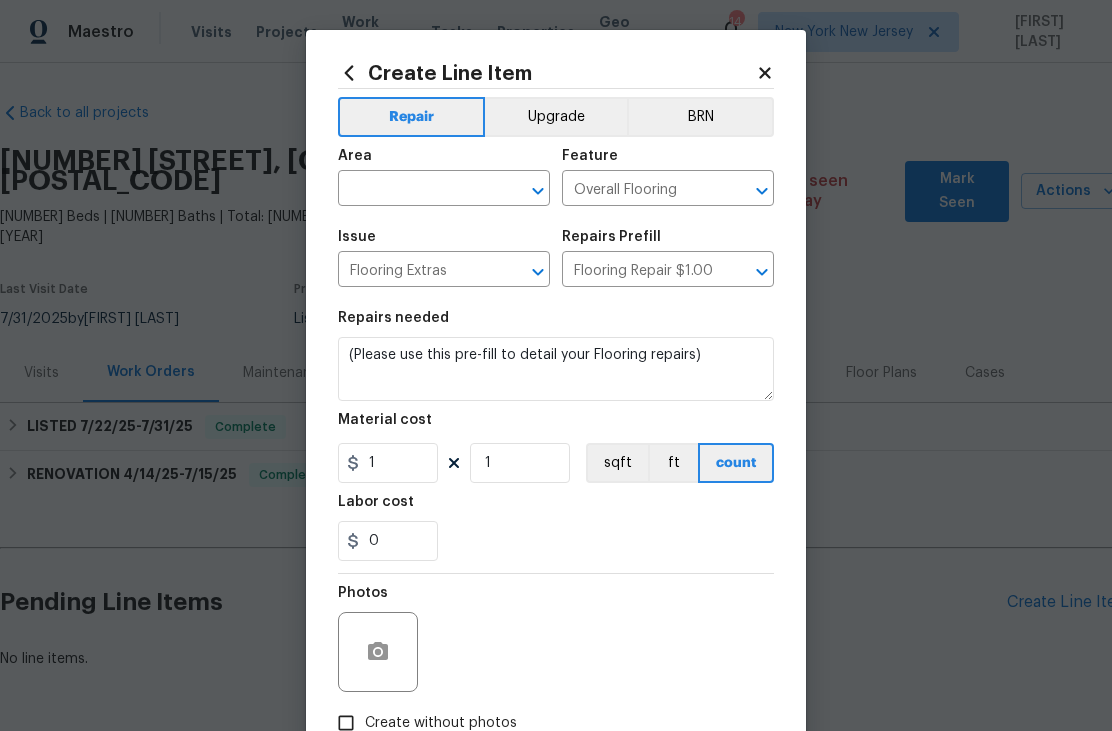 click 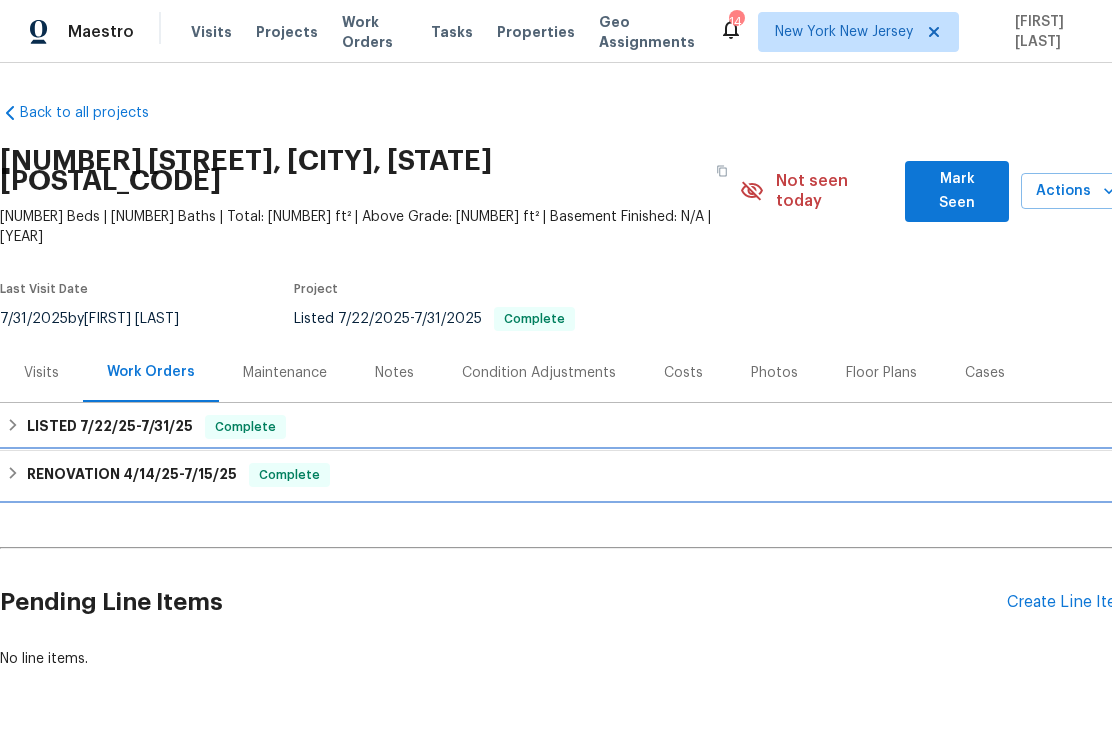 click on "7/15/25" at bounding box center (210, 474) 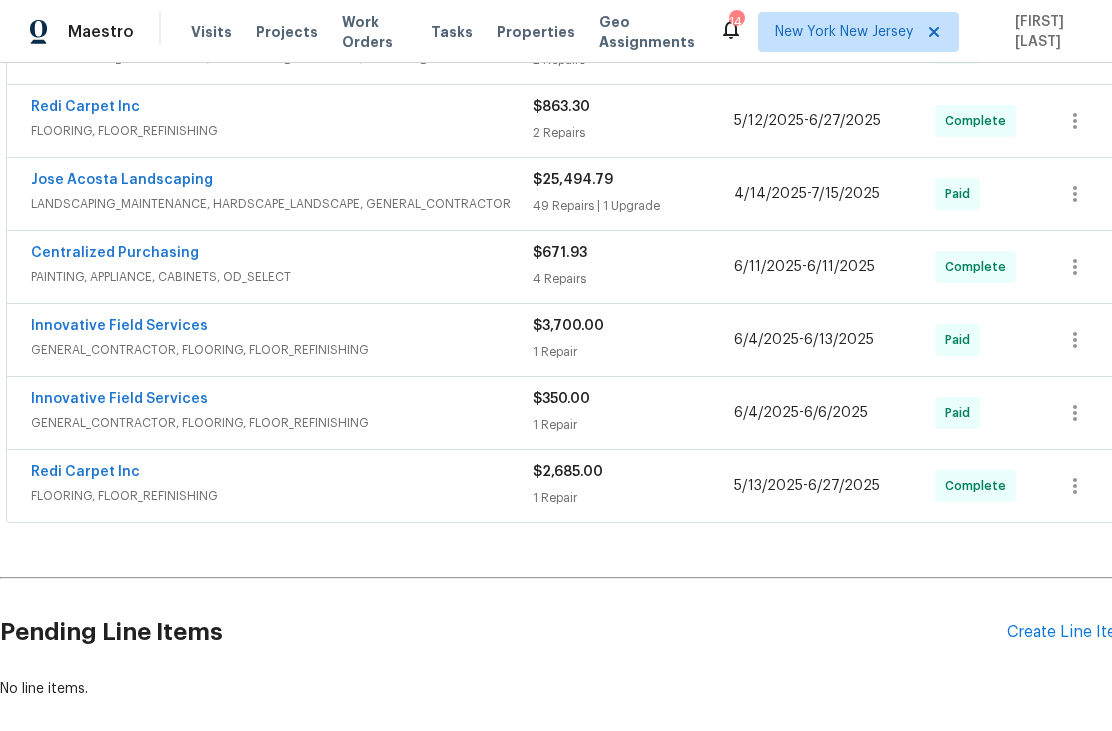 scroll, scrollTop: 960, scrollLeft: 0, axis: vertical 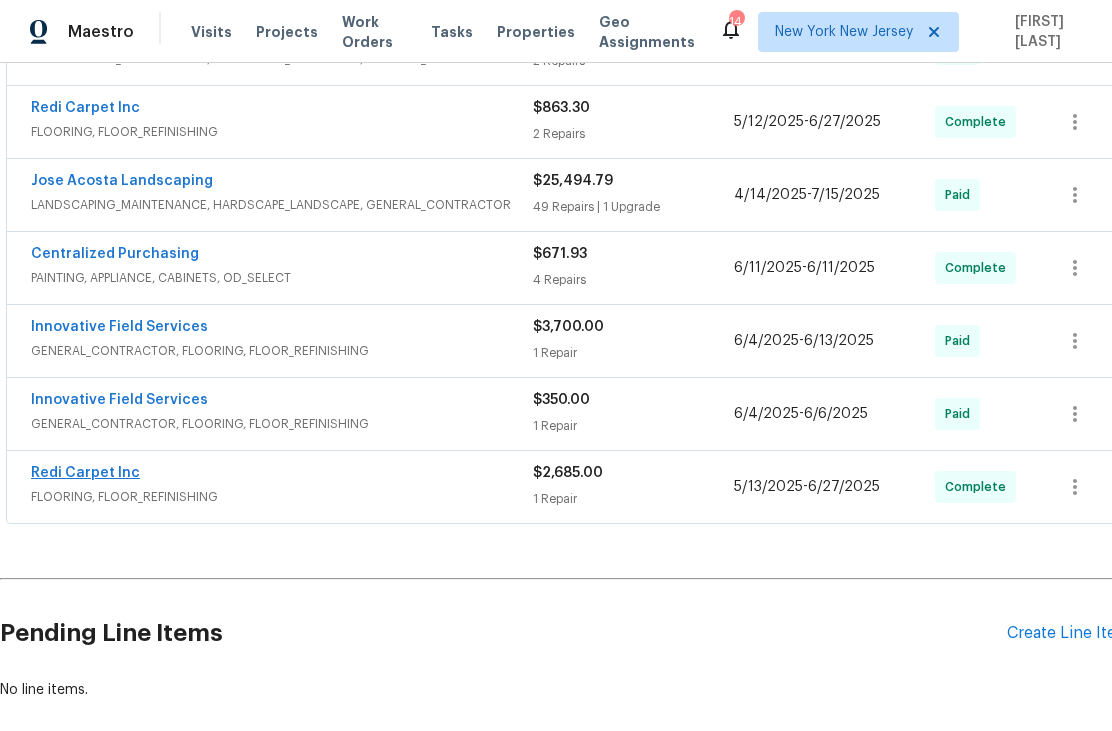 click on "Redi Carpet Inc" at bounding box center (85, 473) 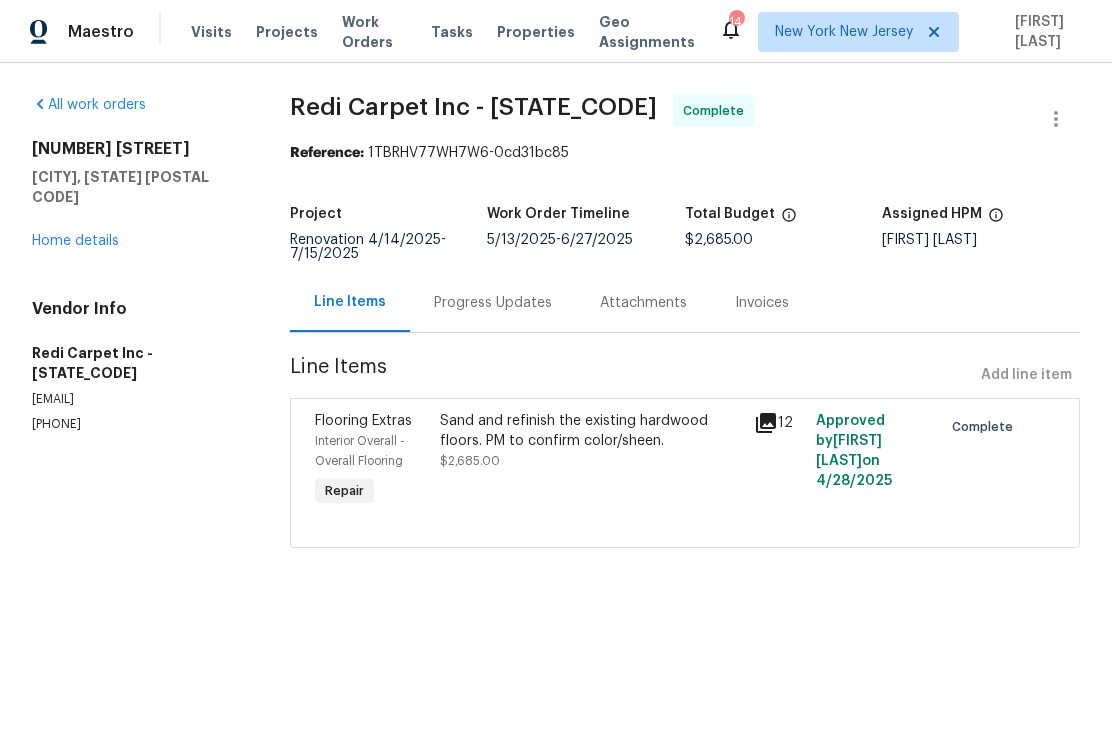 click on "Sand and refinish the existing hardwood floors. PM to confirm color/sheen." at bounding box center (590, 431) 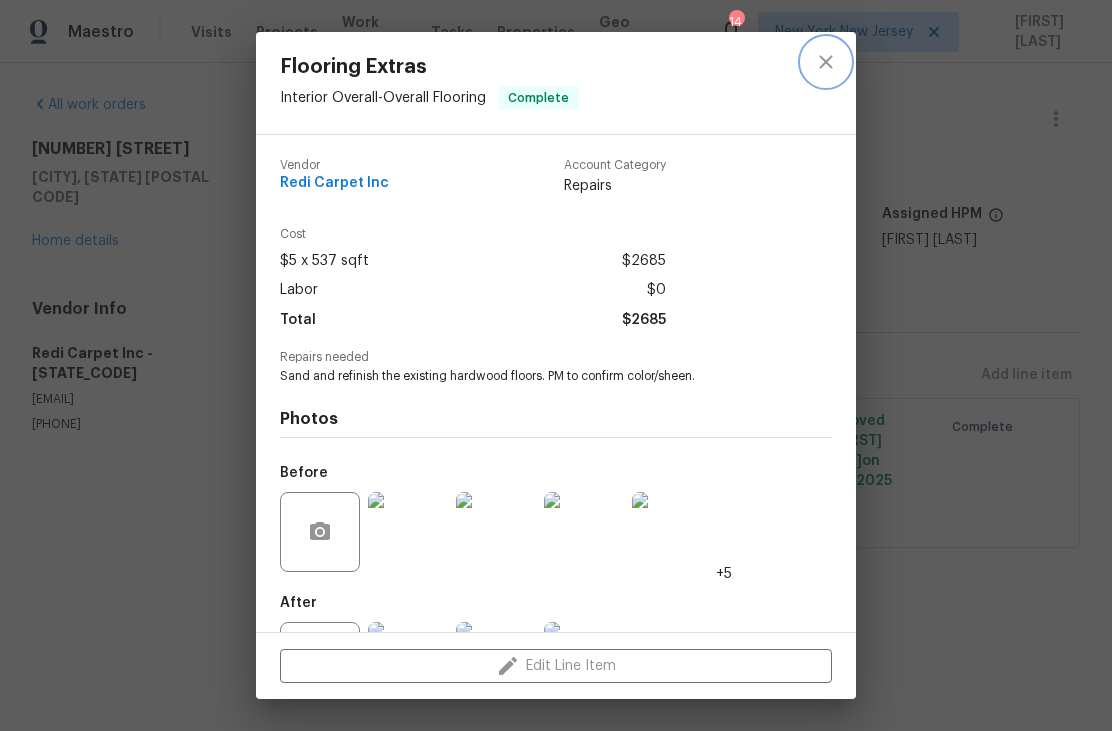 click 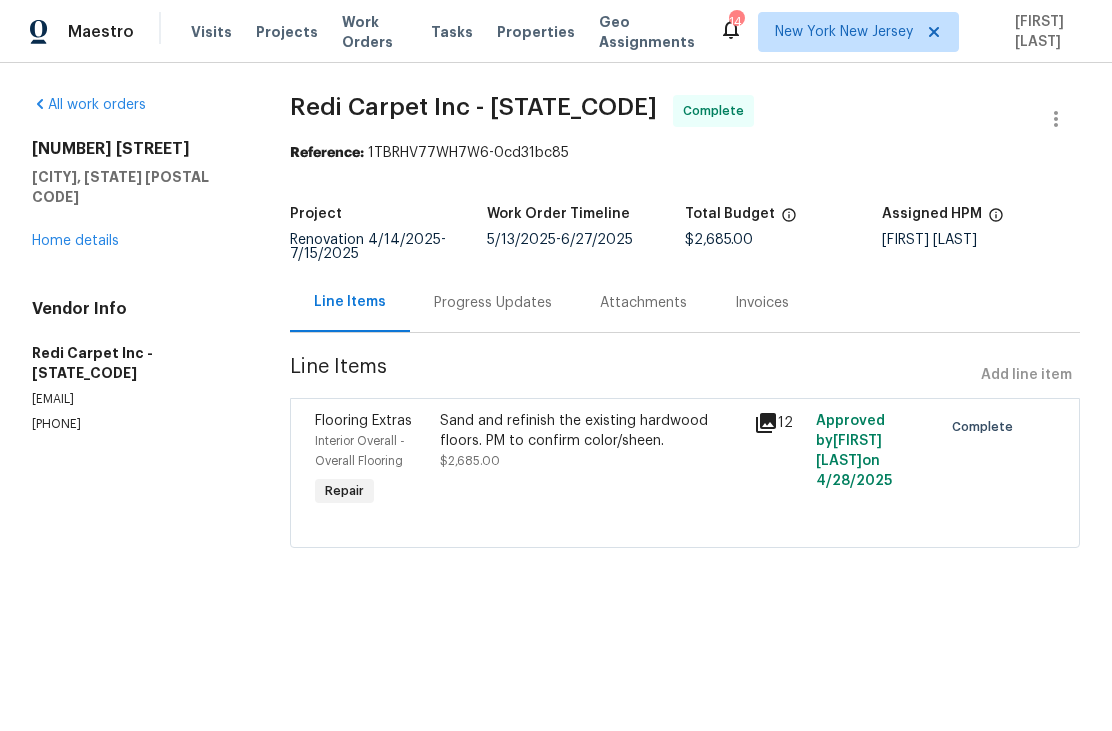 click on "Progress Updates" at bounding box center (493, 303) 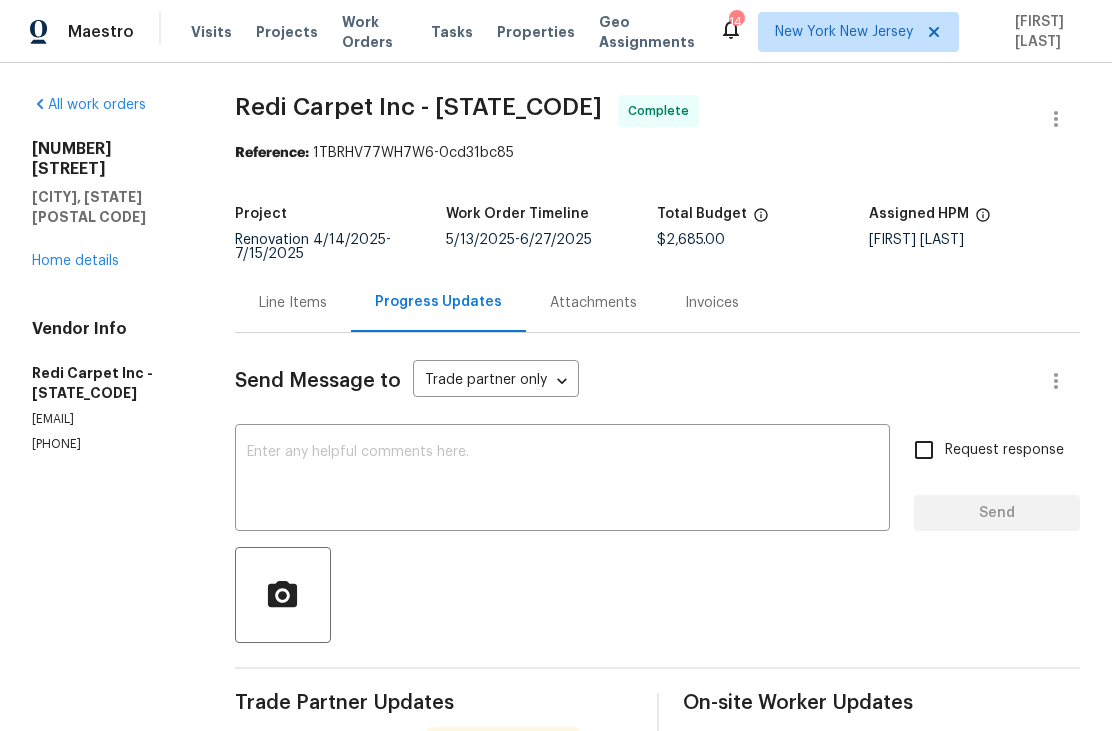 scroll, scrollTop: 0, scrollLeft: 0, axis: both 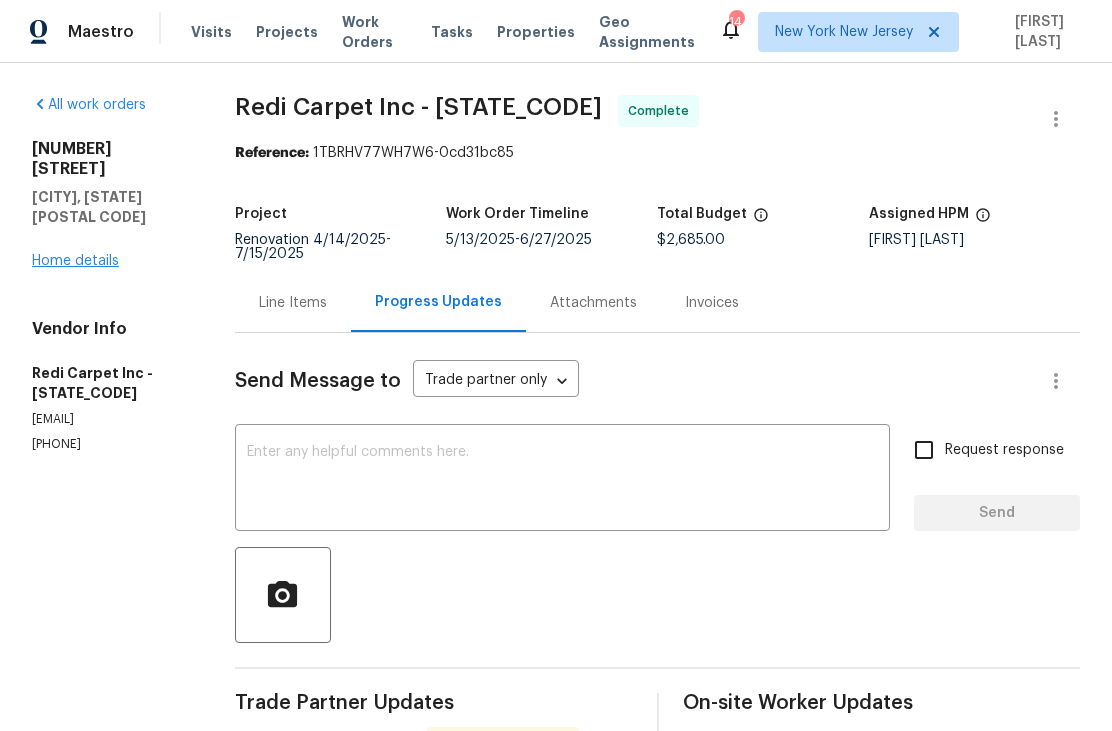 click on "Home details" at bounding box center (75, 261) 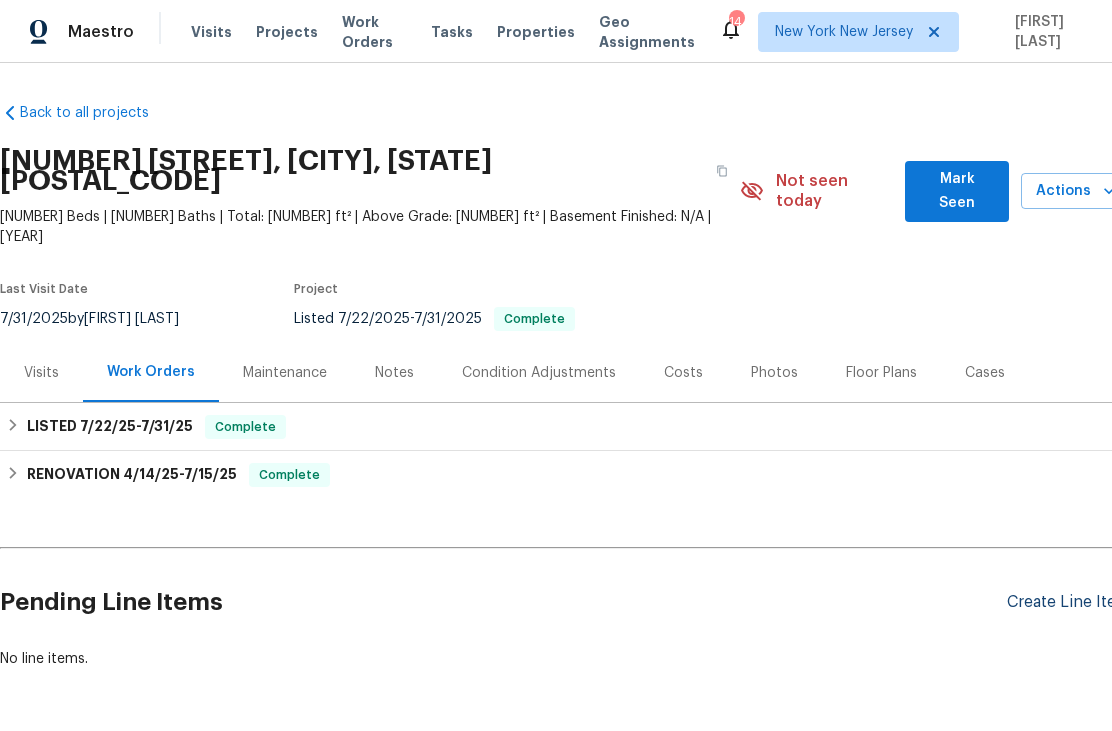 click on "Create Line Item" at bounding box center (1068, 602) 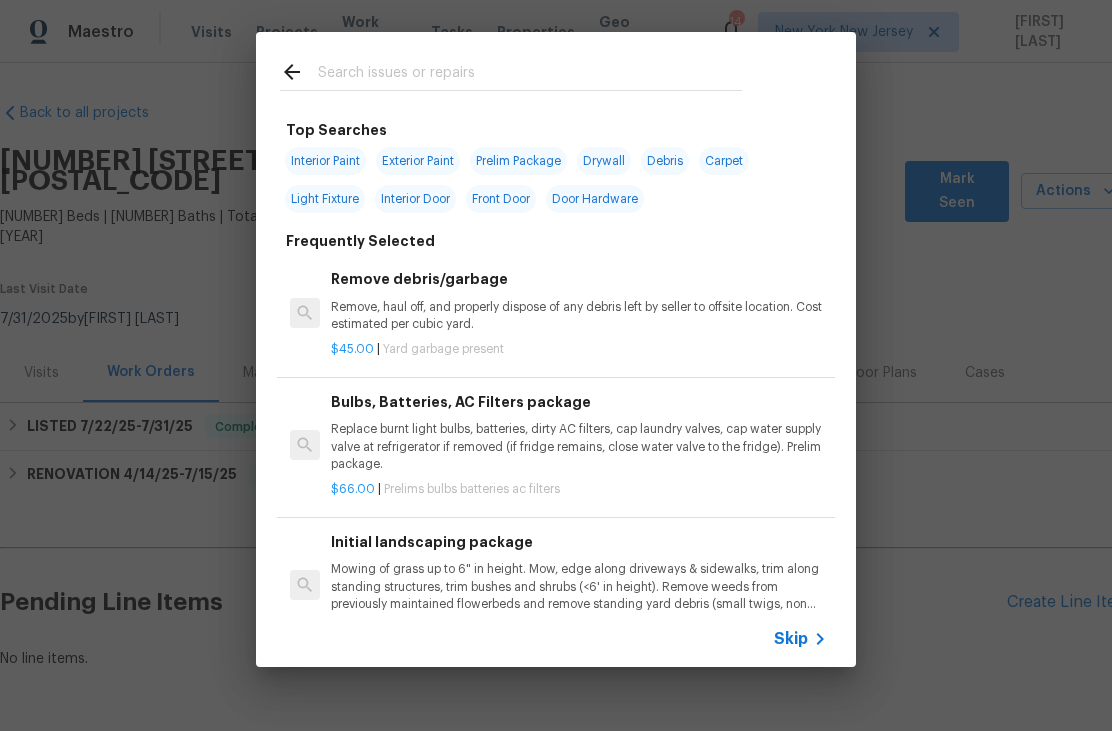 click at bounding box center [530, 75] 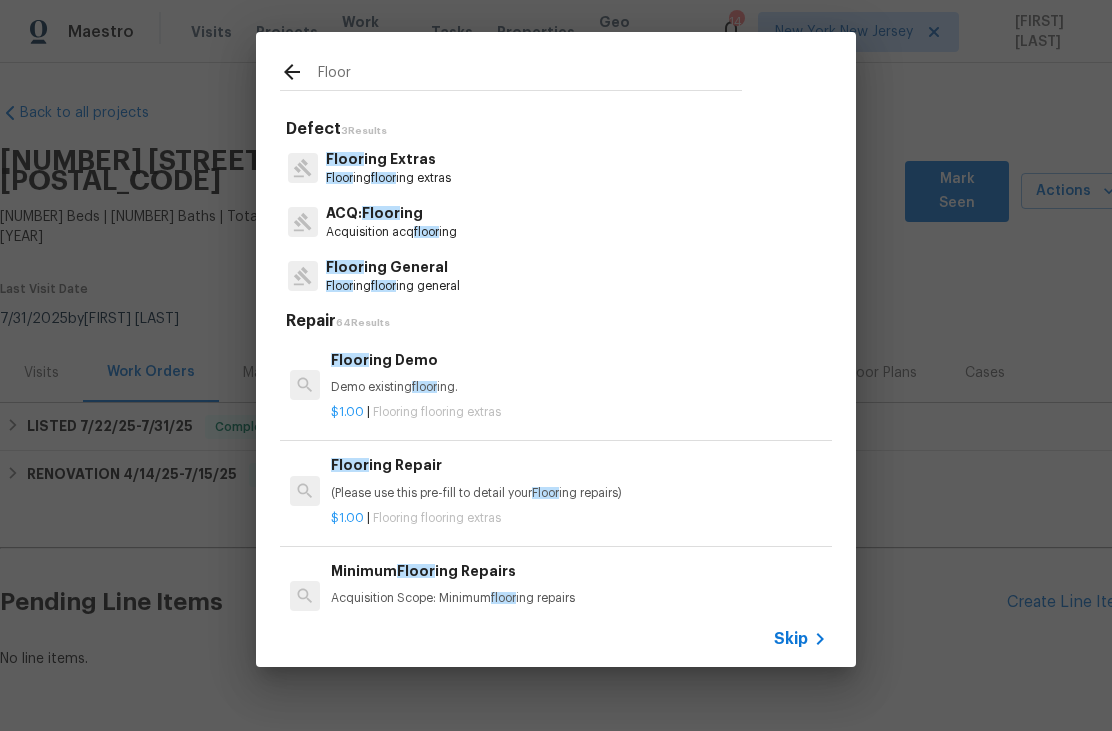 type on "Floor" 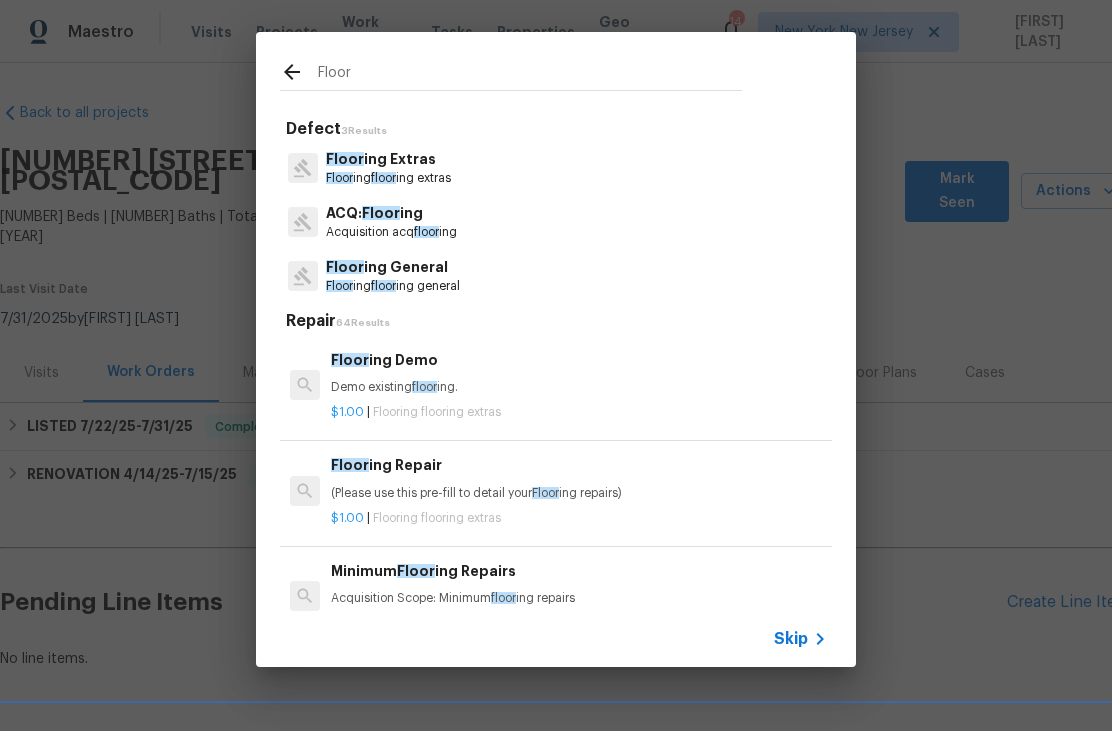 click on "Floor ing Extras Floor ing  floor ing extras" at bounding box center (556, 168) 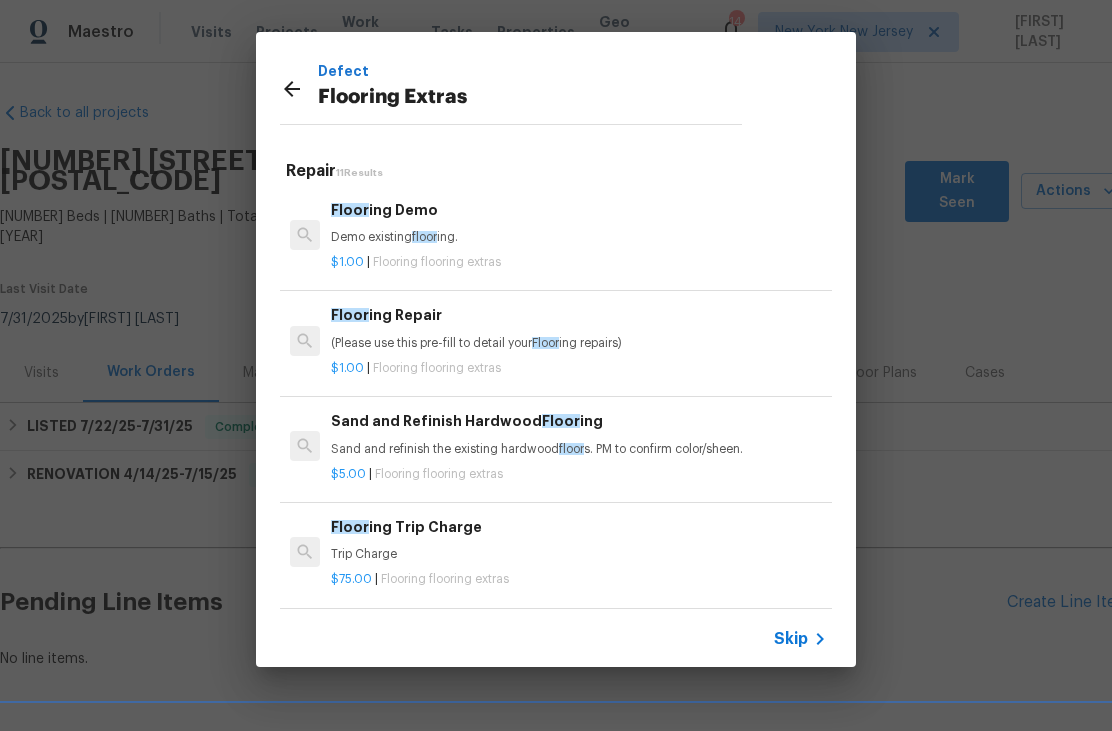 click on "(Please use this pre-fill to detail your  Floor ing repairs)" at bounding box center (579, 343) 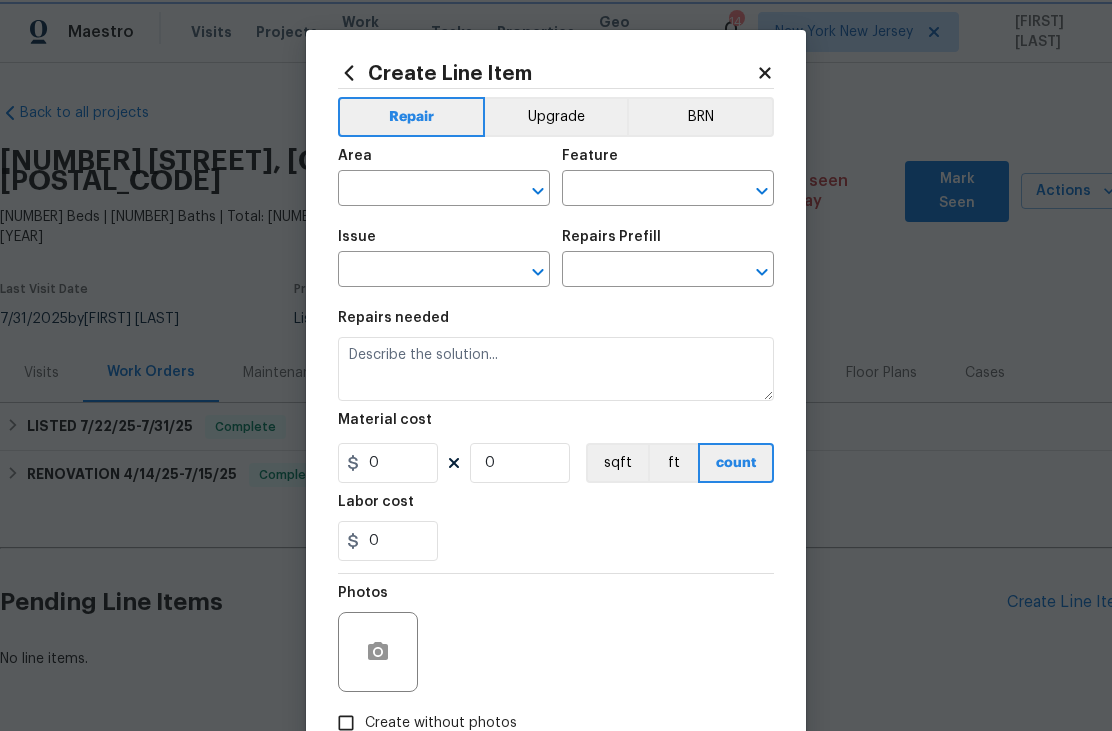 type on "Overall Flooring" 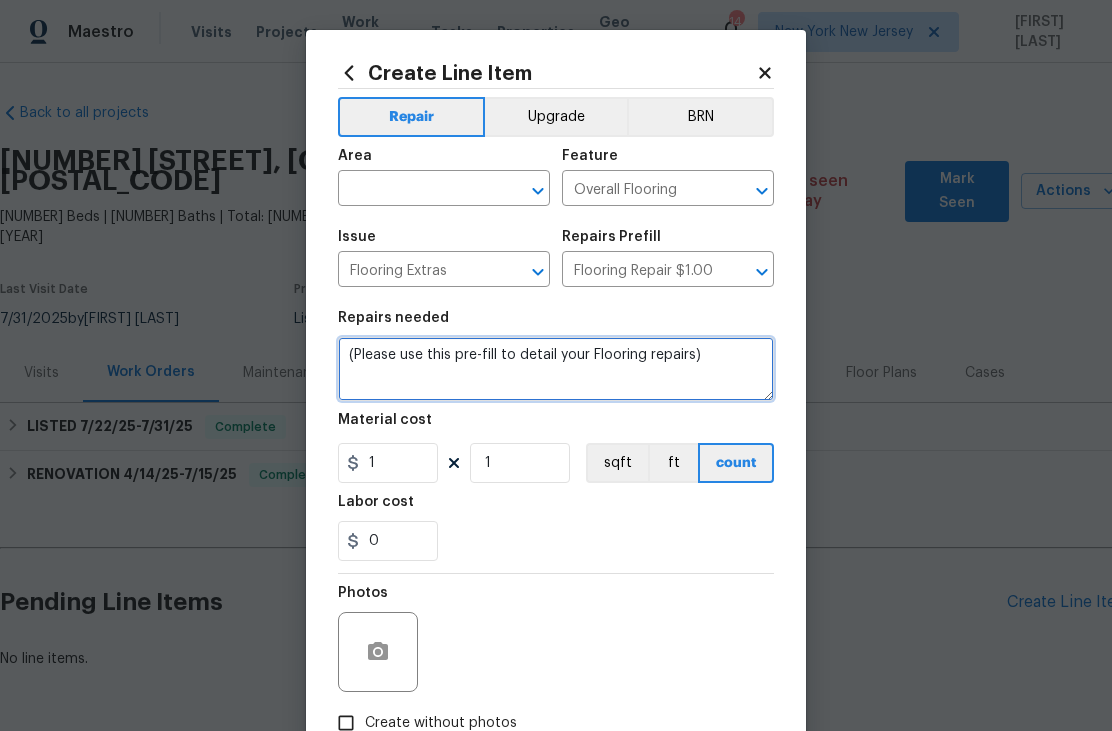 click on "(Please use this pre-fill to detail your Flooring repairs)" at bounding box center (556, 369) 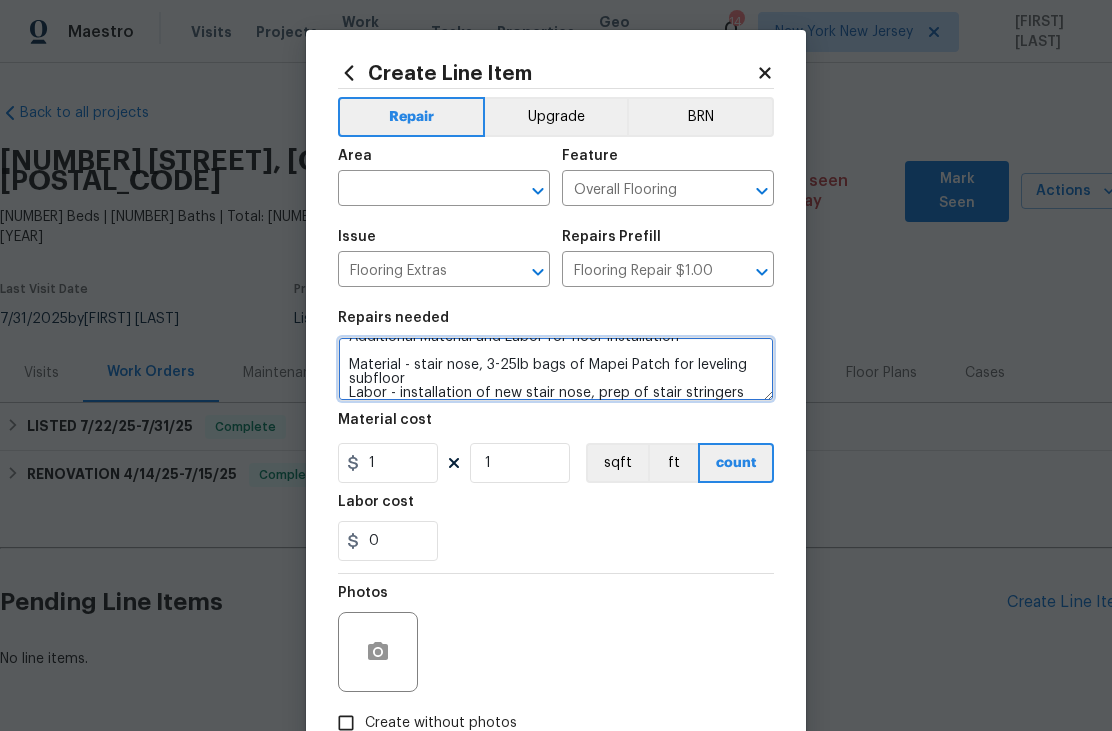 scroll, scrollTop: 42, scrollLeft: 0, axis: vertical 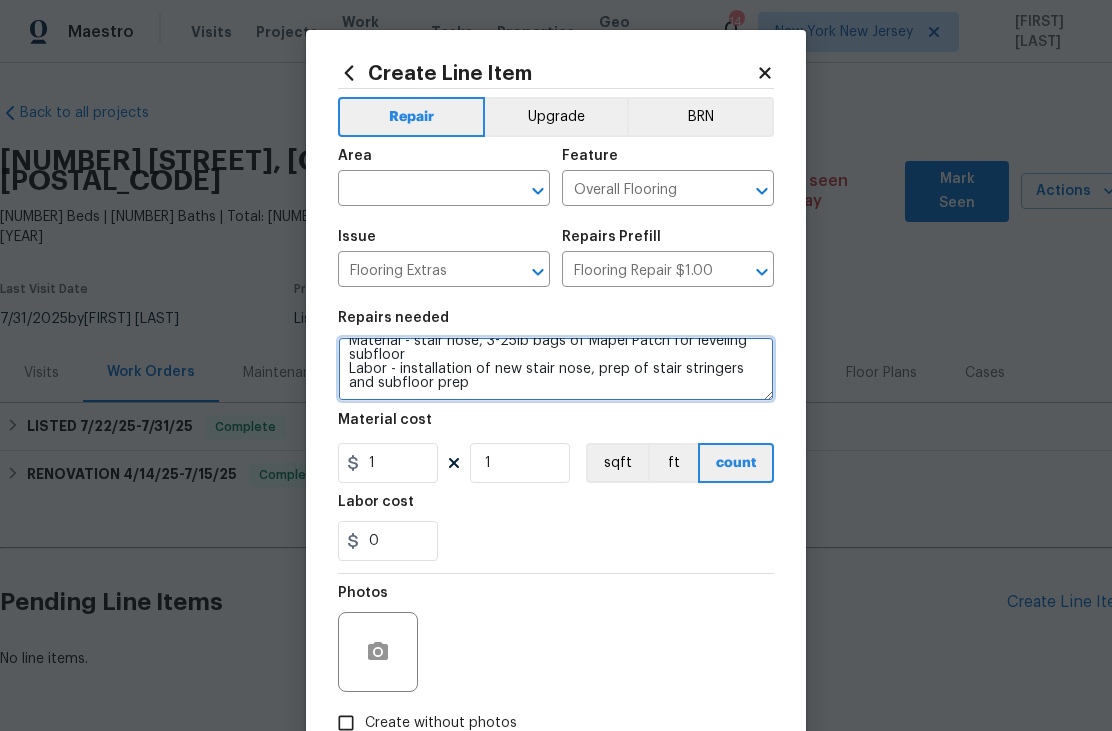 type on "Additional Material and Labor for floor installation
Material - stair nose, 3-25lb bags of Mapei Patch for leveling subfloor
Labor - installation of new stair nose, prep of stair stringers and subfloor prep" 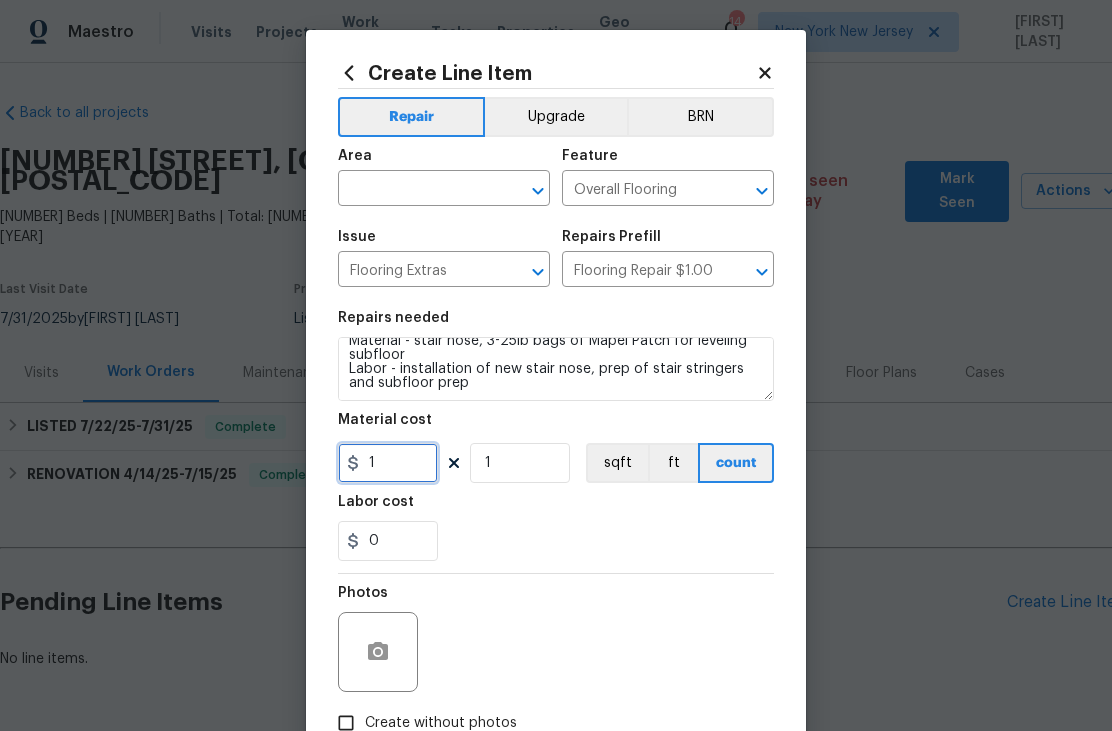 click on "1" at bounding box center [388, 463] 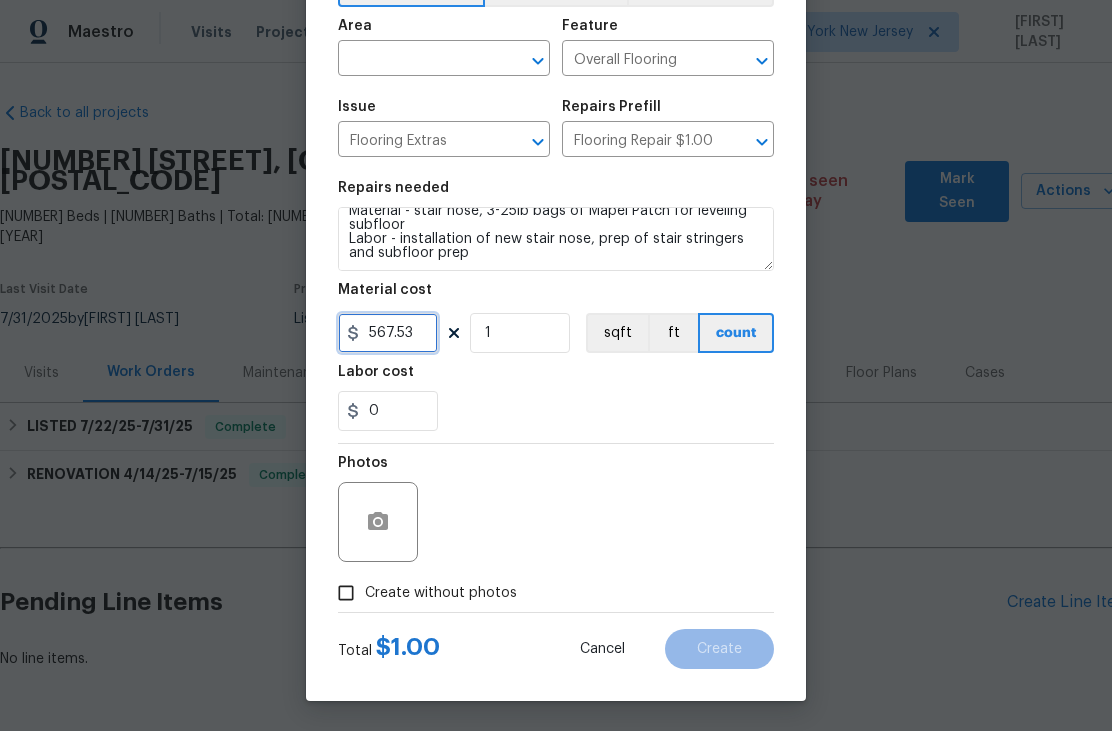 scroll, scrollTop: 132, scrollLeft: 0, axis: vertical 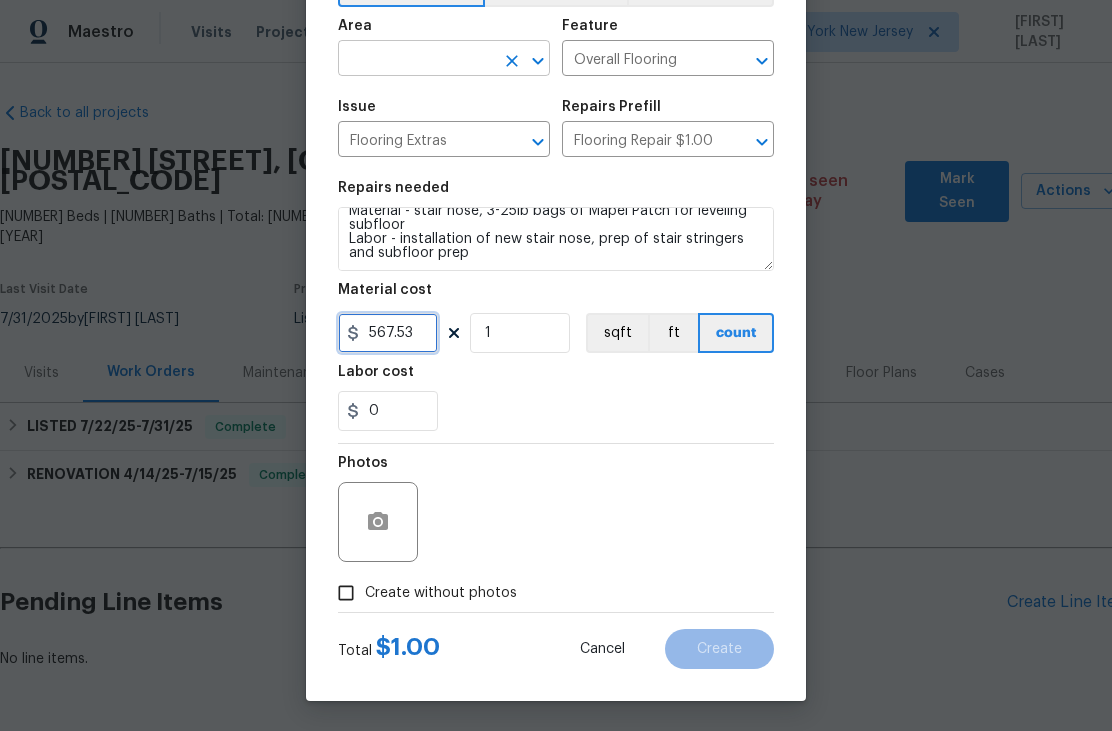 type on "567.53" 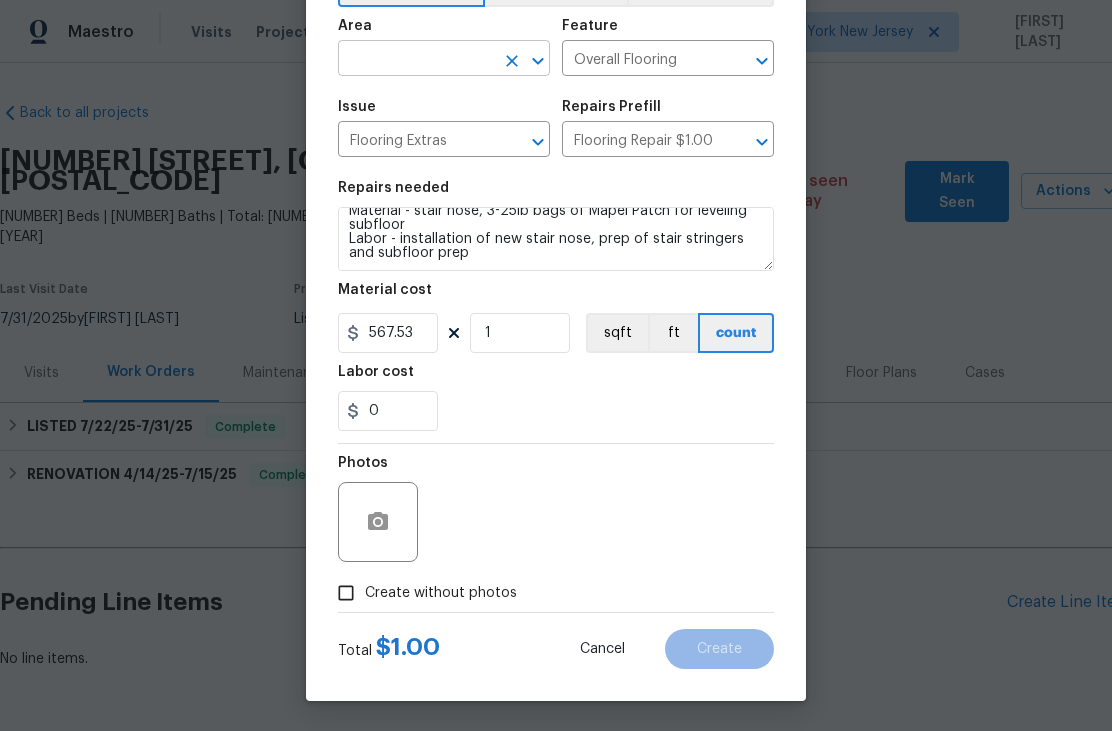 click at bounding box center (416, 60) 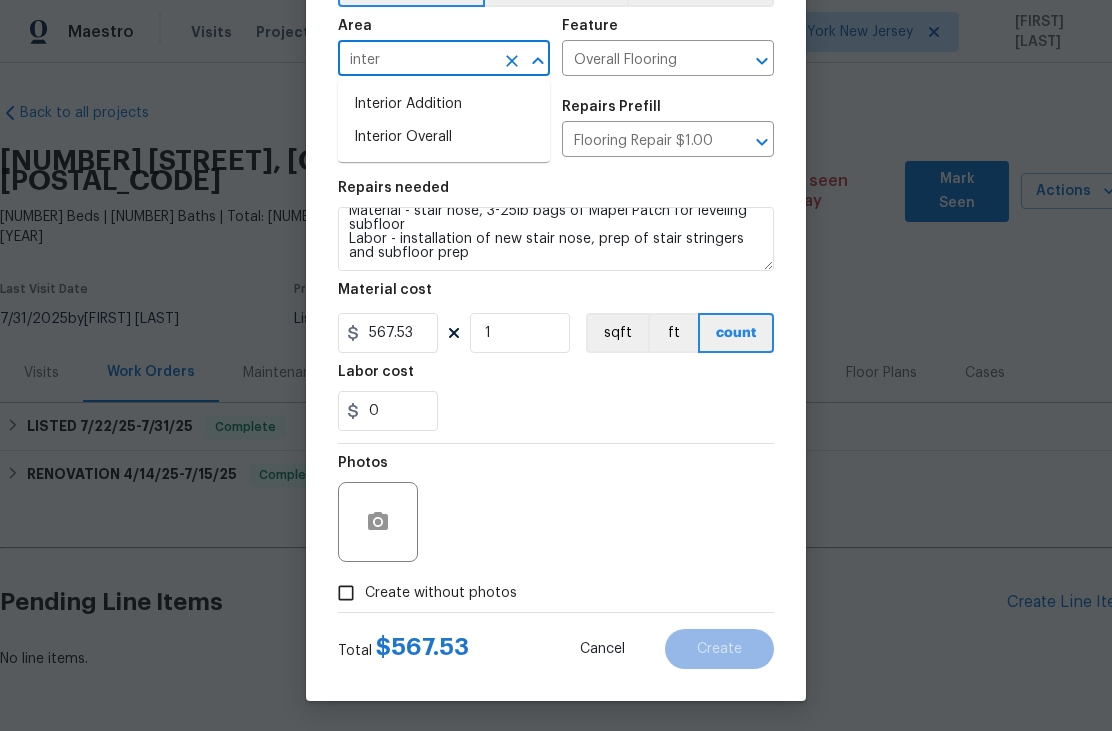 click on "Interior Overall" at bounding box center [444, 137] 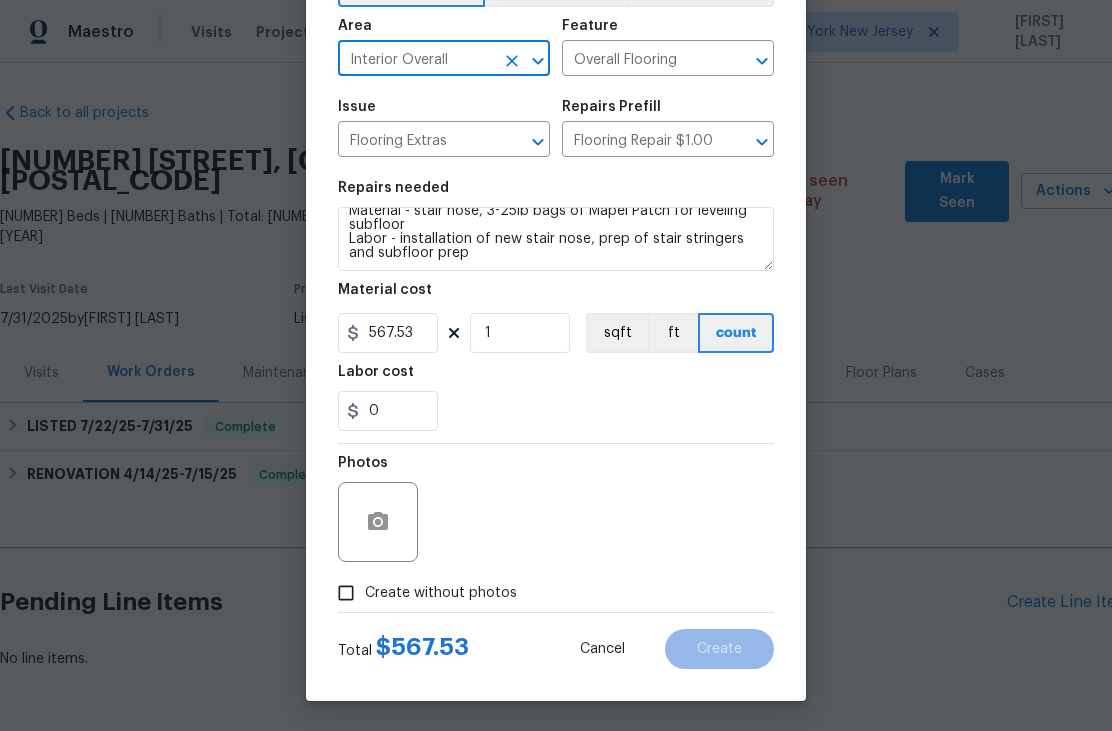 click on "Create without photos" at bounding box center (441, 593) 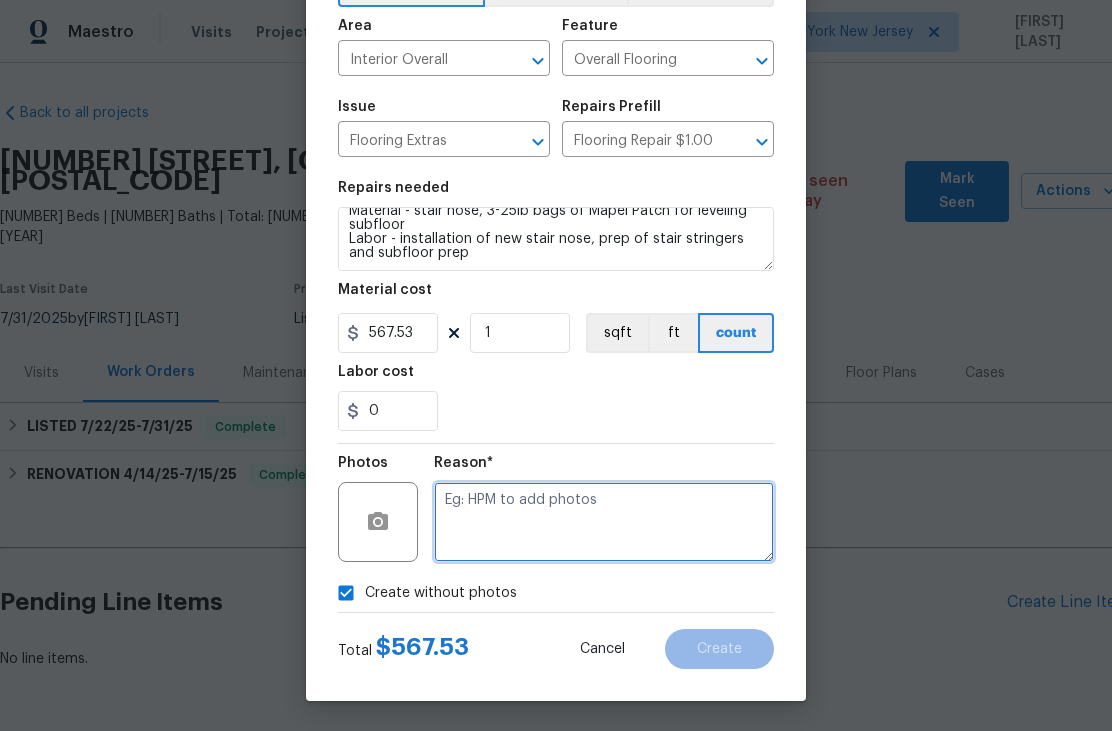 click at bounding box center (604, 522) 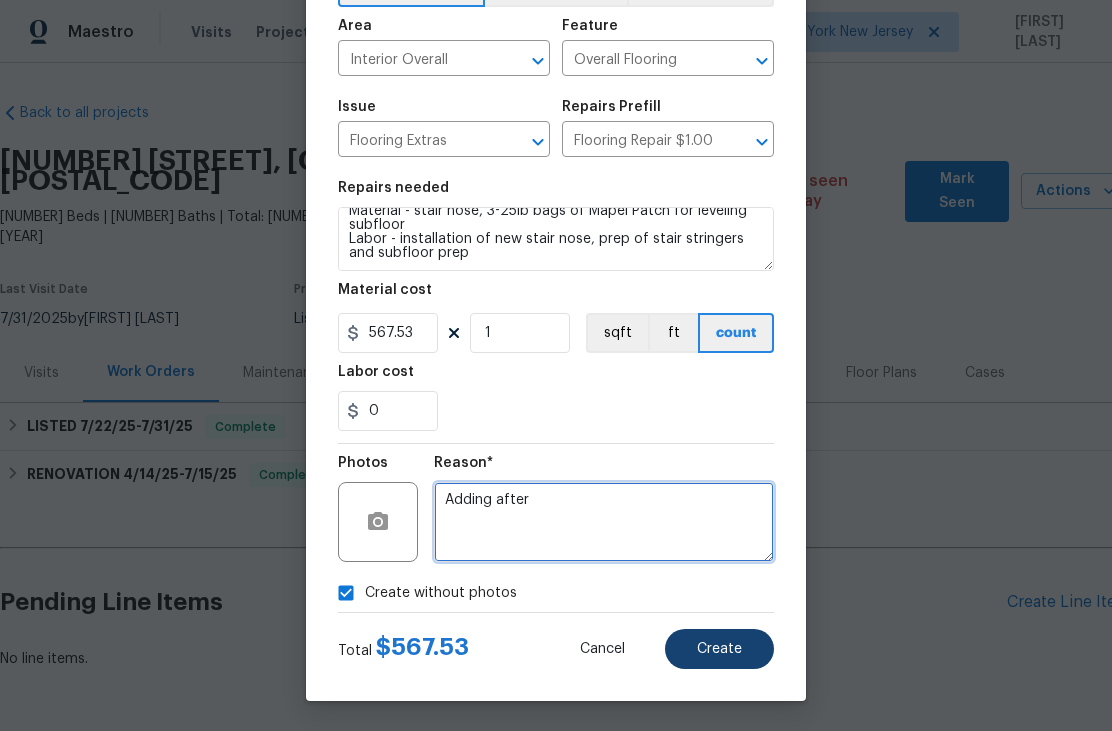 type on "Adding after" 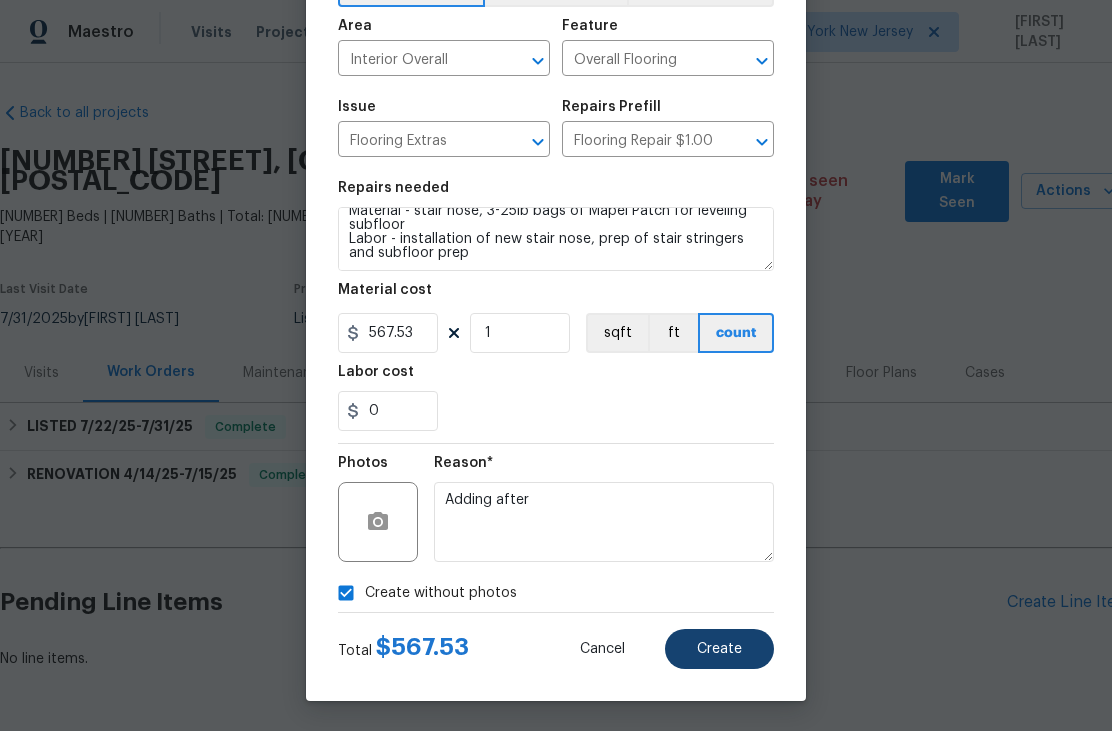 click on "Create" at bounding box center [719, 649] 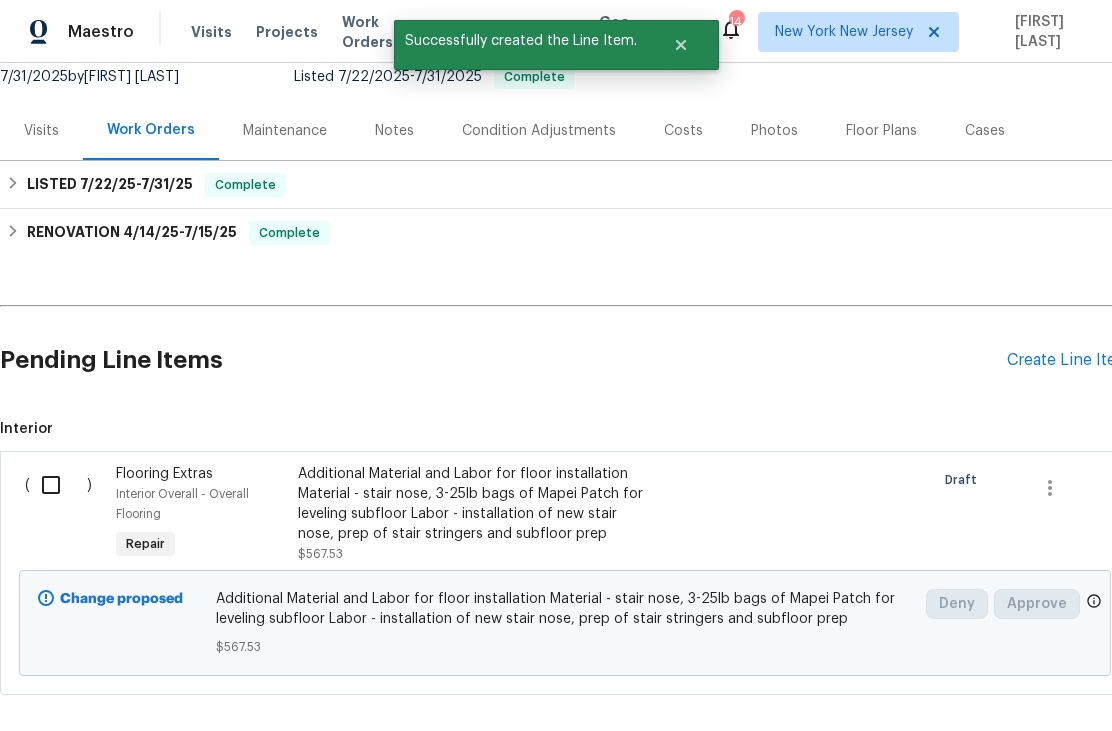 scroll, scrollTop: 239, scrollLeft: 0, axis: vertical 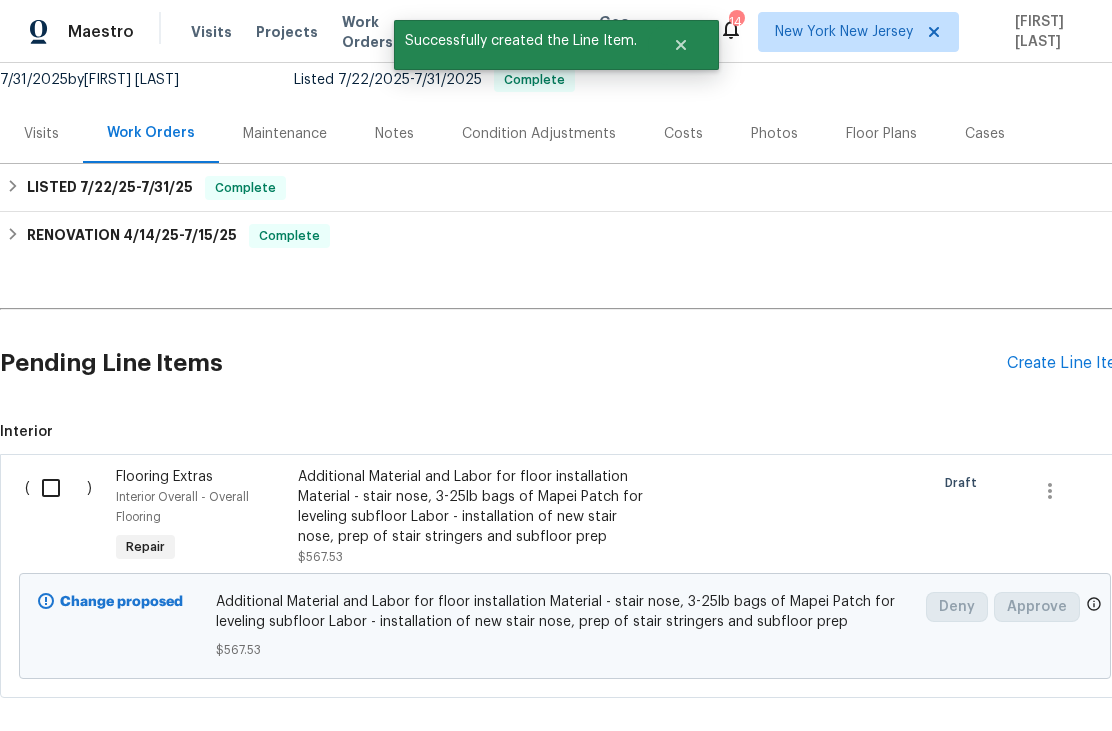 click at bounding box center (58, 488) 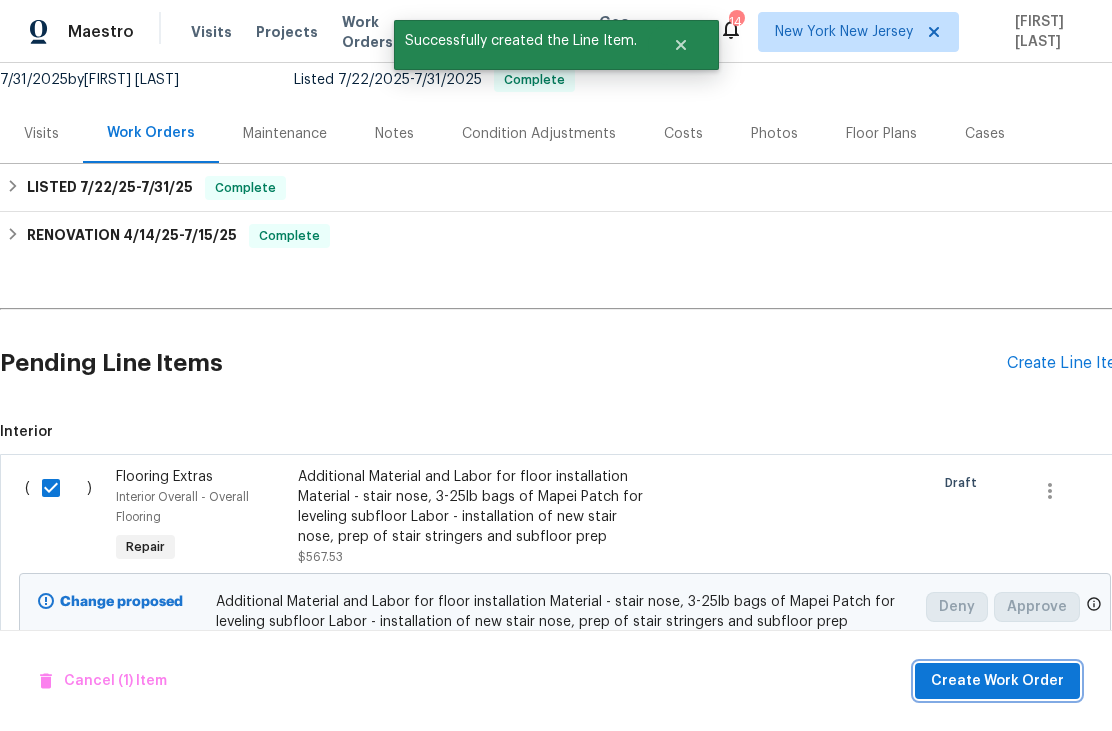 click on "Create Work Order" at bounding box center [997, 681] 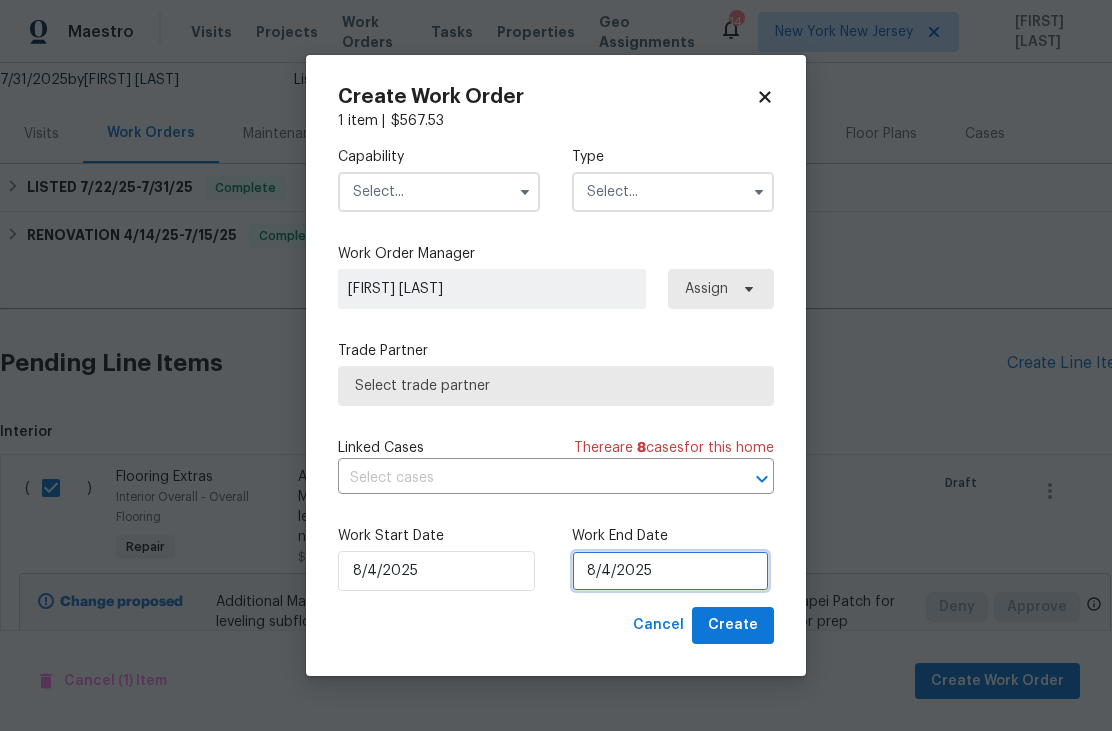 click on "8/4/2025" at bounding box center (670, 571) 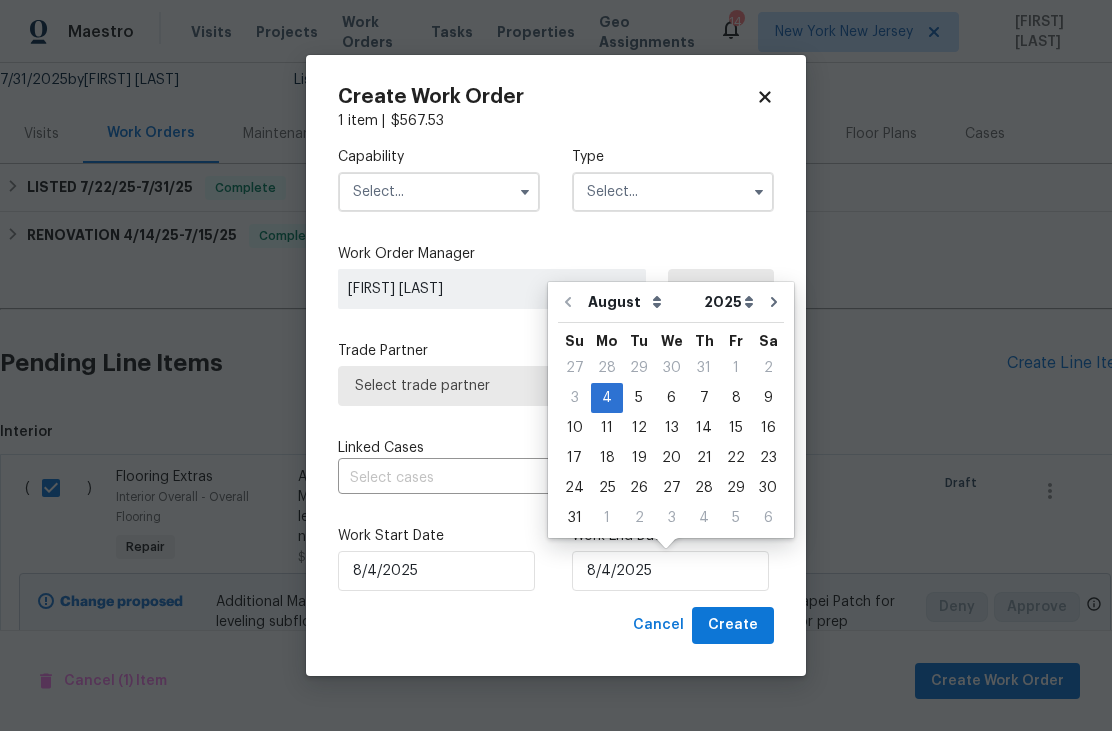 click on "Work Order Manager" at bounding box center (556, 254) 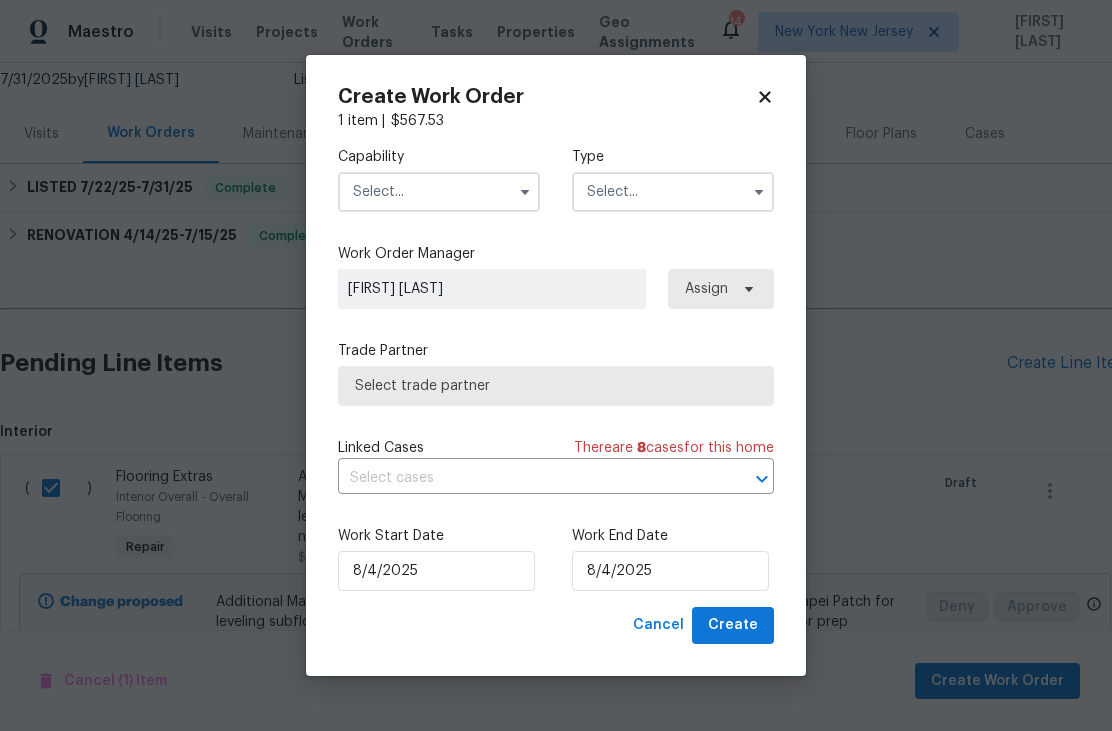 click at bounding box center (439, 192) 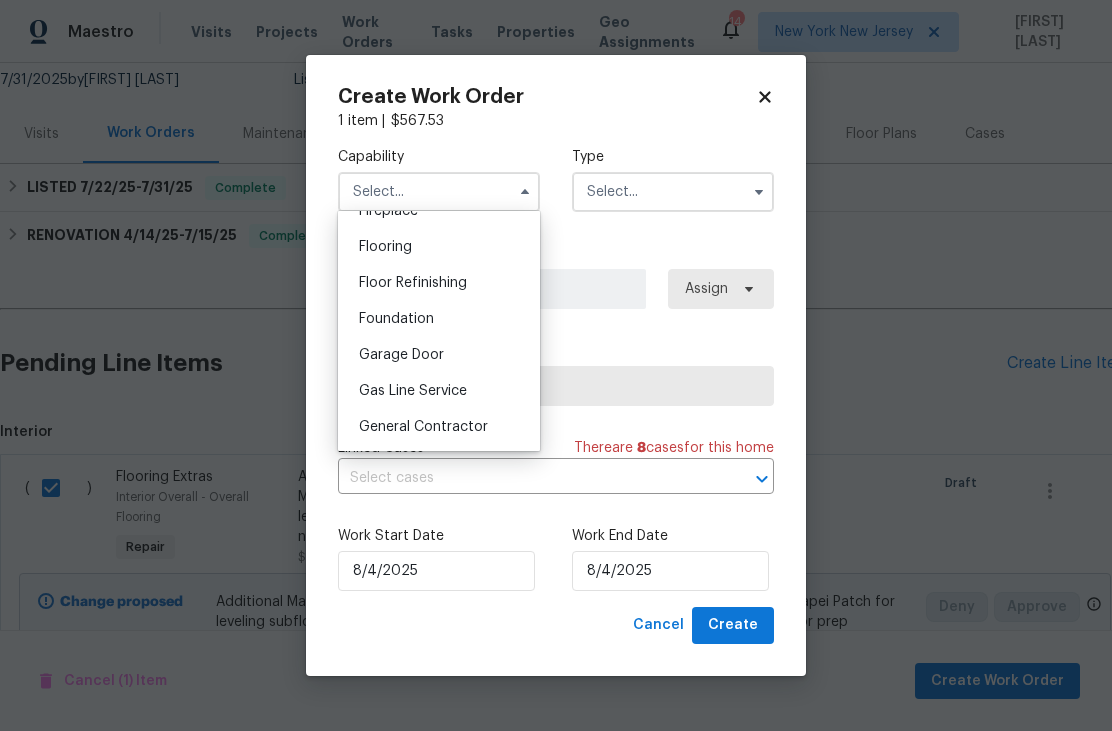 scroll, scrollTop: 744, scrollLeft: 0, axis: vertical 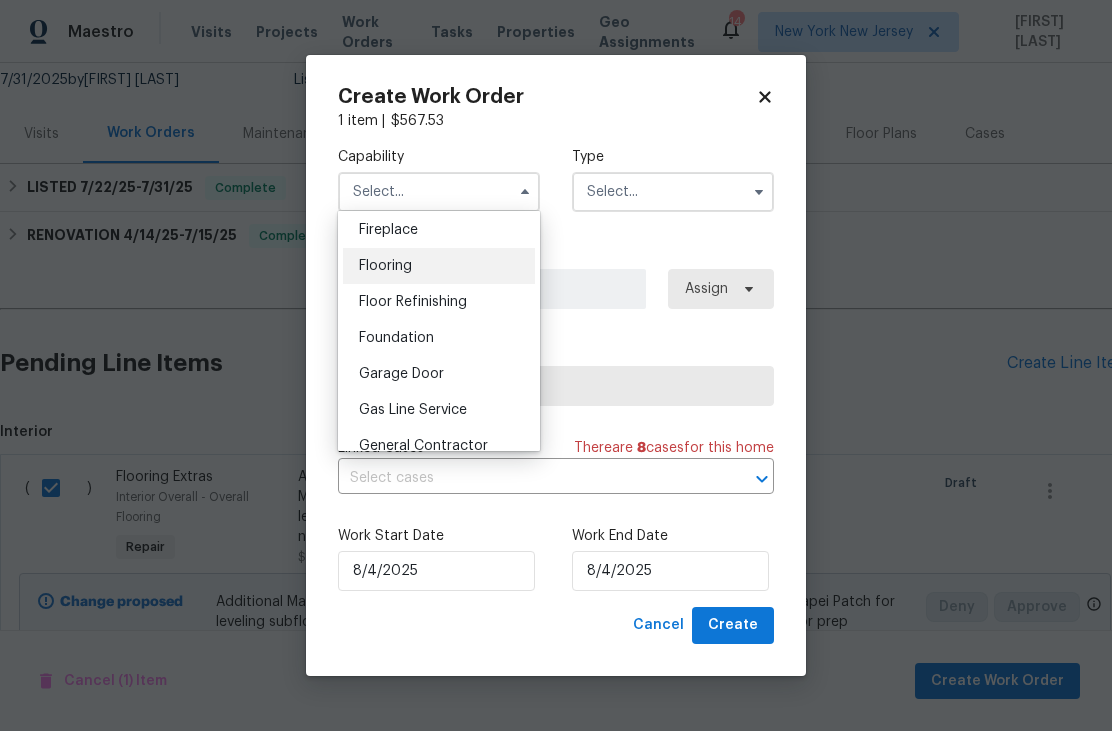 click on "Flooring" at bounding box center (439, 266) 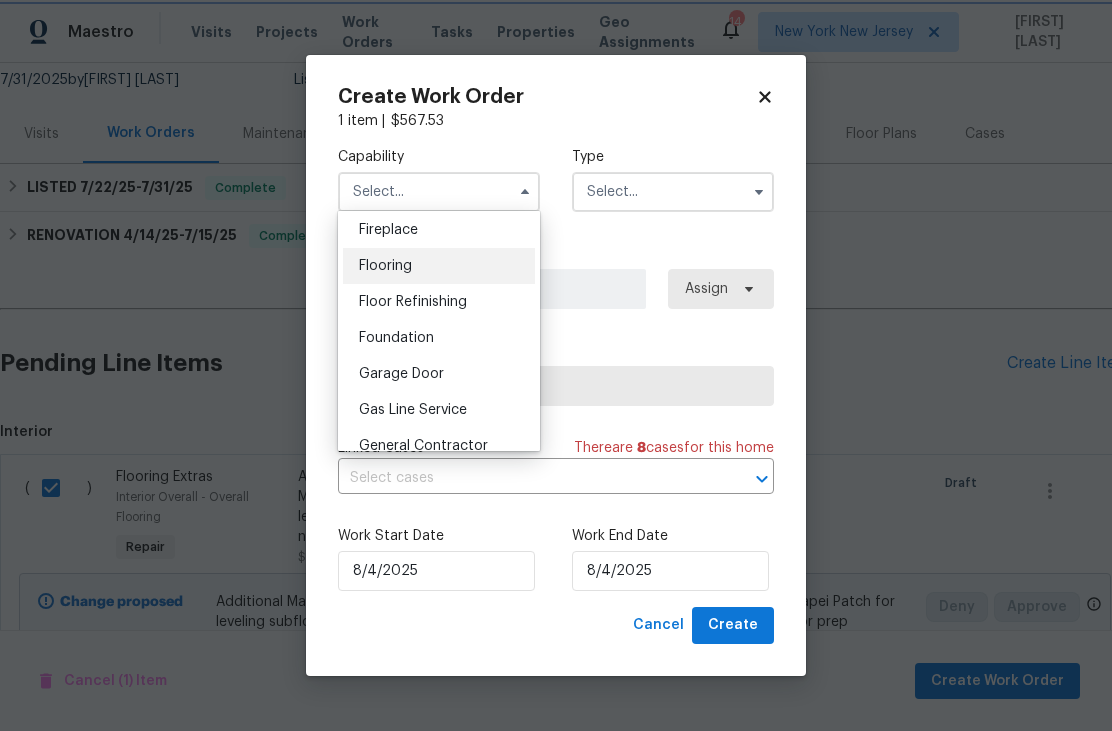 type on "Flooring" 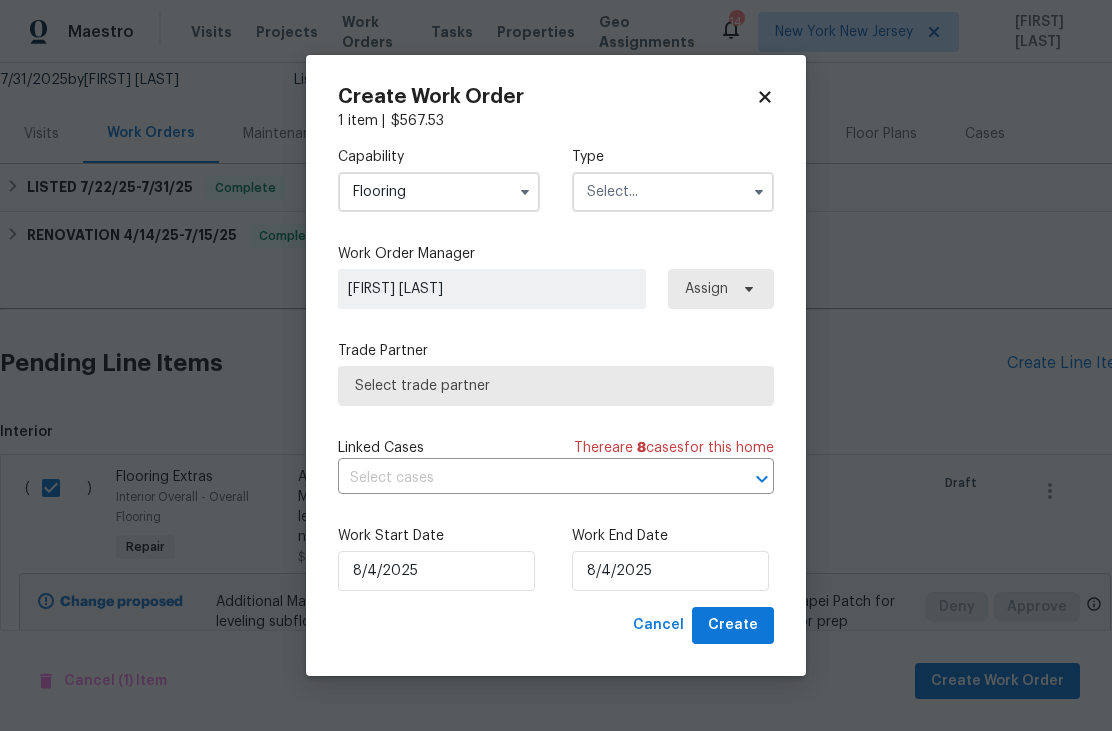 click at bounding box center (673, 192) 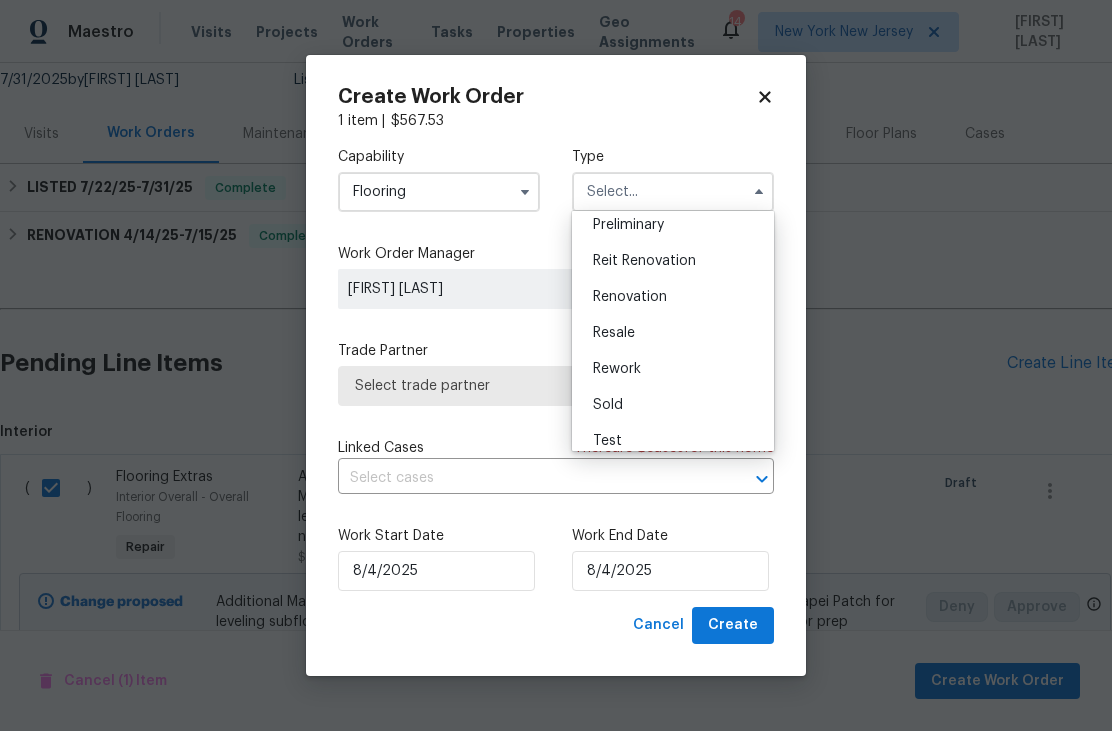 scroll, scrollTop: 445, scrollLeft: 0, axis: vertical 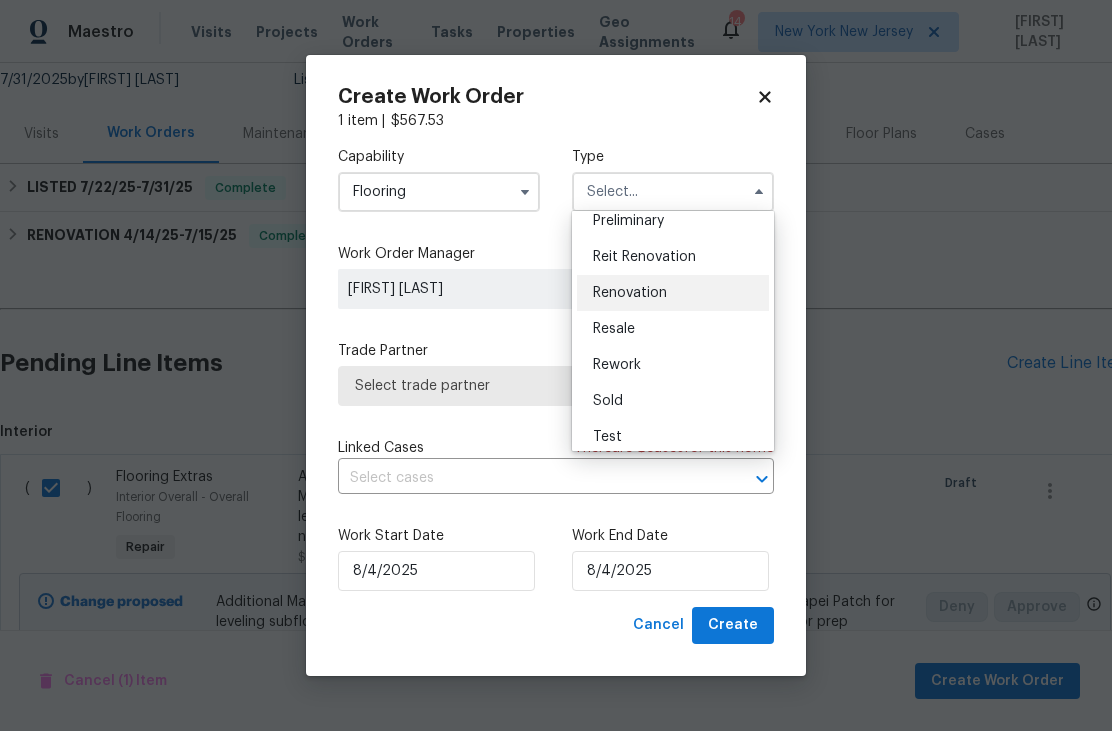 click on "Renovation" at bounding box center [673, 293] 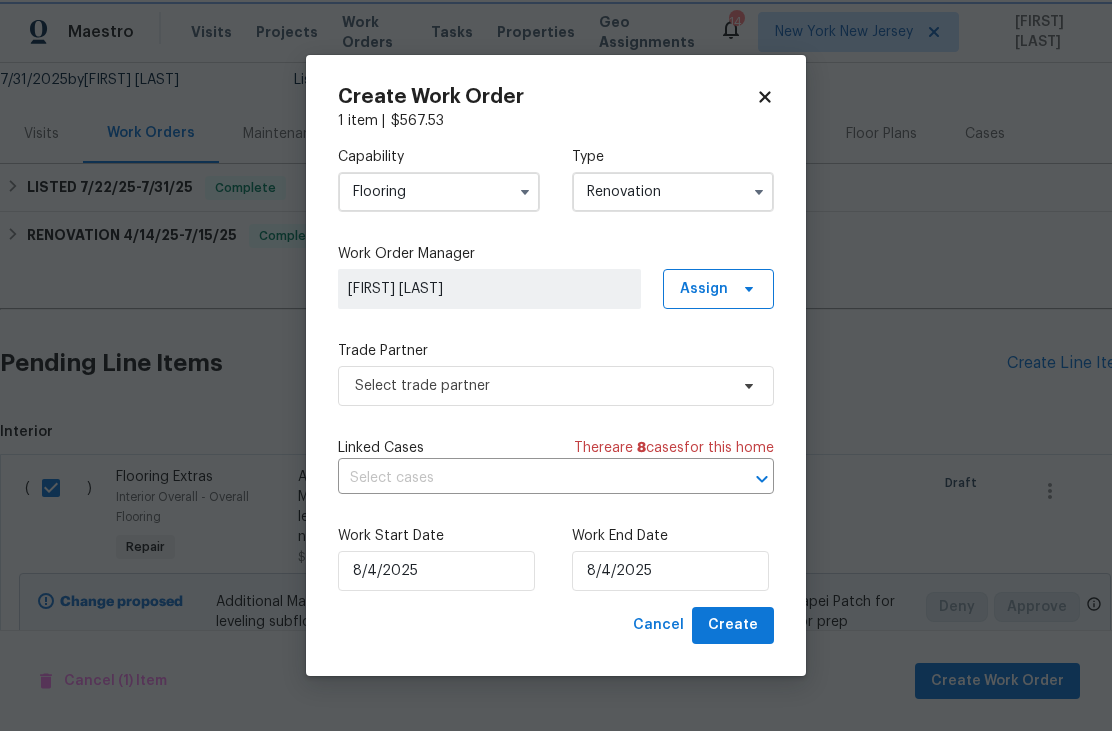 scroll, scrollTop: 0, scrollLeft: 0, axis: both 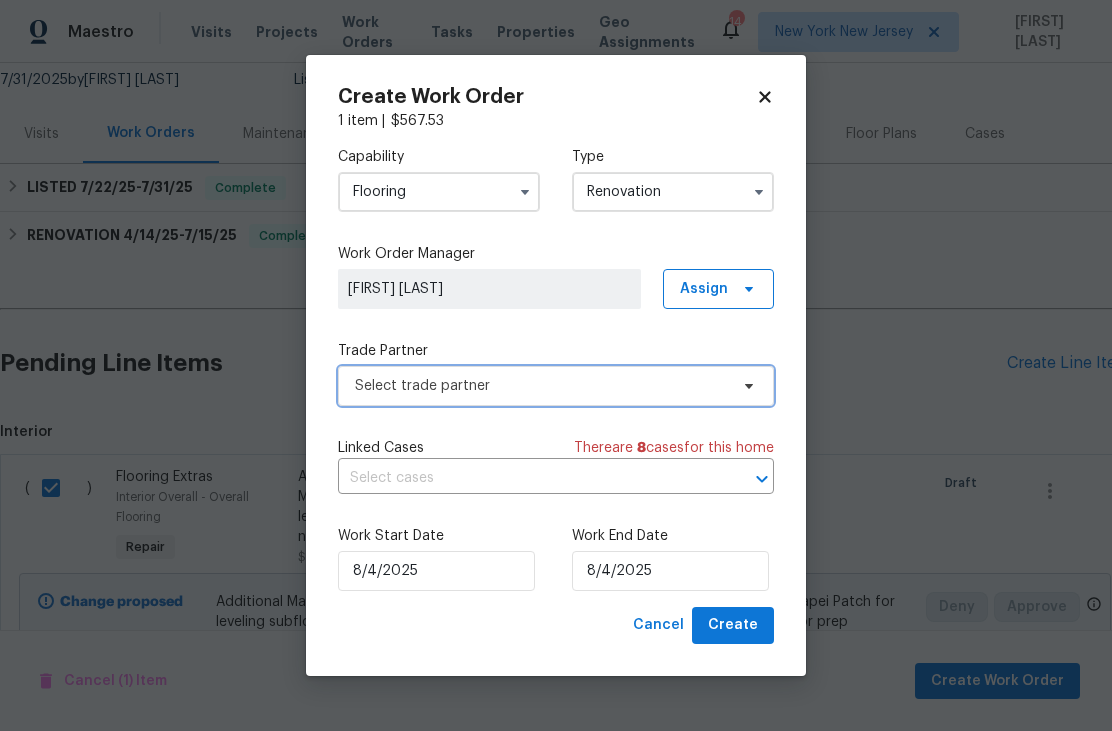 click on "Select trade partner" at bounding box center (541, 386) 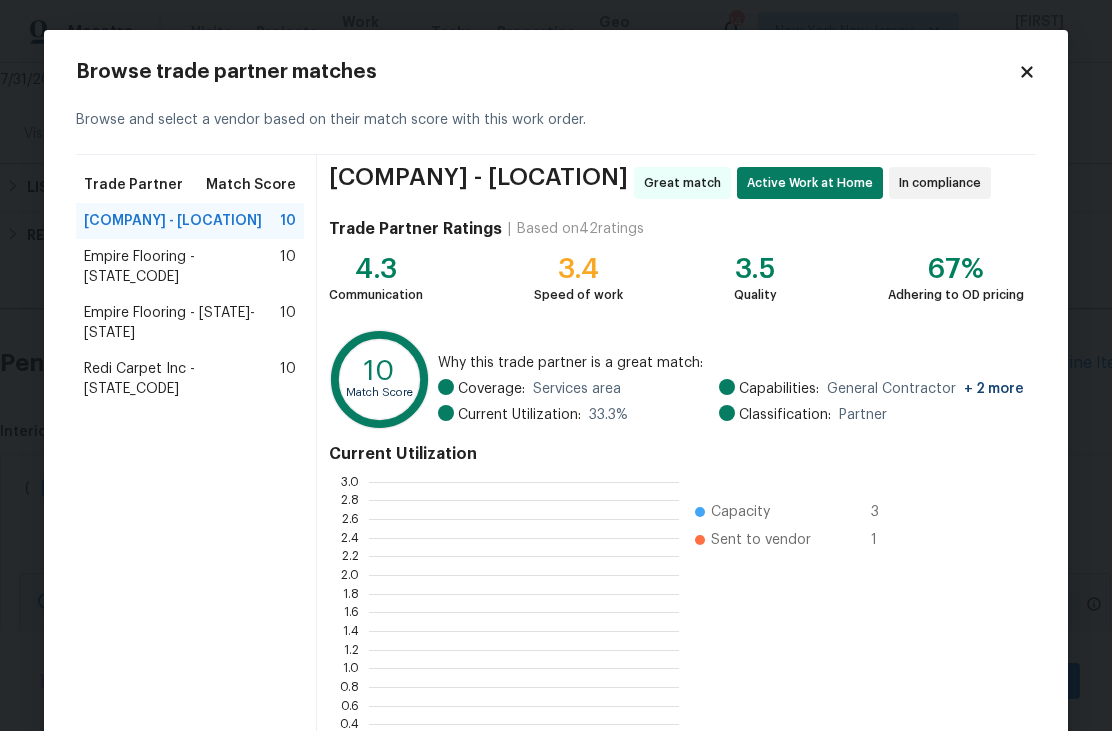 scroll, scrollTop: 2, scrollLeft: 2, axis: both 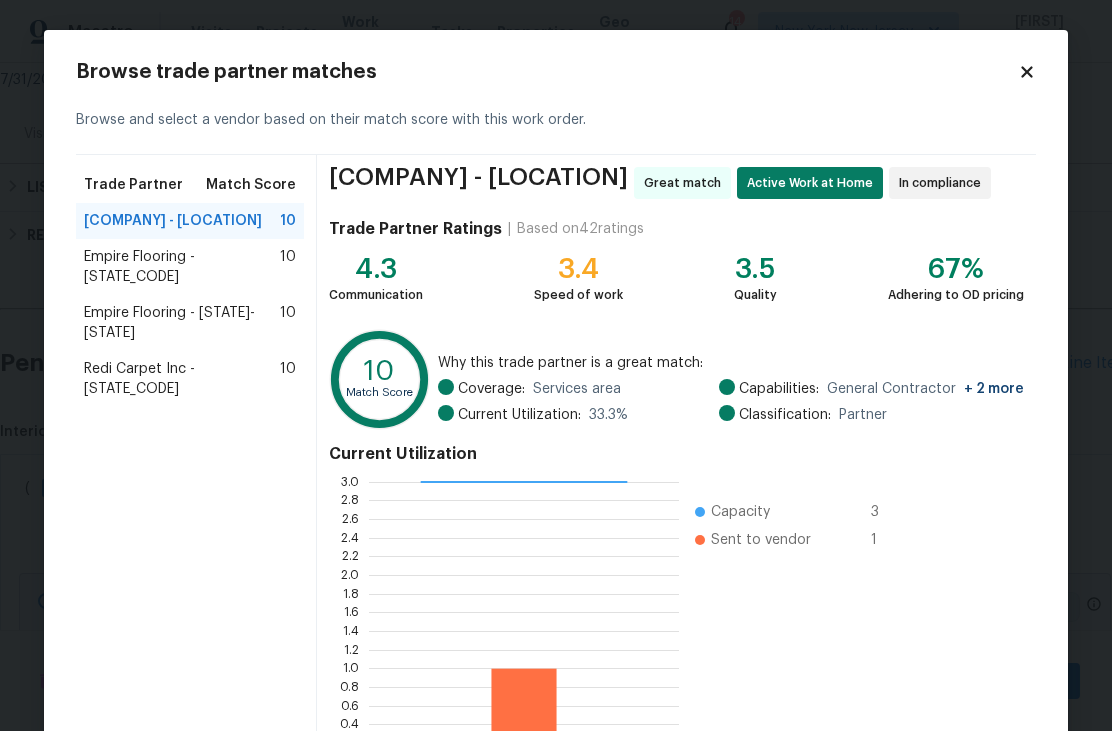 click on "Redi Carpet Inc - NYJ-S 10" at bounding box center [190, 379] 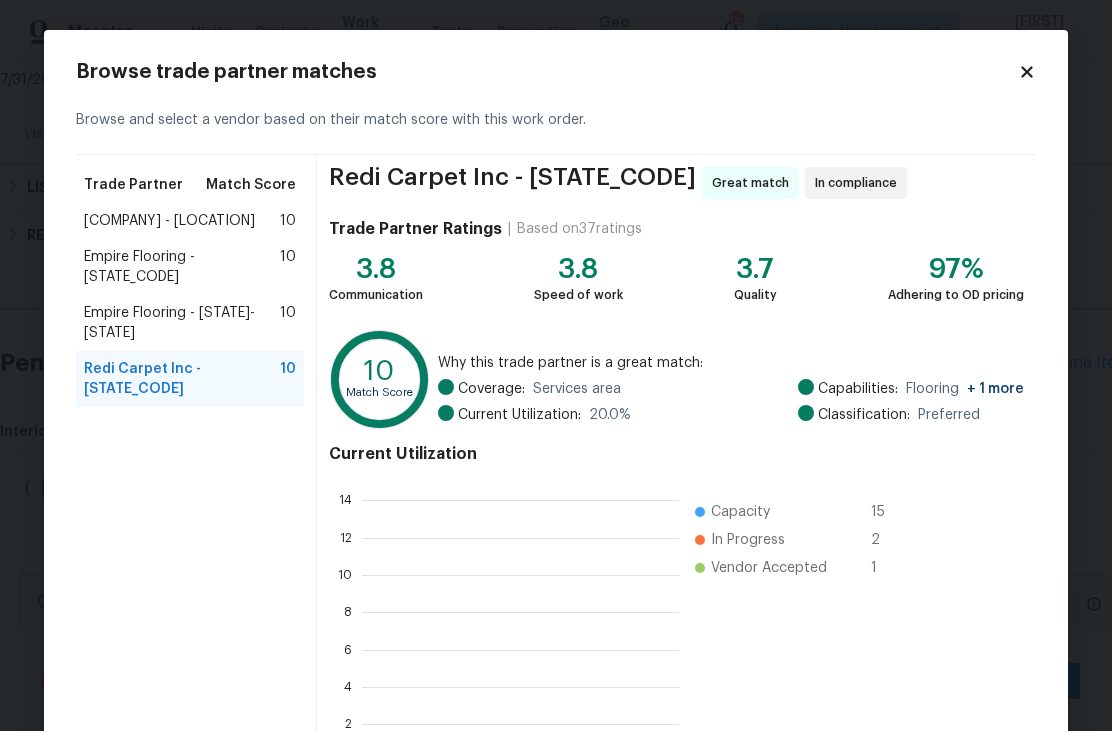 scroll, scrollTop: 2, scrollLeft: 2, axis: both 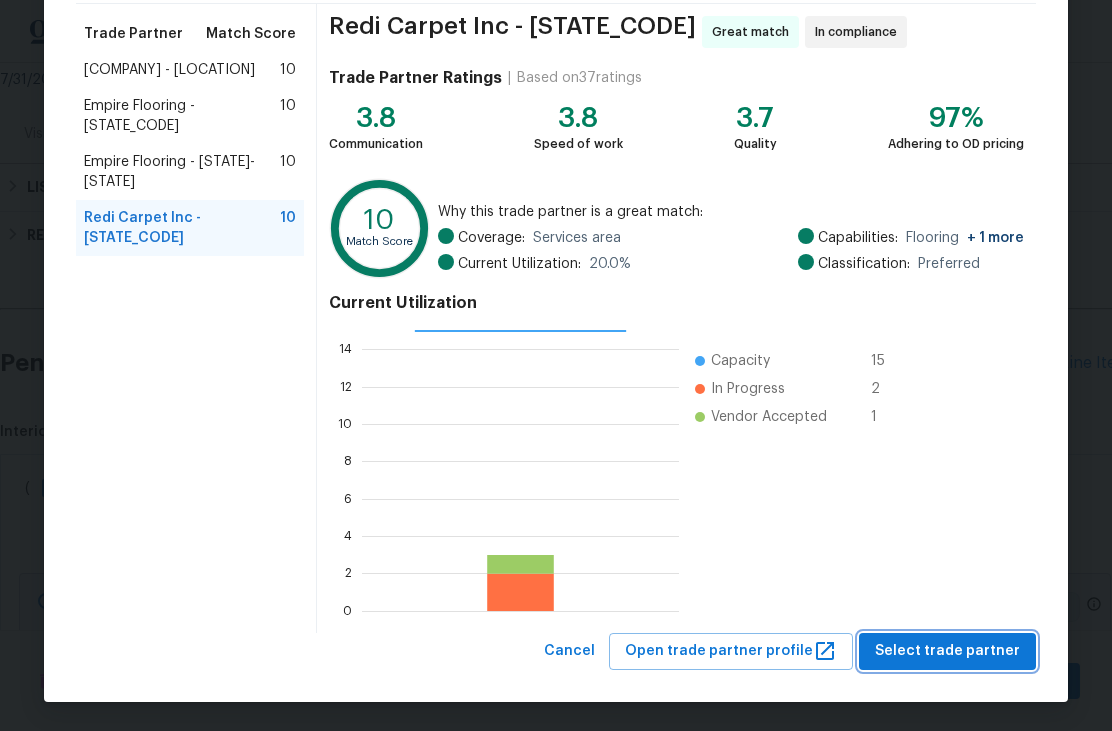 click on "Select trade partner" at bounding box center [947, 651] 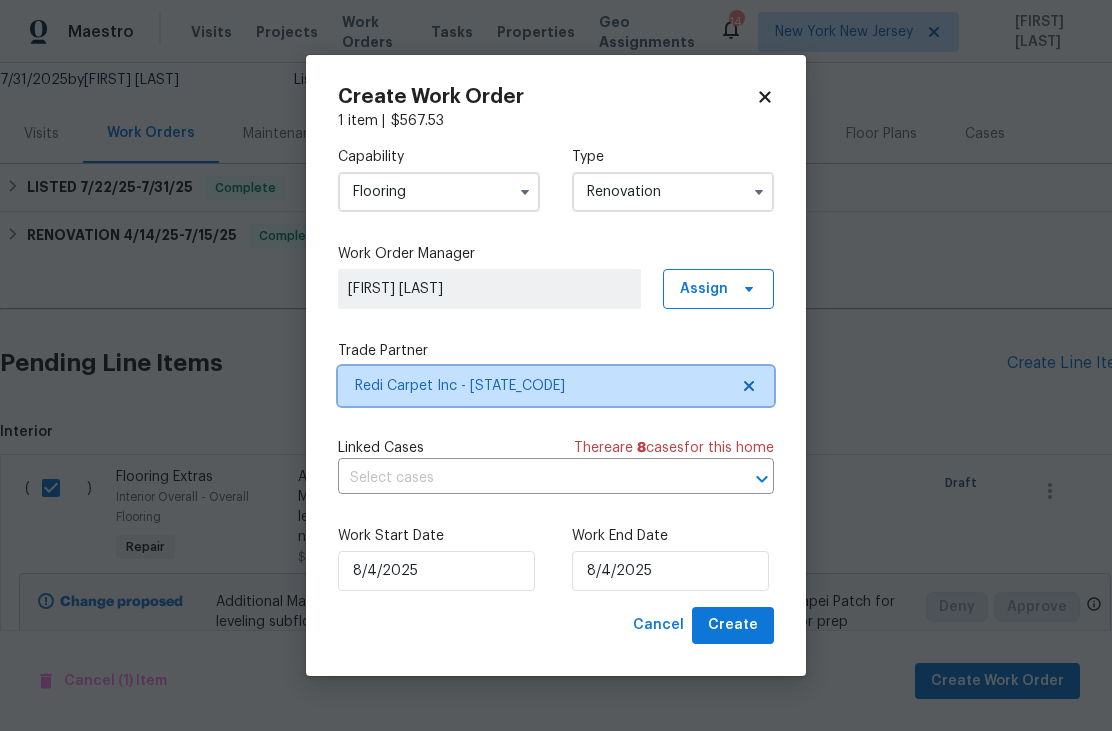 scroll, scrollTop: 0, scrollLeft: 0, axis: both 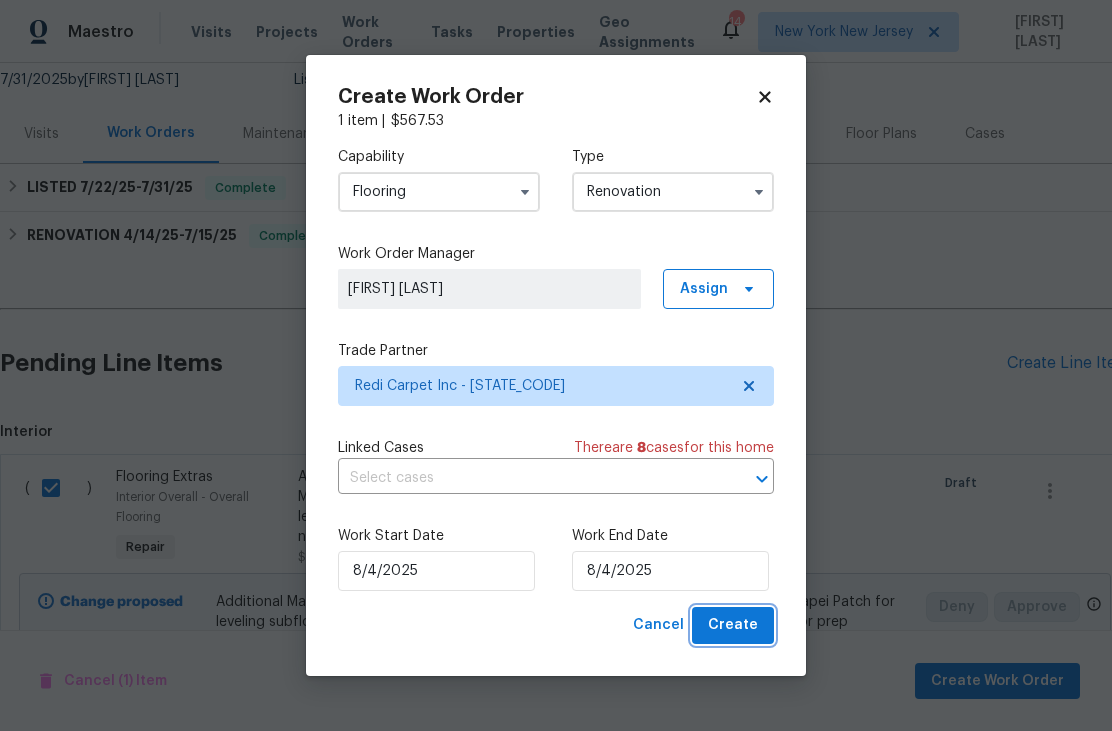 click on "Create" at bounding box center [733, 625] 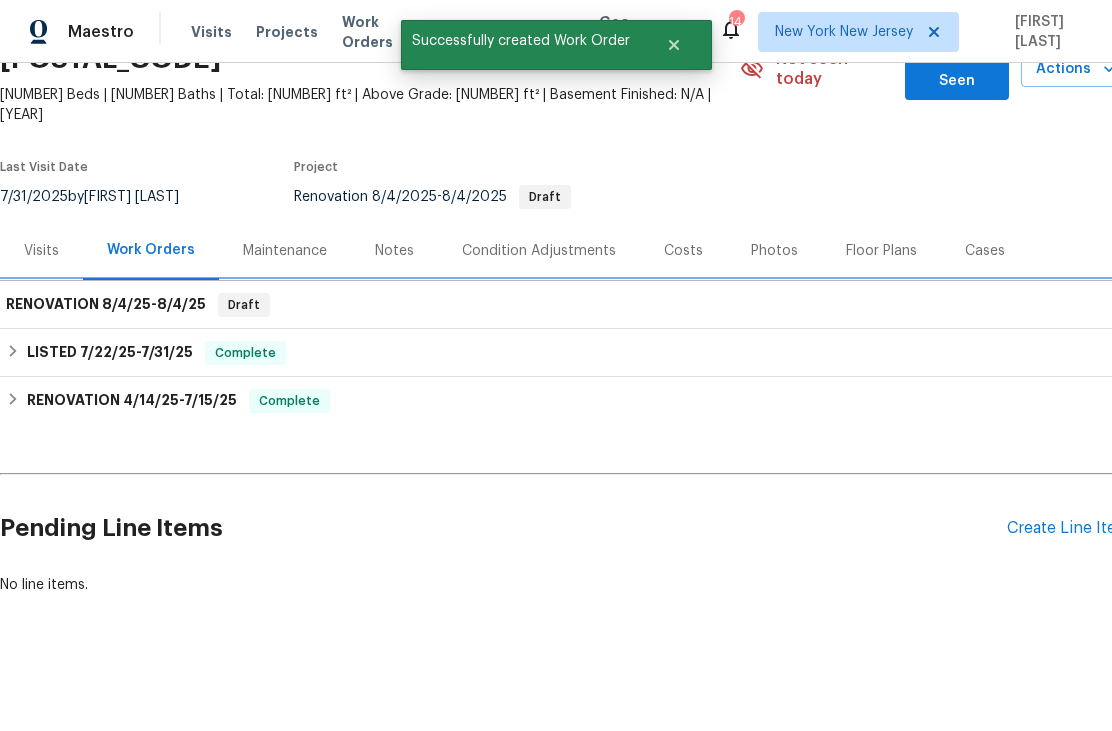 click on "8/4/25" at bounding box center (181, 304) 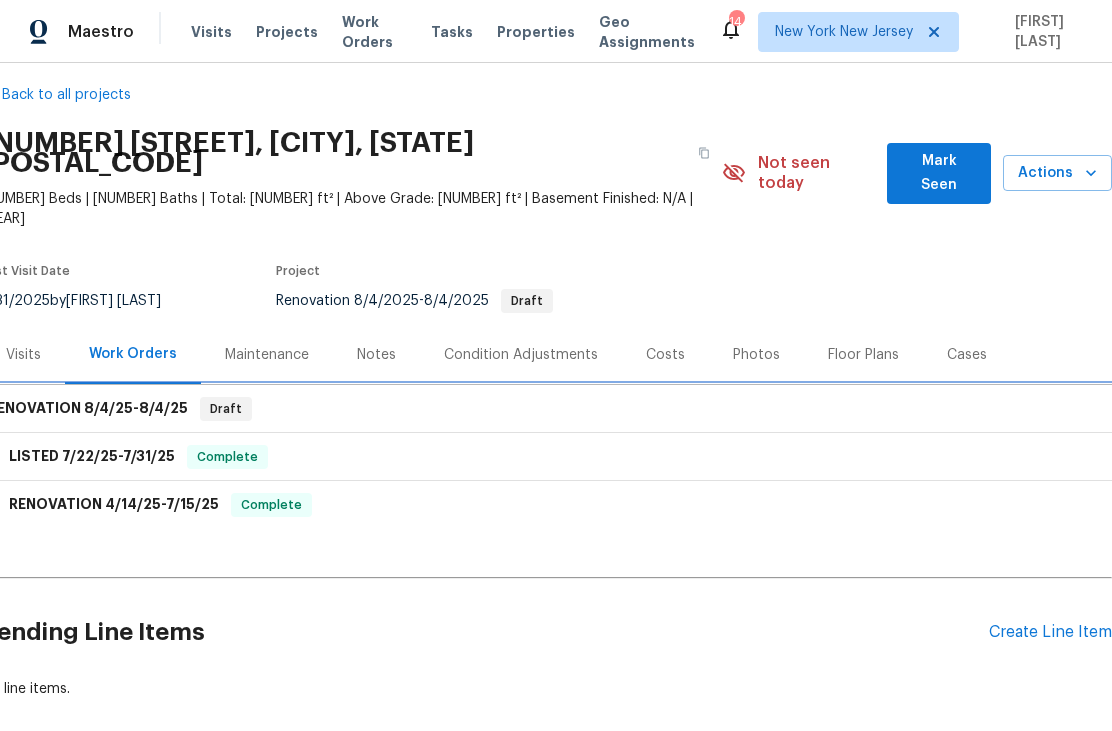 scroll, scrollTop: 17, scrollLeft: 18, axis: both 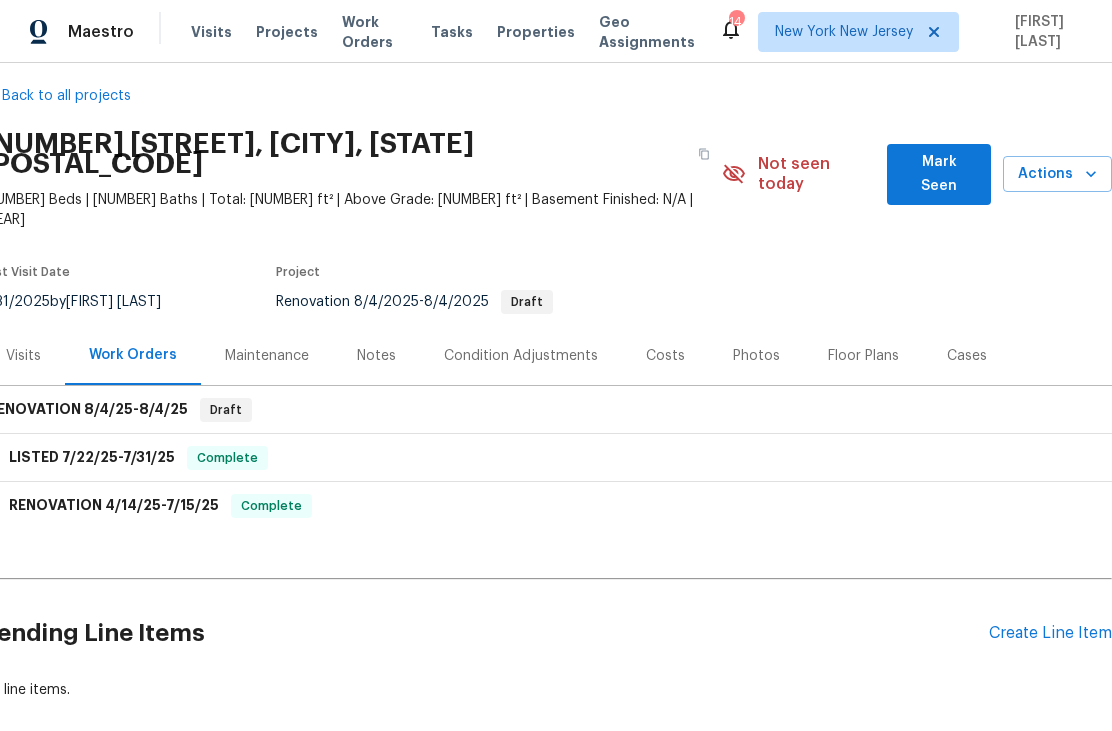 click on "Notes" at bounding box center (376, 356) 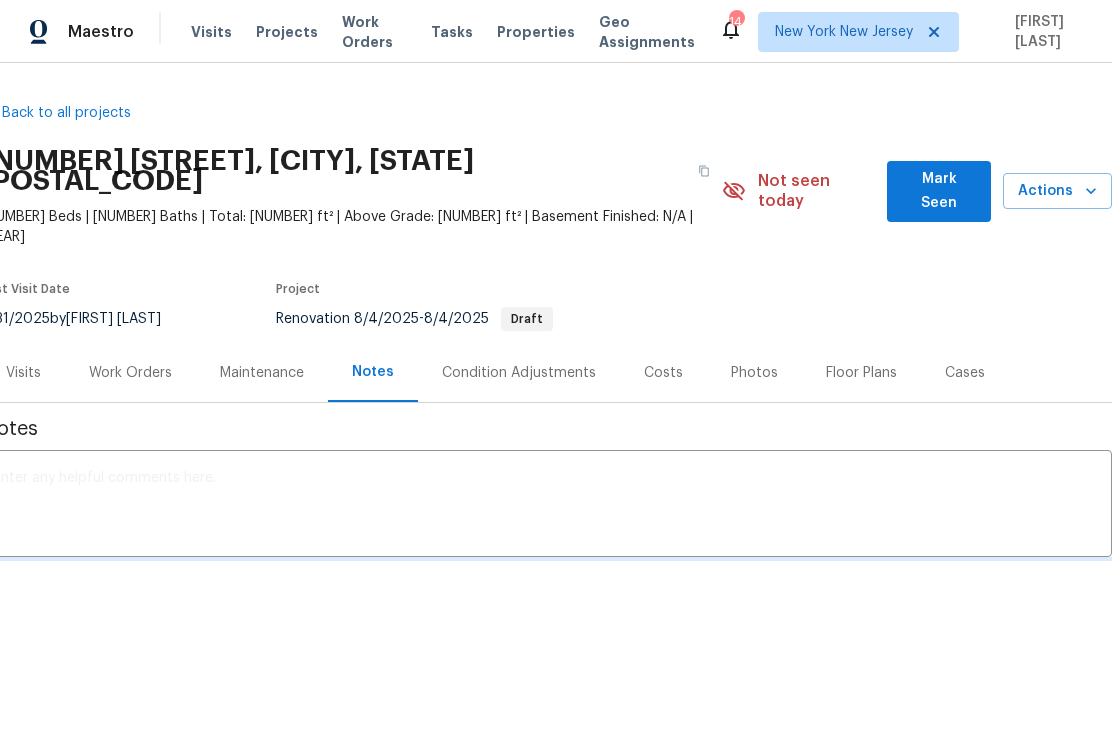 scroll, scrollTop: 0, scrollLeft: 18, axis: horizontal 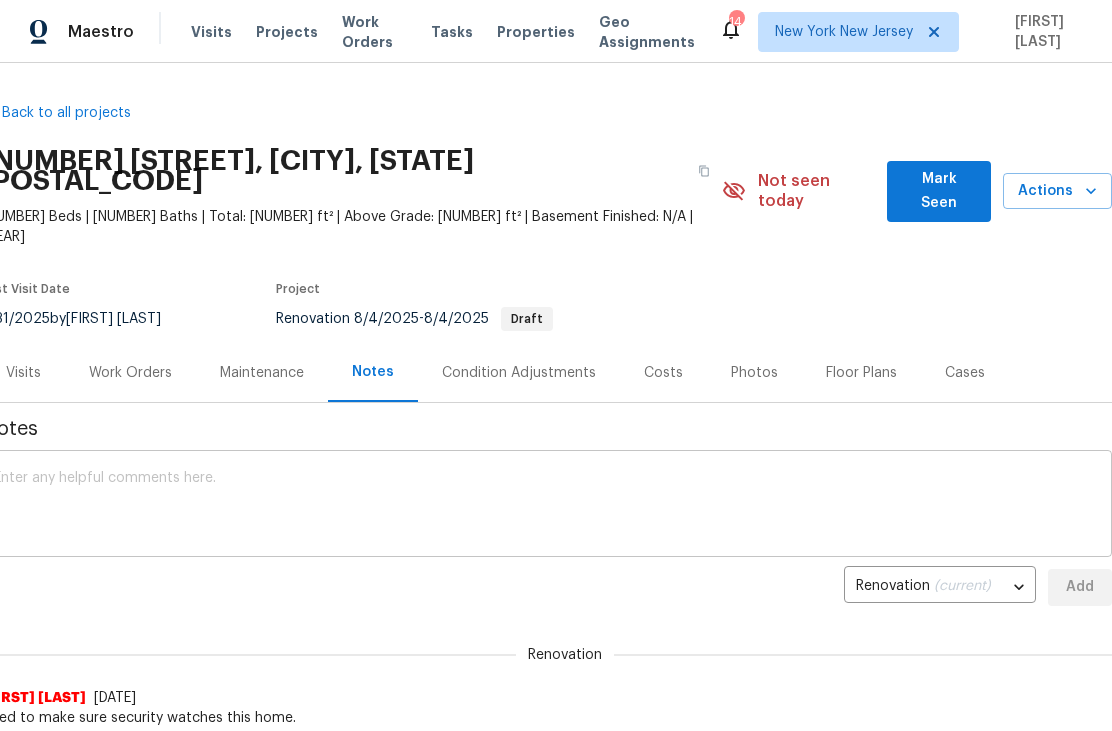 click at bounding box center (547, 506) 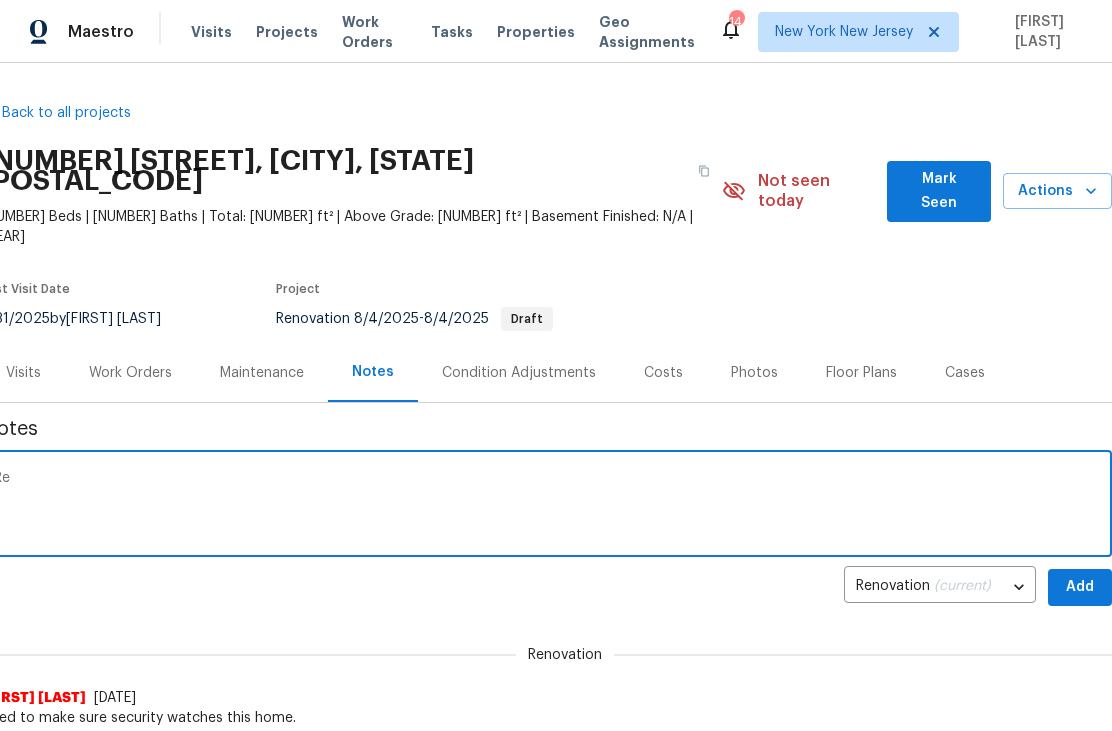type on "R" 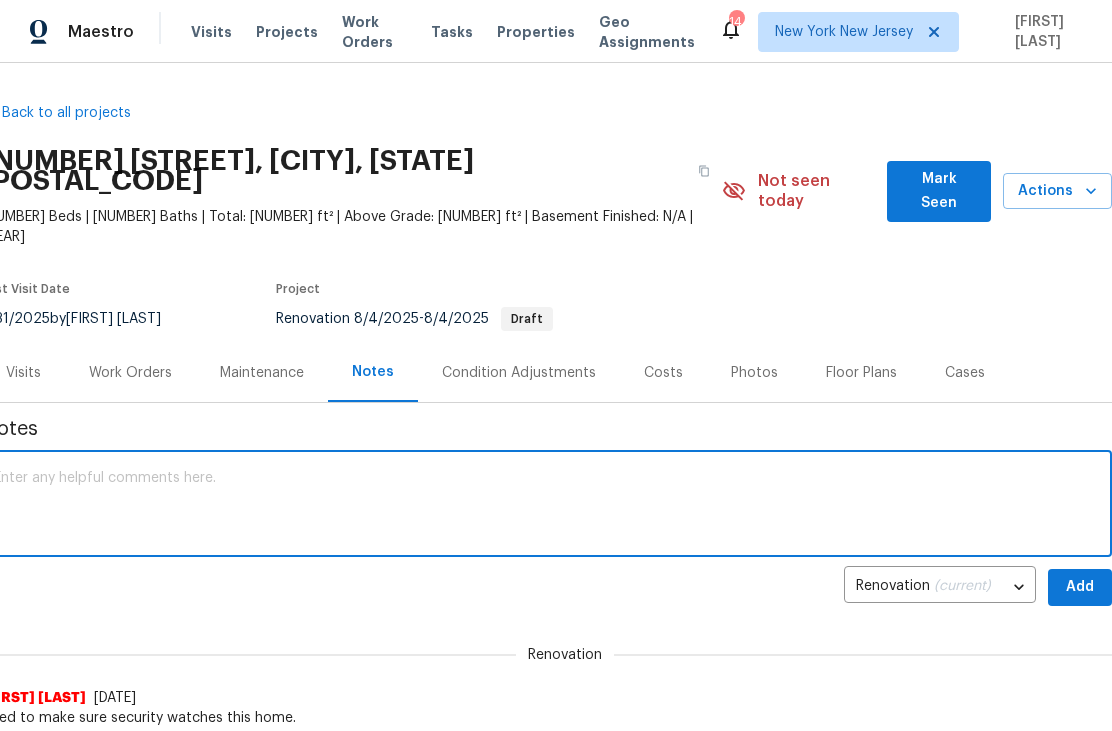 scroll, scrollTop: 0, scrollLeft: 0, axis: both 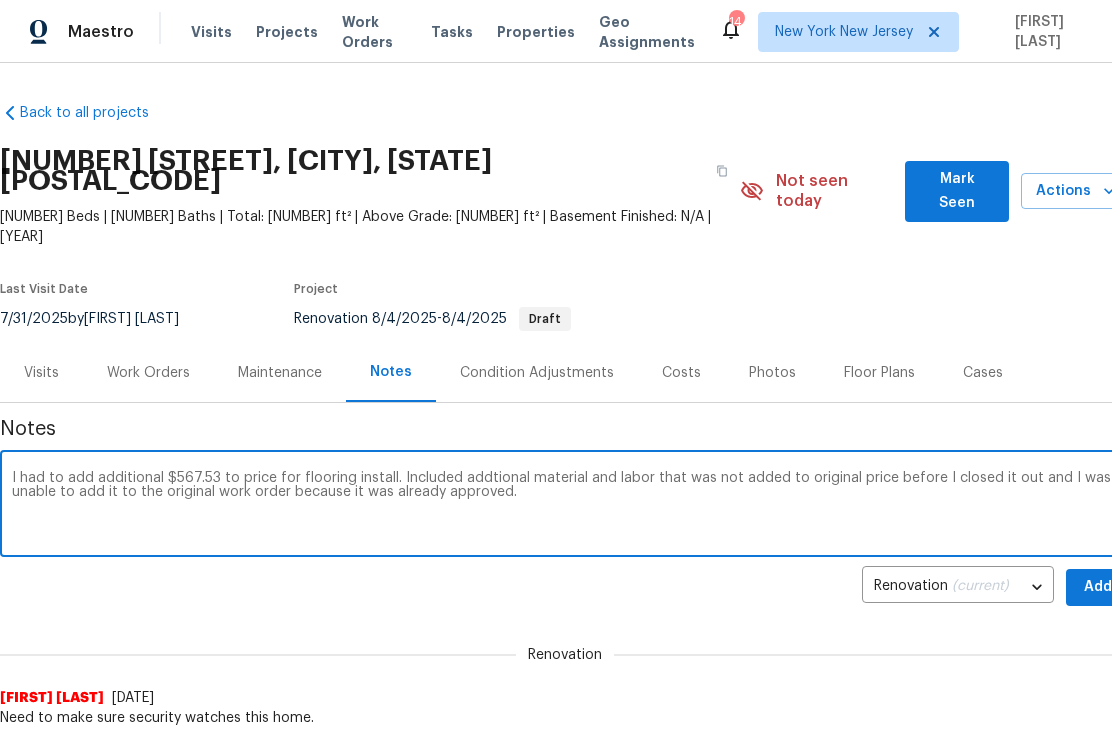 type on "I had to add additional $567.53 to price for flooring install. Included addtional material and labor that was not added to original price before I closed it out and I was unable to add it to the original work order because it was already approved." 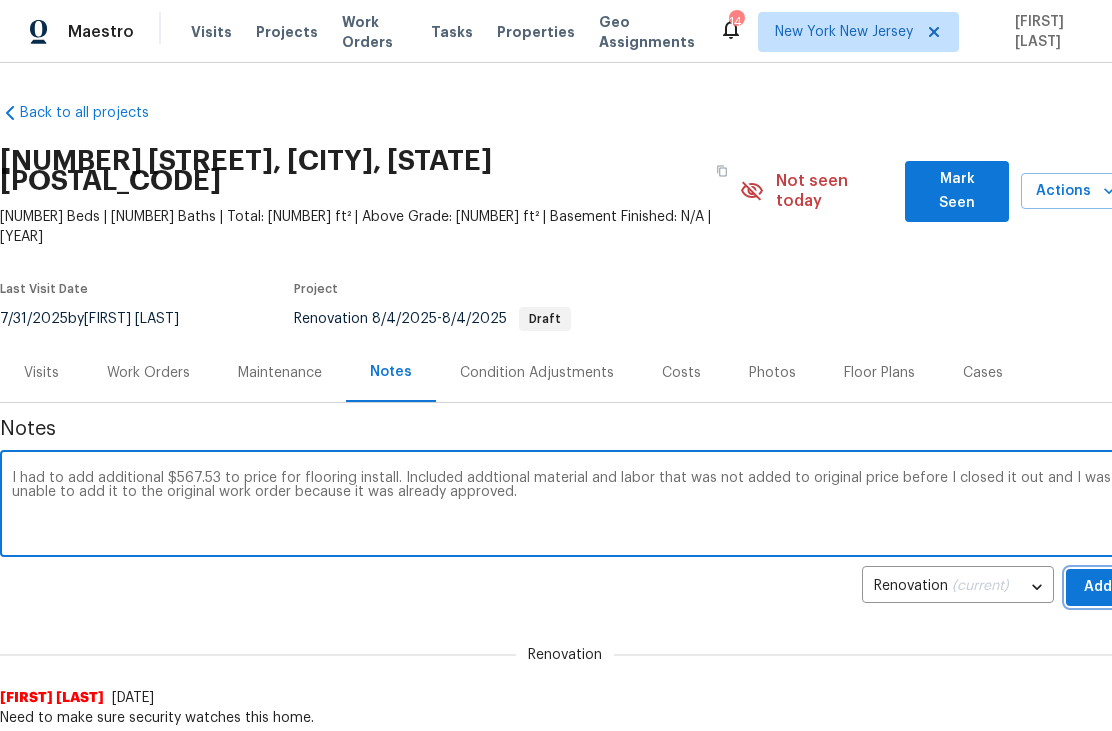 click on "Add" at bounding box center (1098, 587) 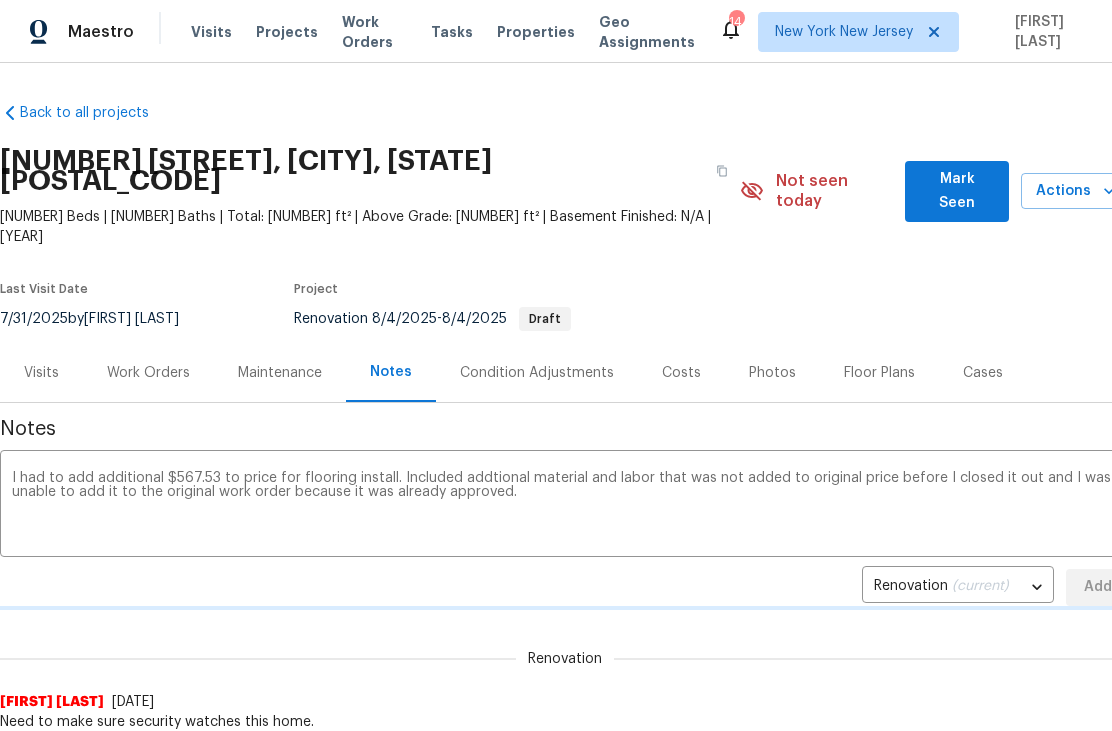 type 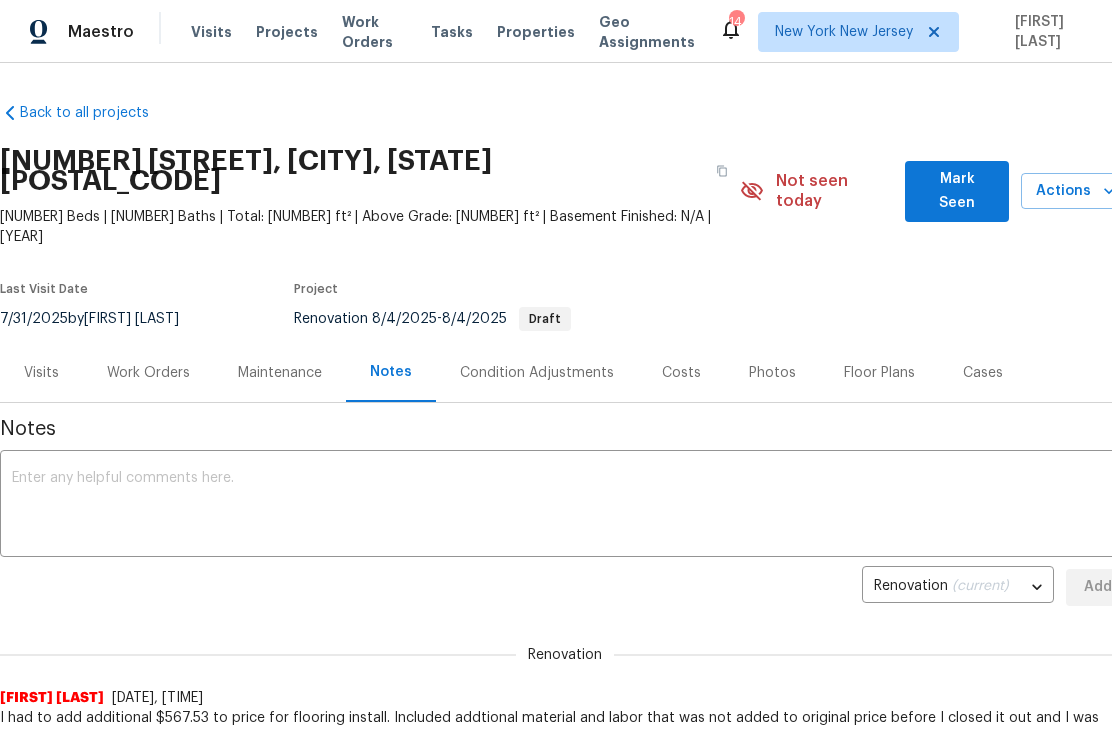 click on "Work Orders" at bounding box center [148, 373] 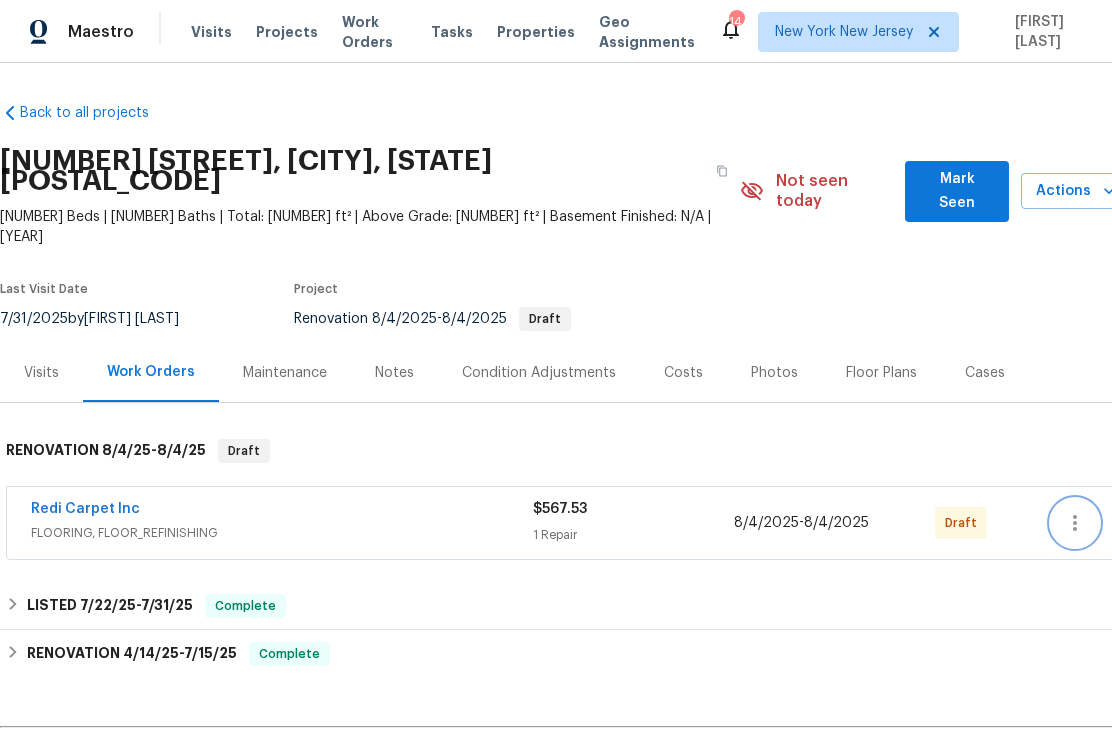 click 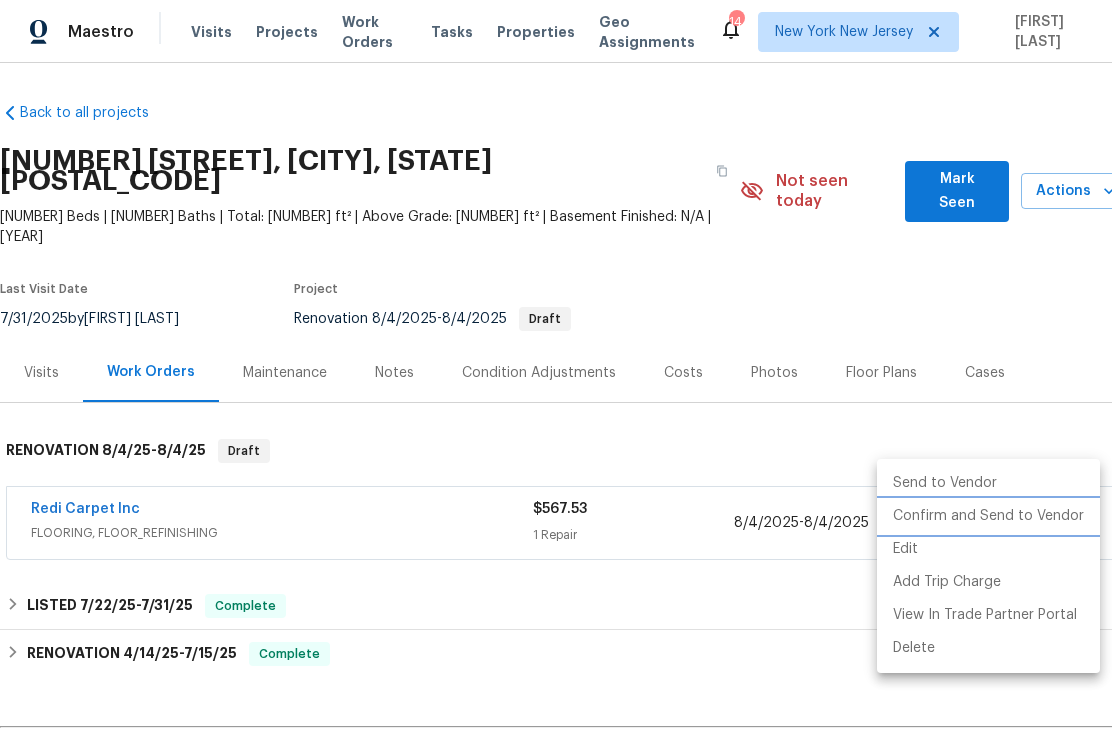 click on "Confirm and Send to Vendor" at bounding box center (988, 516) 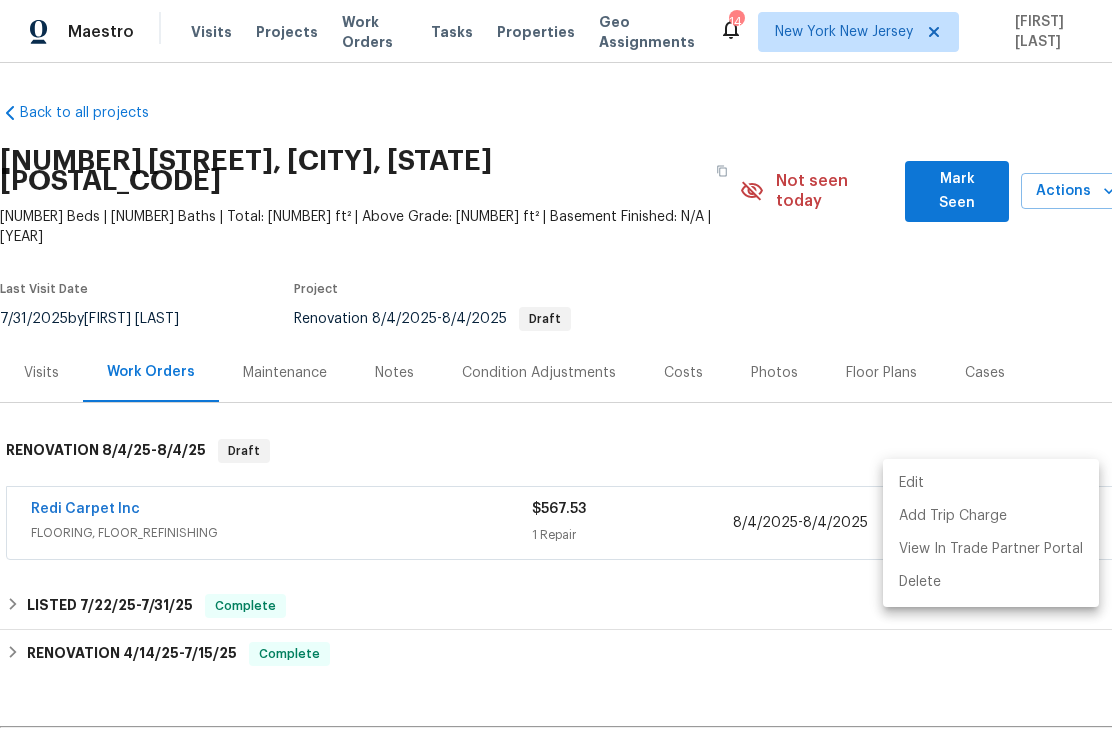 click at bounding box center [556, 365] 